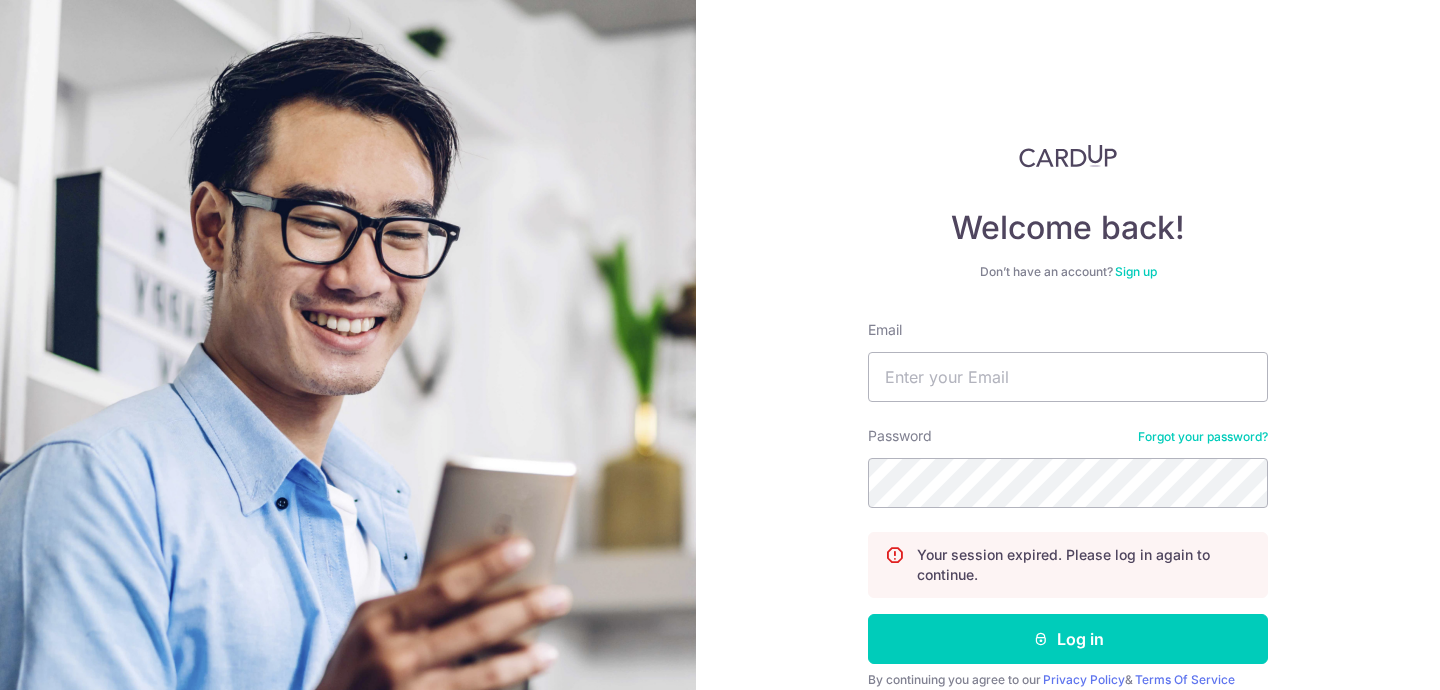 scroll, scrollTop: 0, scrollLeft: 0, axis: both 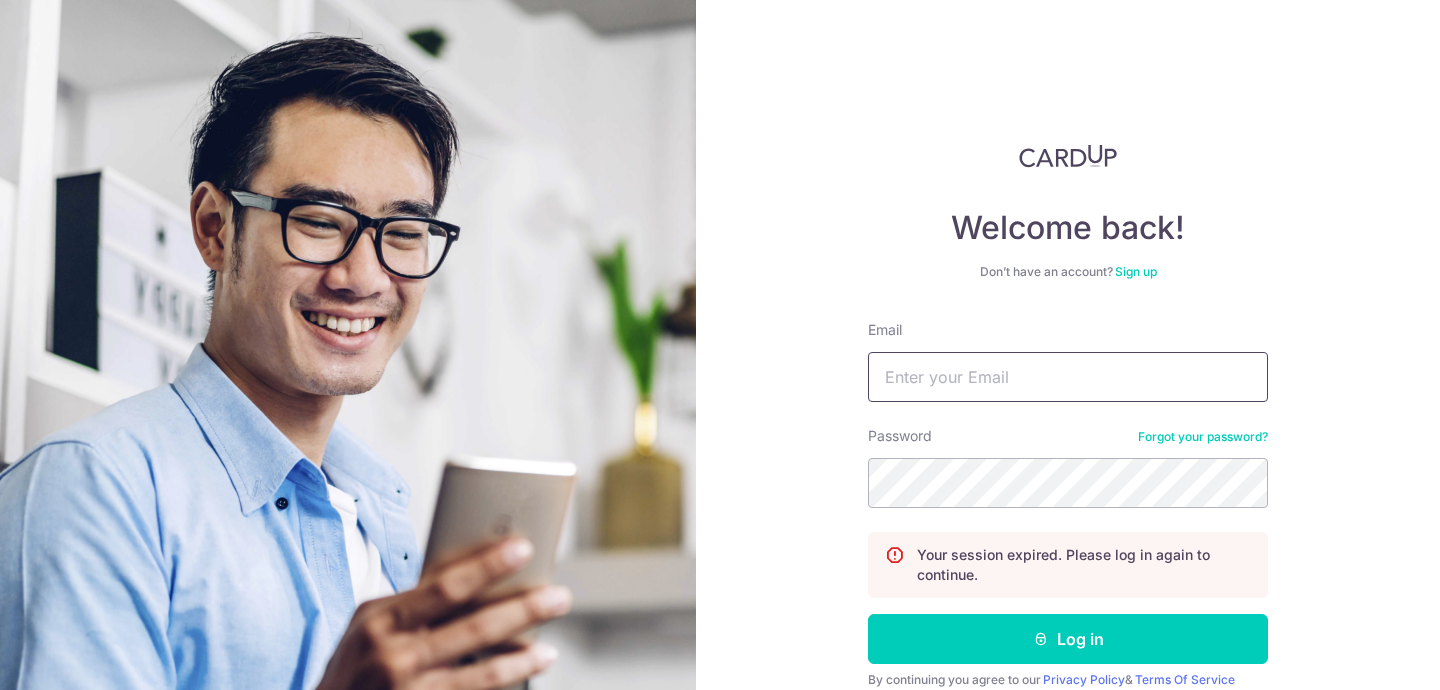 type on "jaredncheryl@gmail.com" 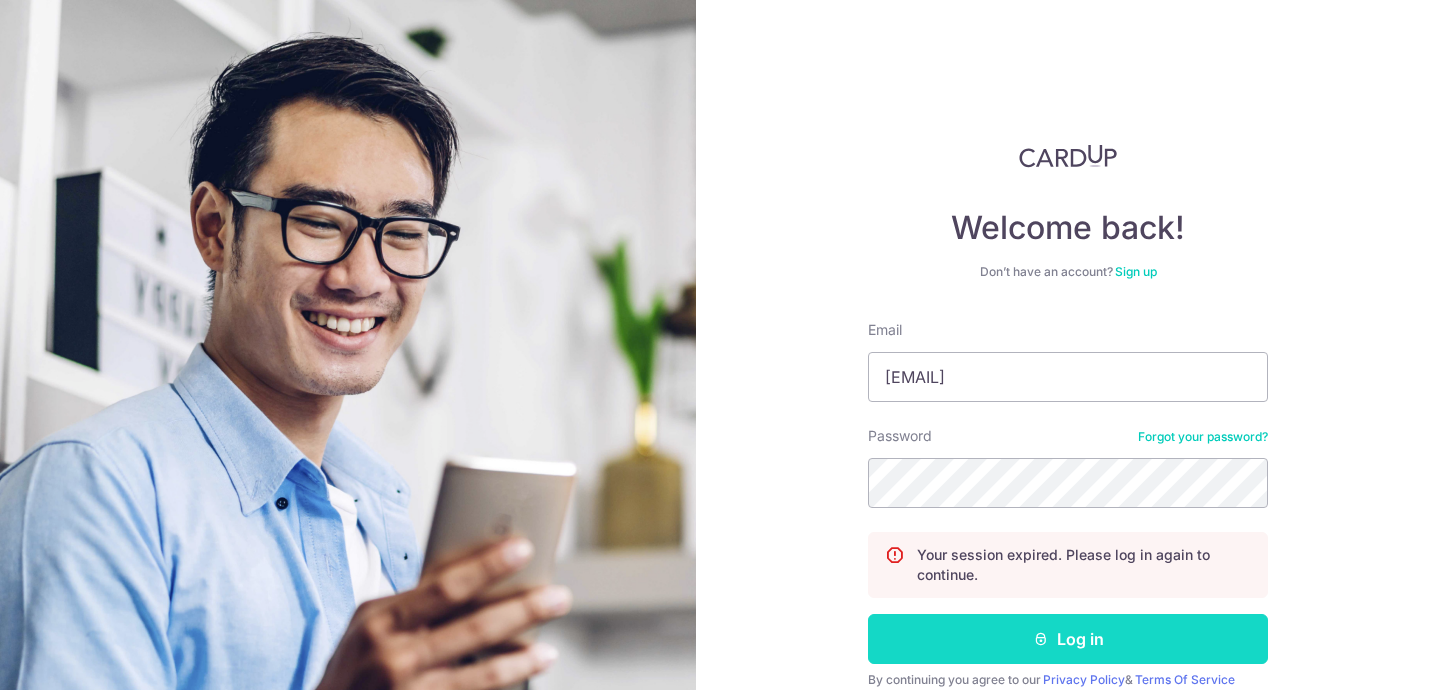 click on "Log in" at bounding box center (1068, 639) 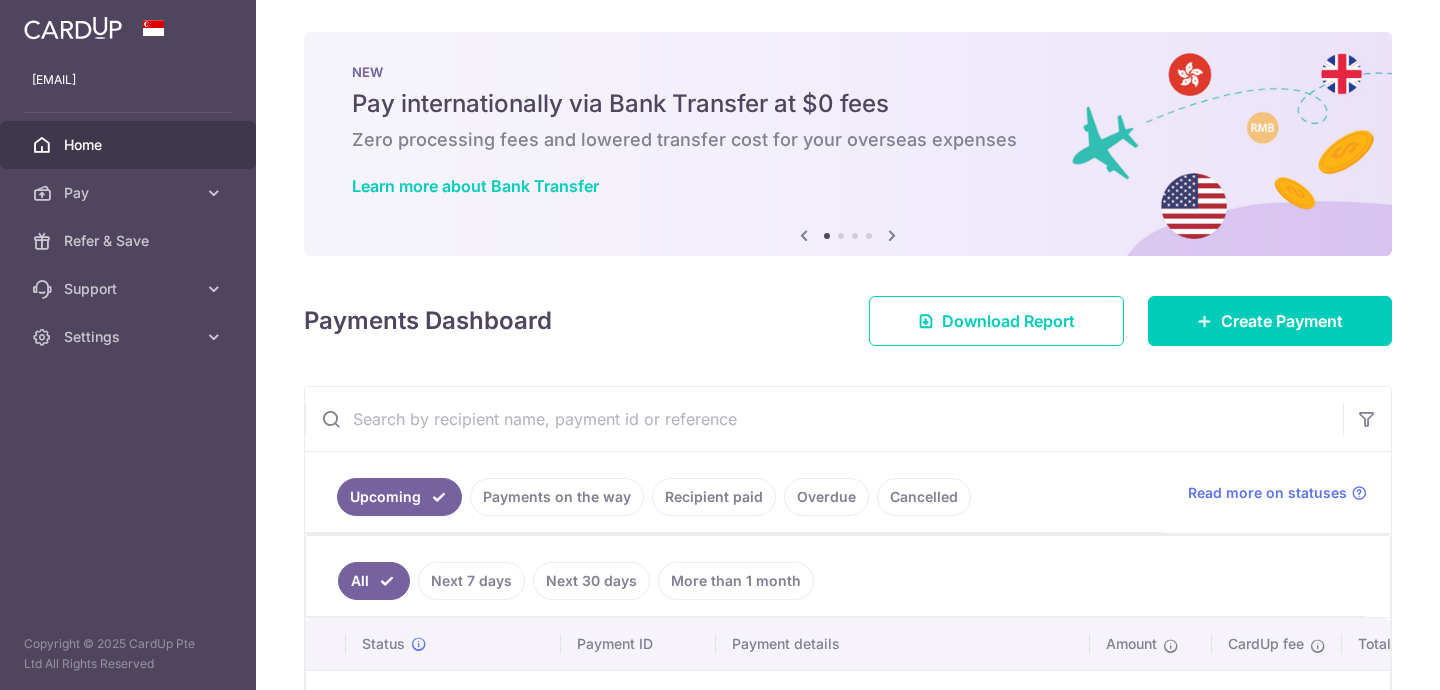 scroll, scrollTop: 0, scrollLeft: 0, axis: both 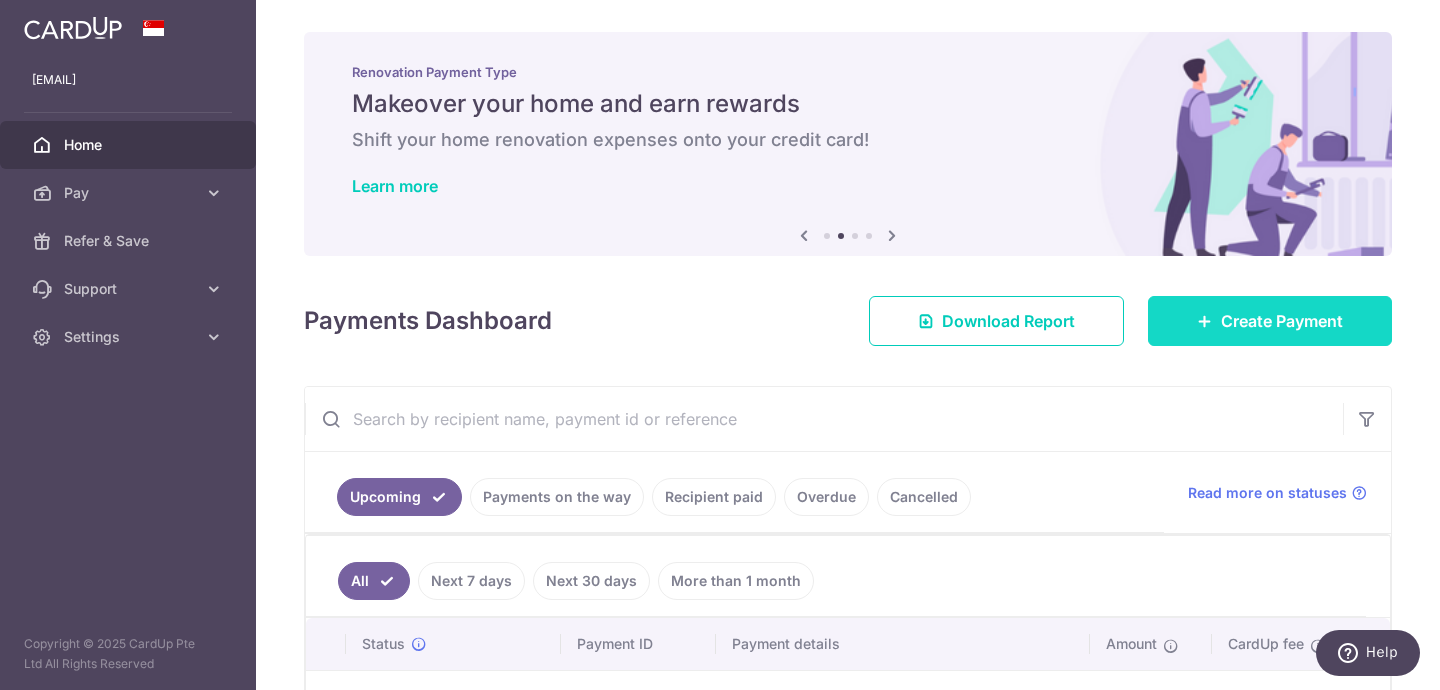 click at bounding box center (1205, 321) 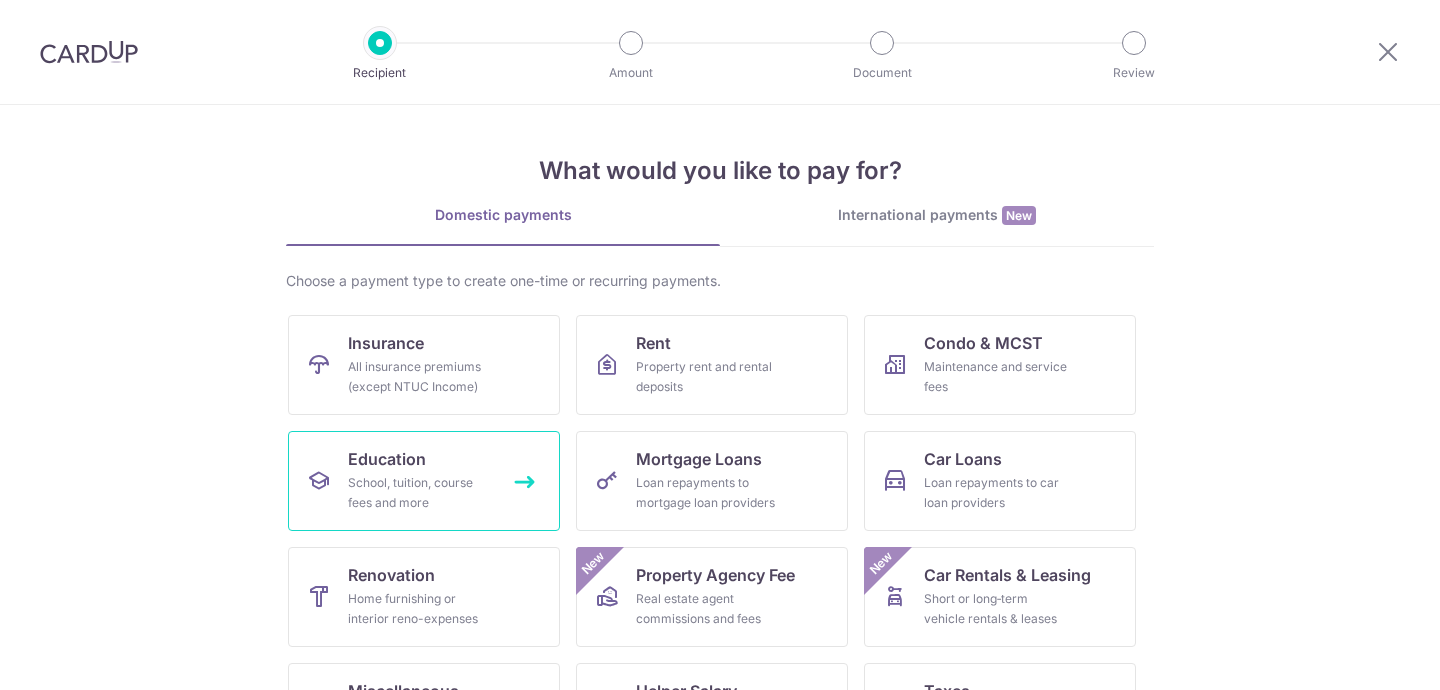 scroll, scrollTop: 0, scrollLeft: 0, axis: both 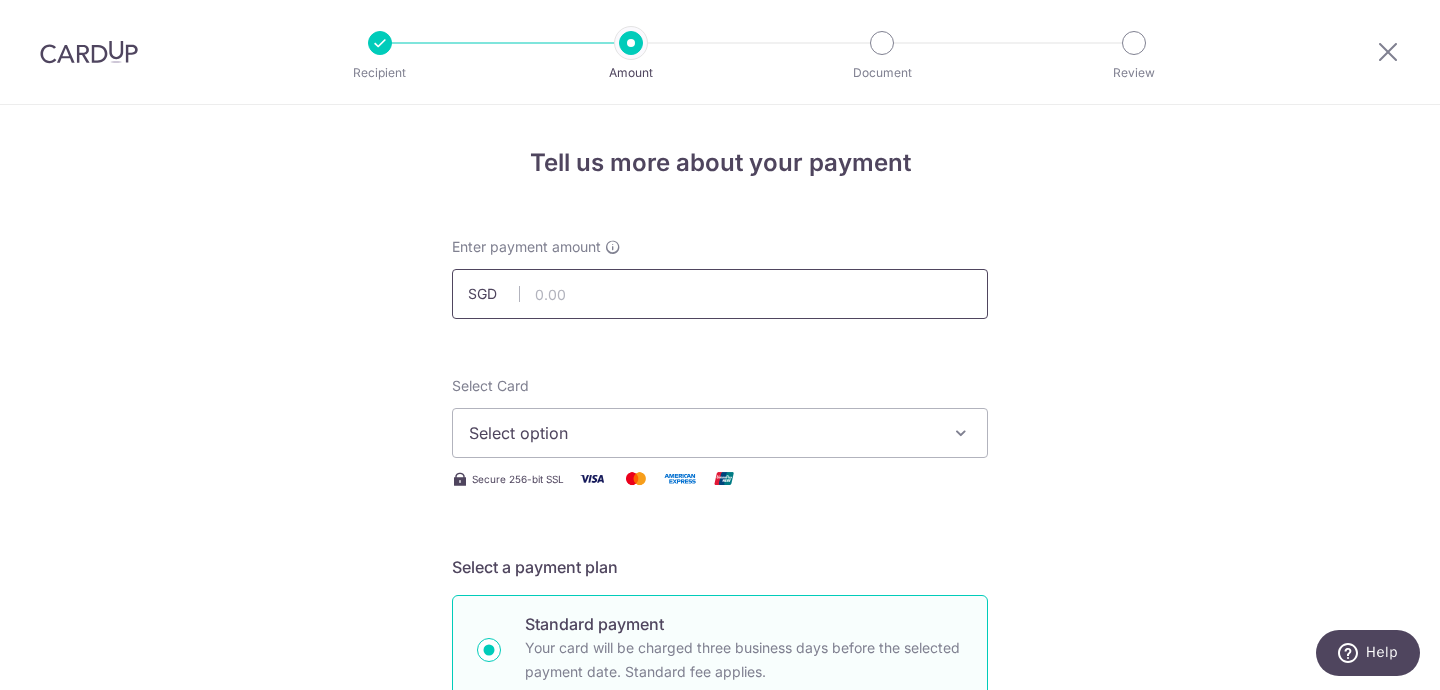 click at bounding box center [720, 294] 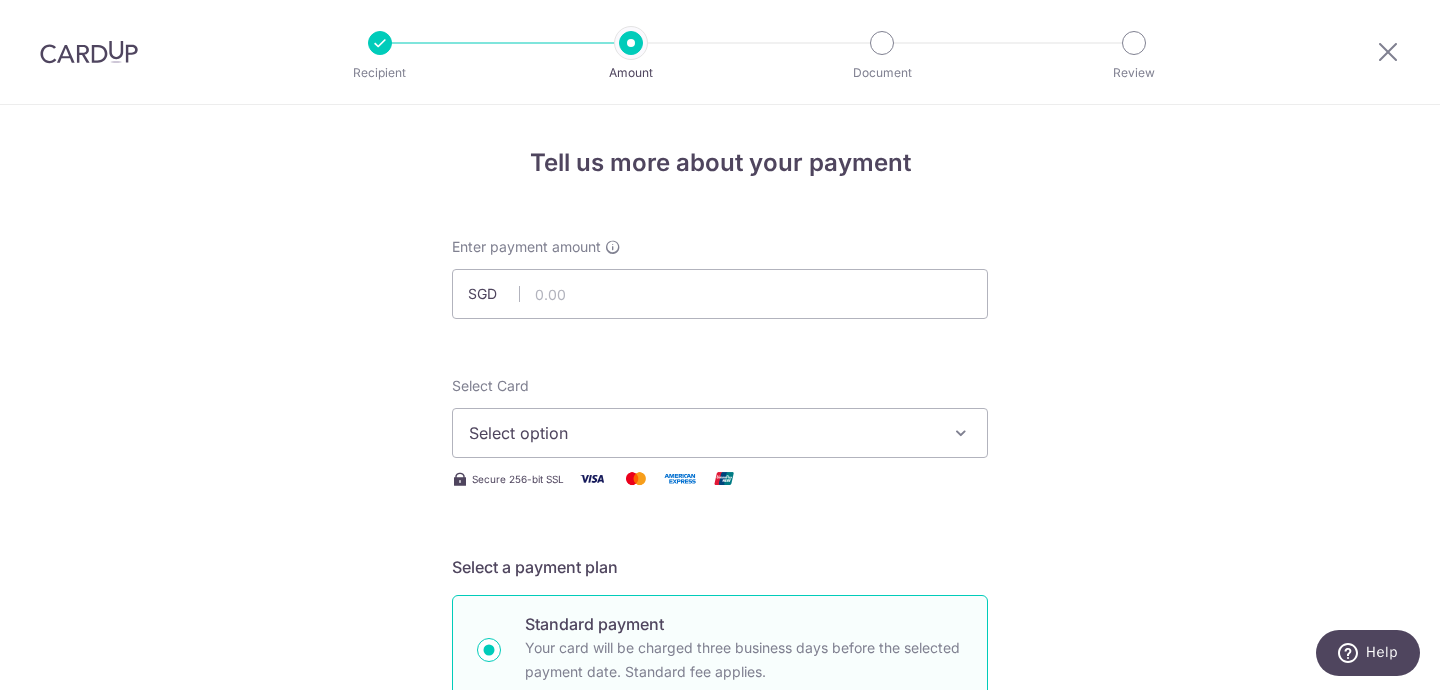click on "Select option" at bounding box center [702, 433] 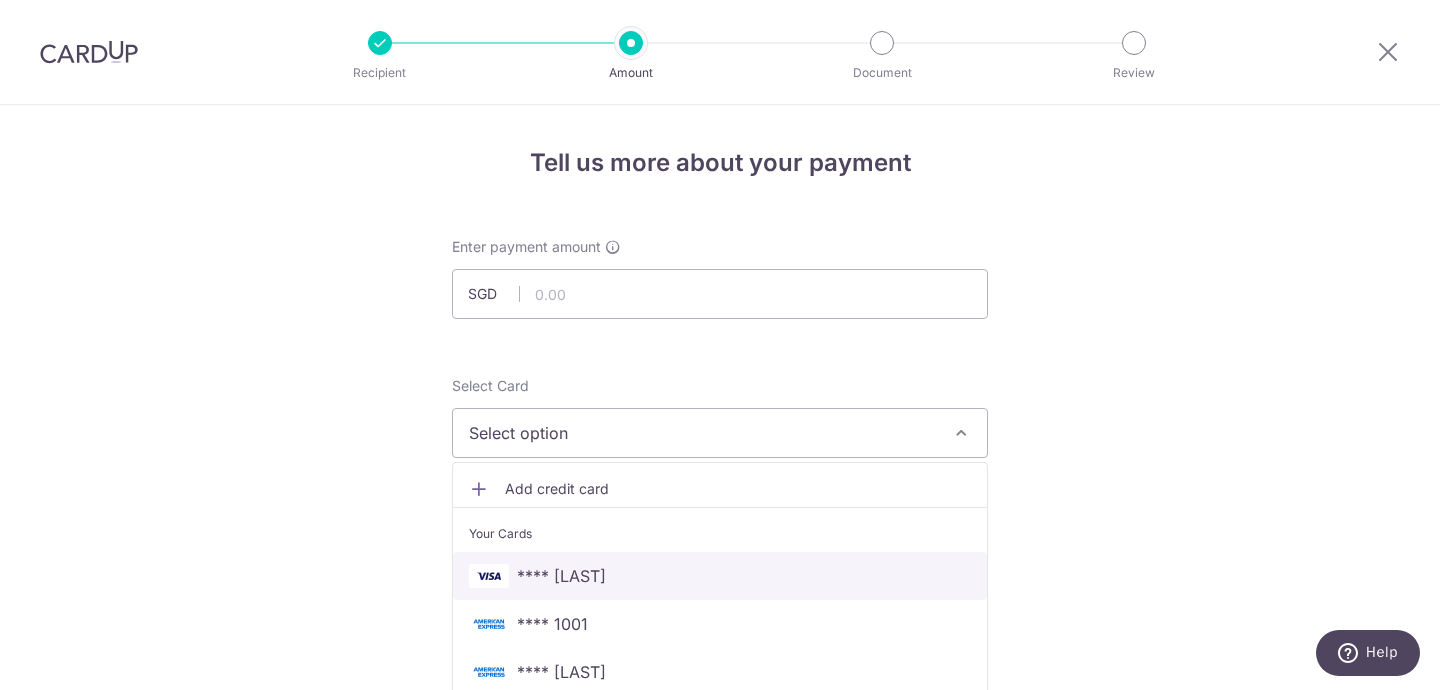 click on "**** 9942" at bounding box center [561, 576] 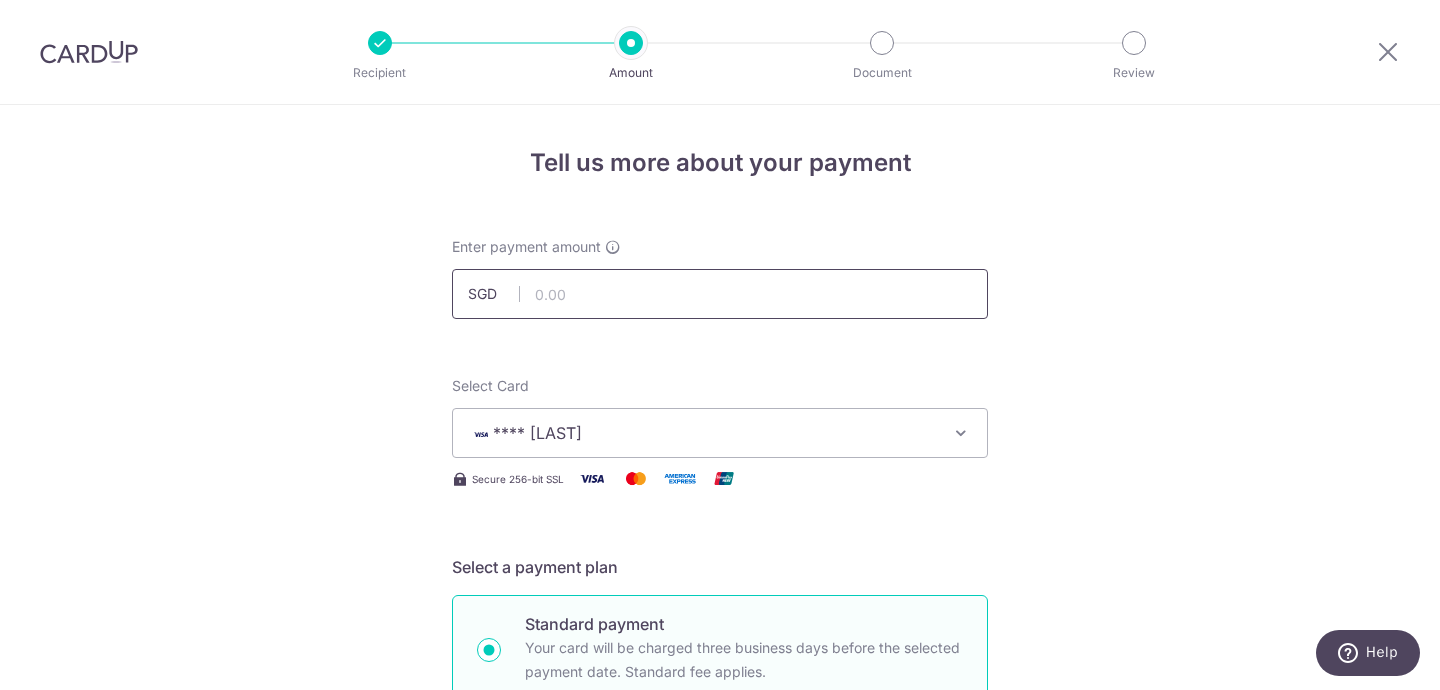 click at bounding box center (720, 294) 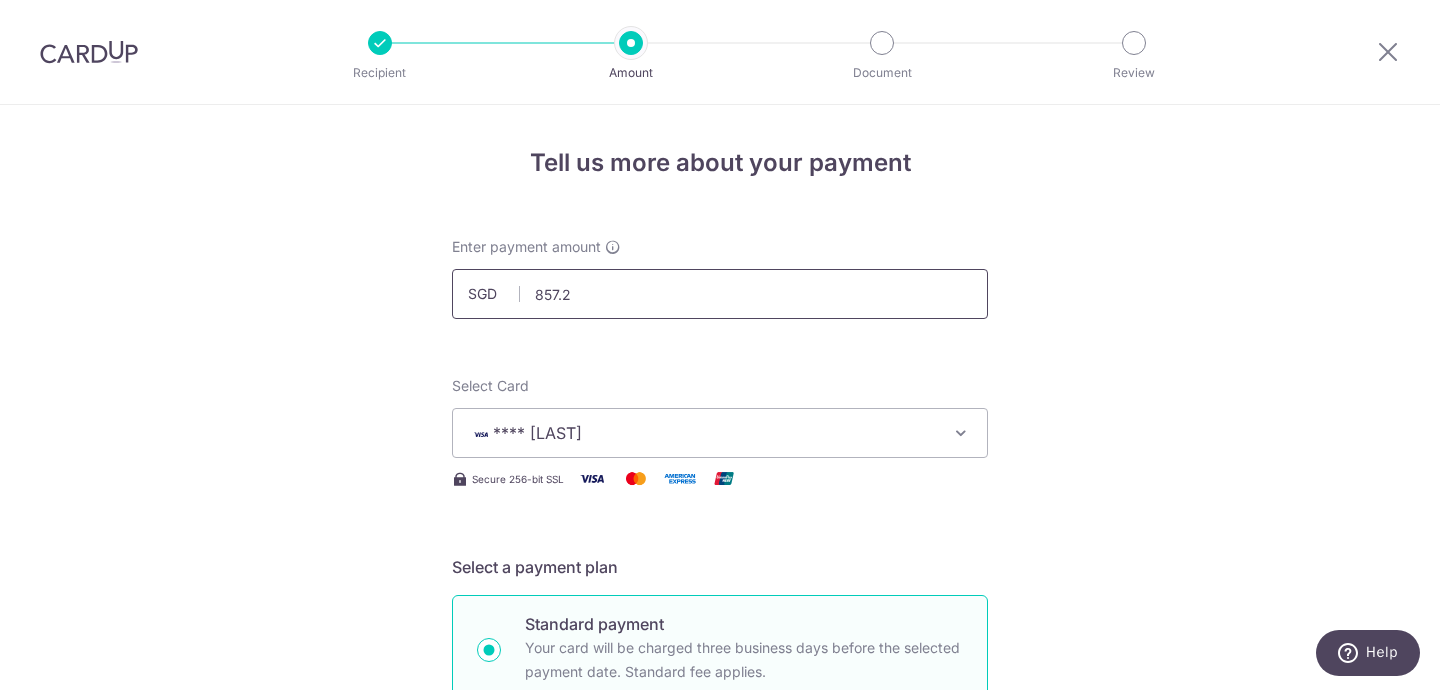 type on "857.29" 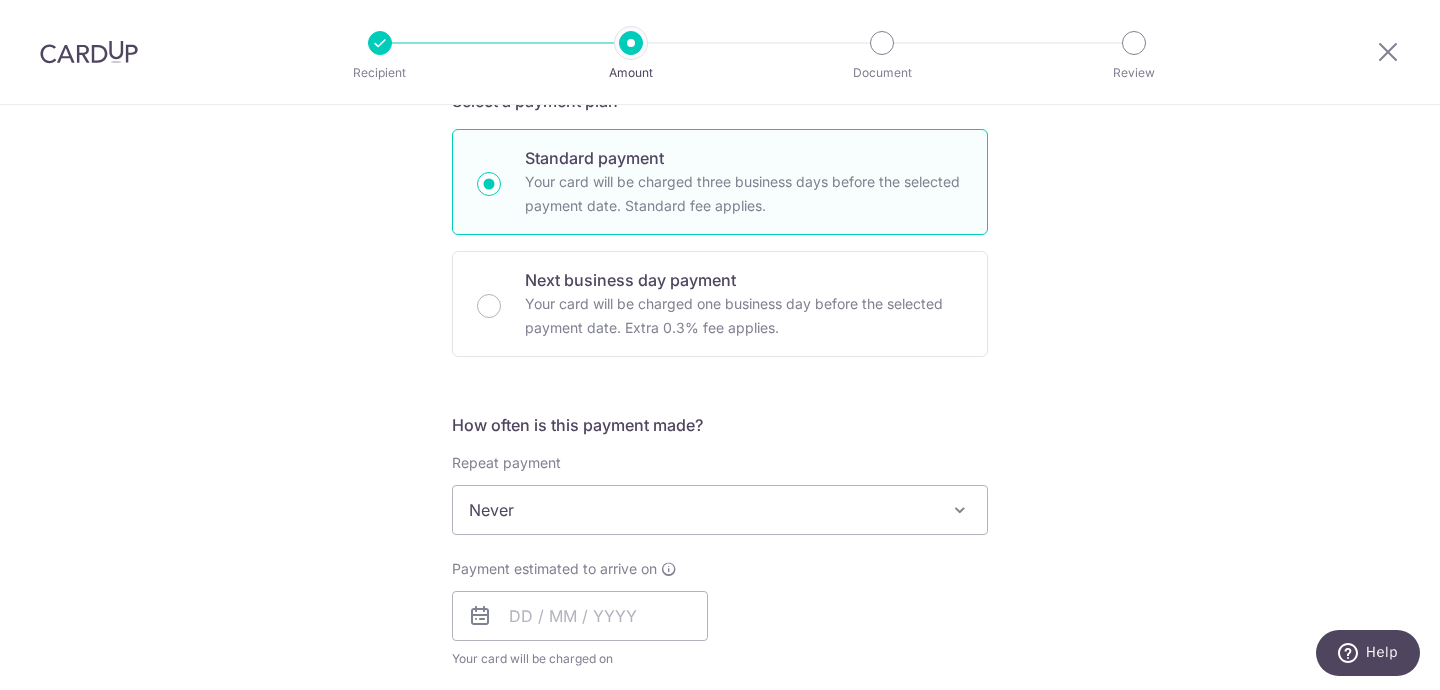 scroll, scrollTop: 577, scrollLeft: 0, axis: vertical 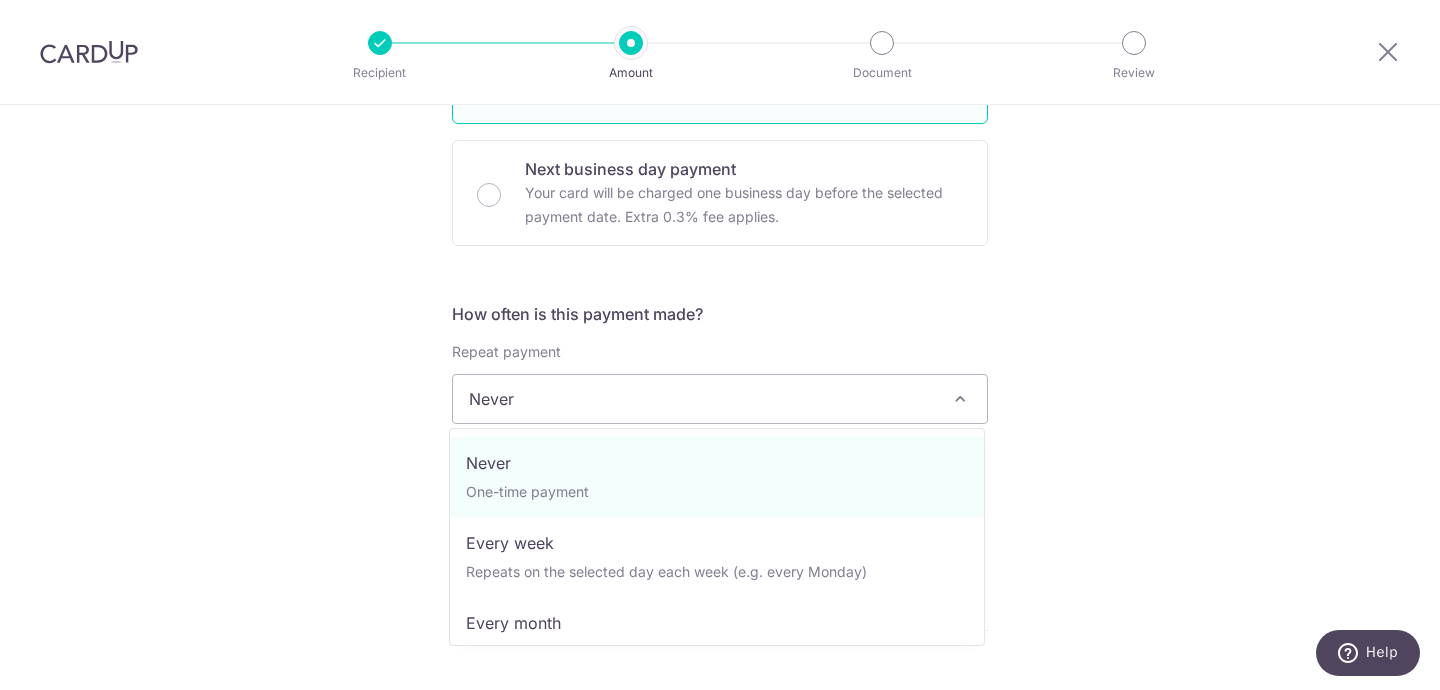 click on "Never" at bounding box center [720, 399] 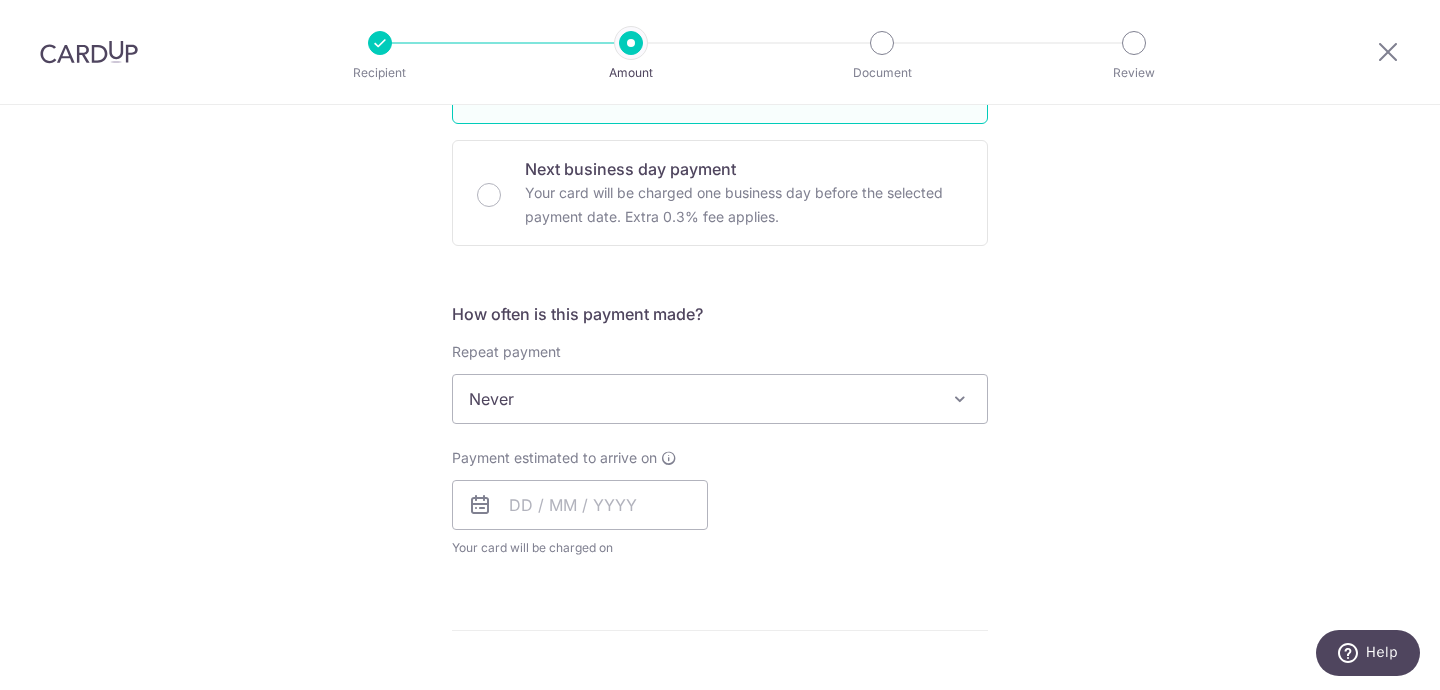 click on "Never" at bounding box center (720, 399) 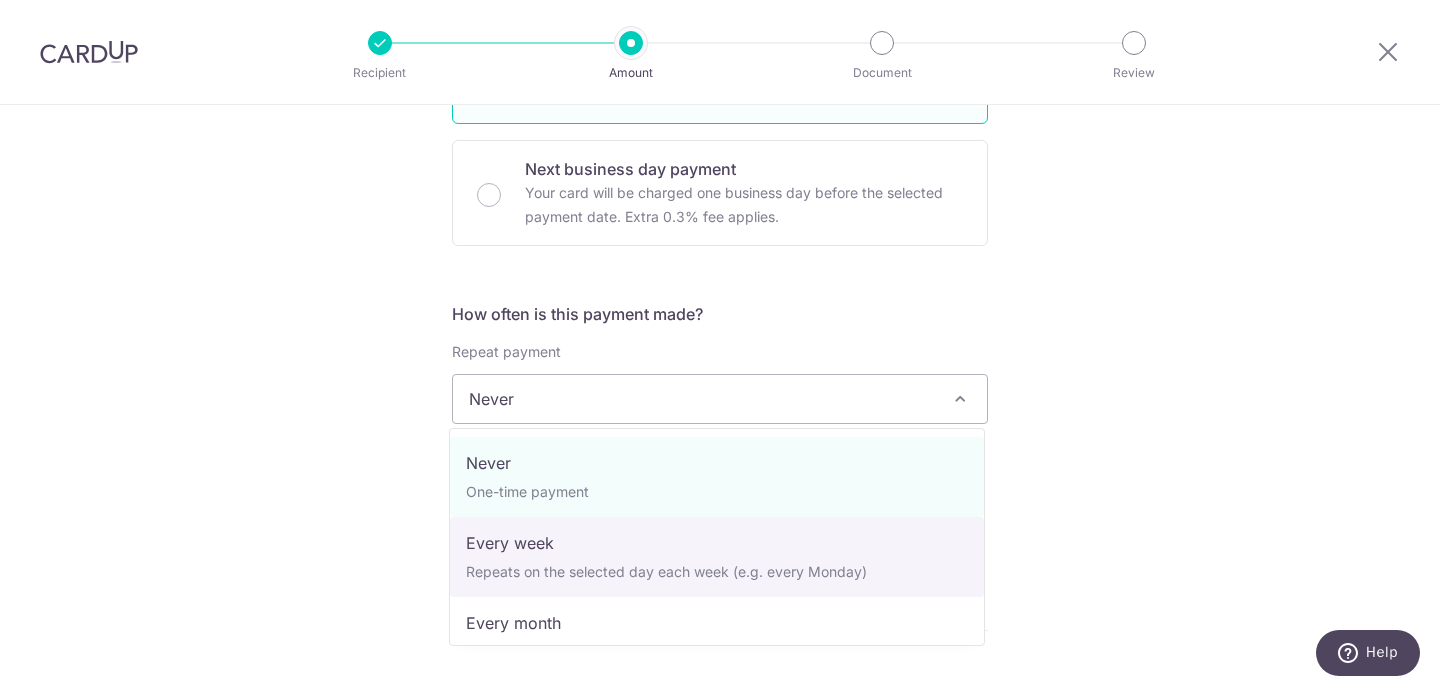 scroll, scrollTop: 93, scrollLeft: 0, axis: vertical 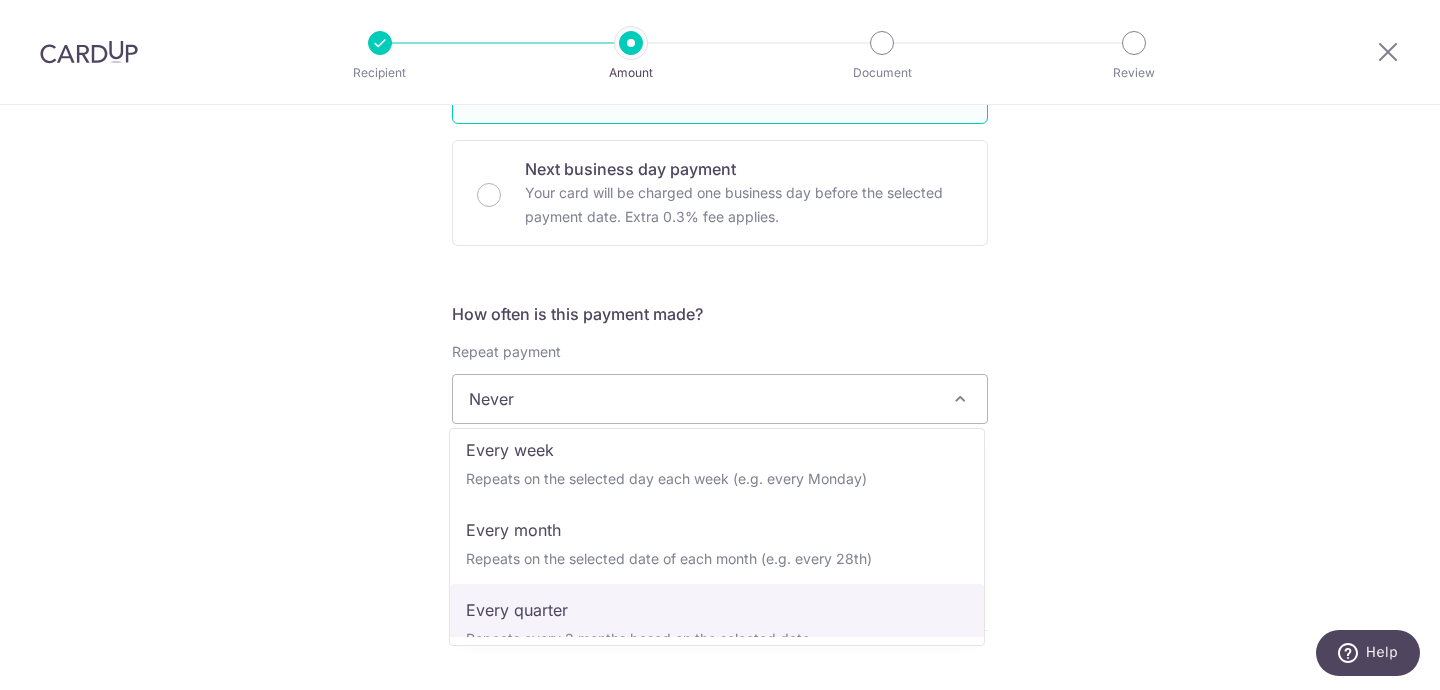select on "4" 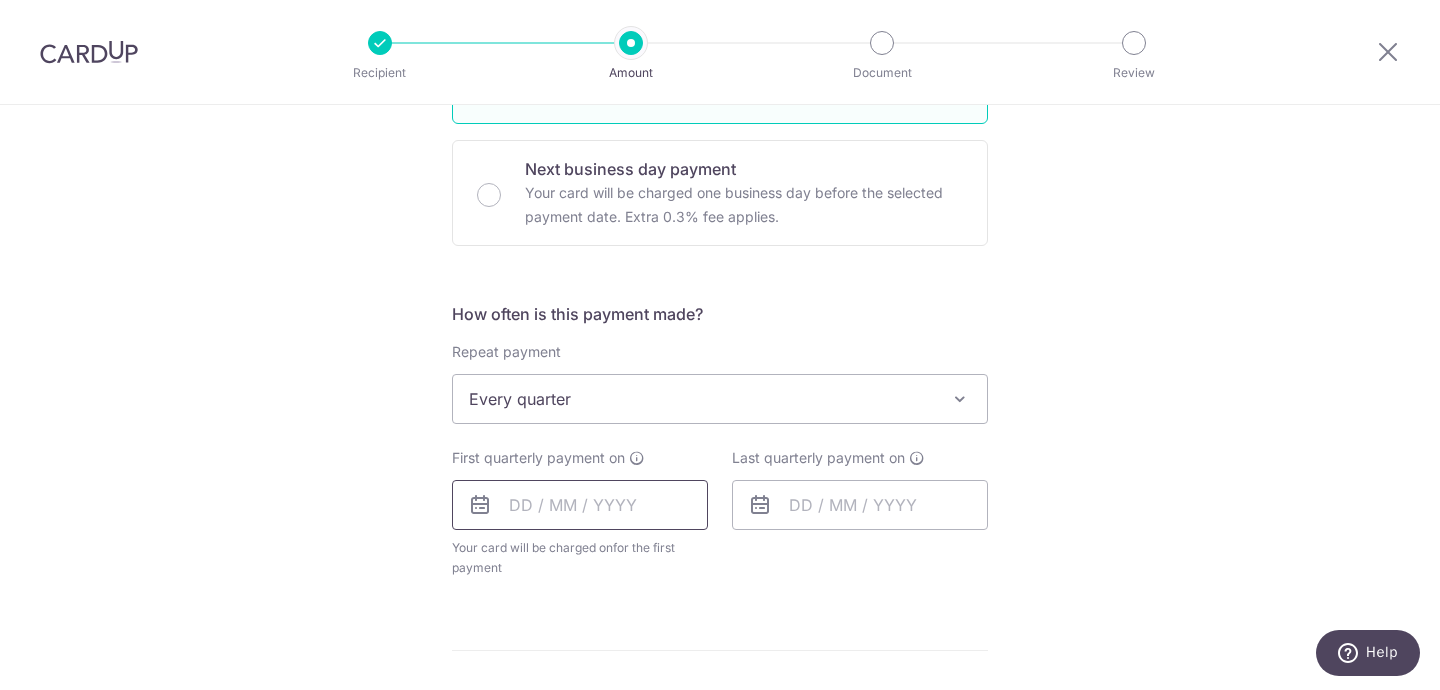 click at bounding box center (580, 505) 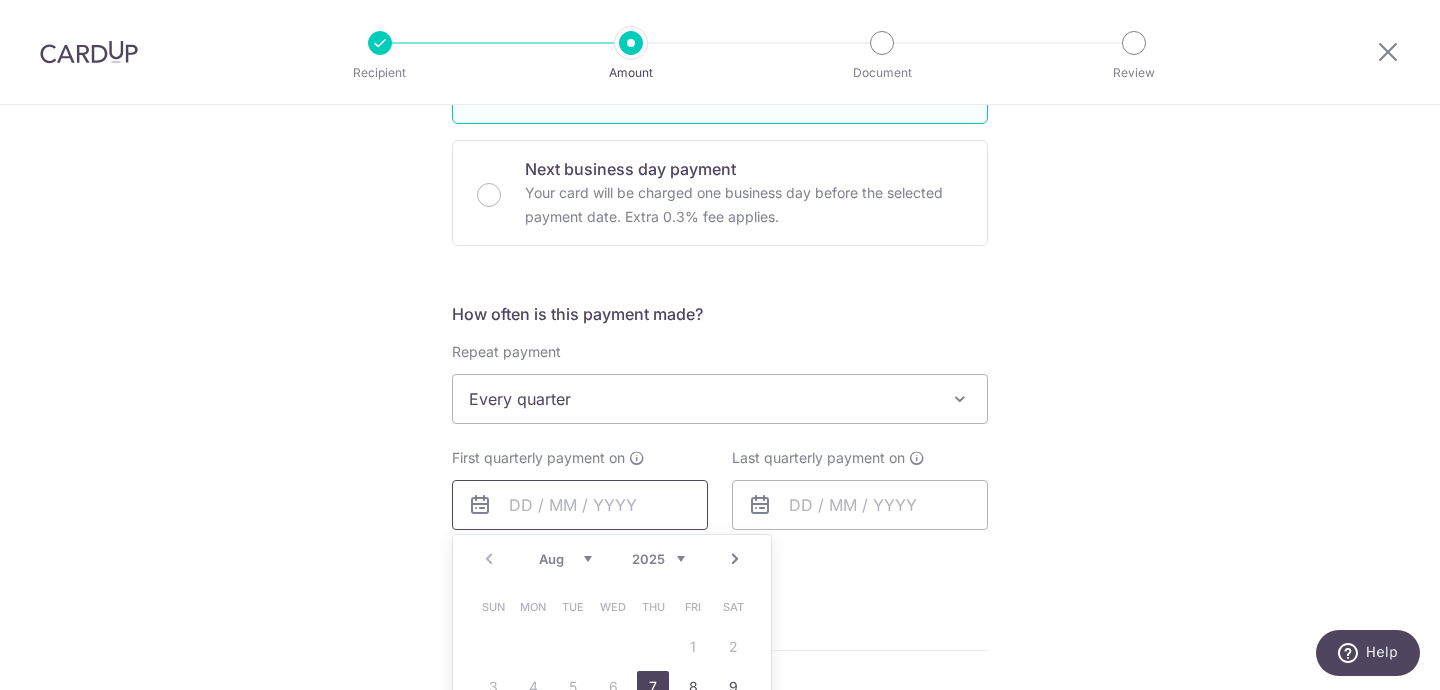 scroll, scrollTop: 832, scrollLeft: 0, axis: vertical 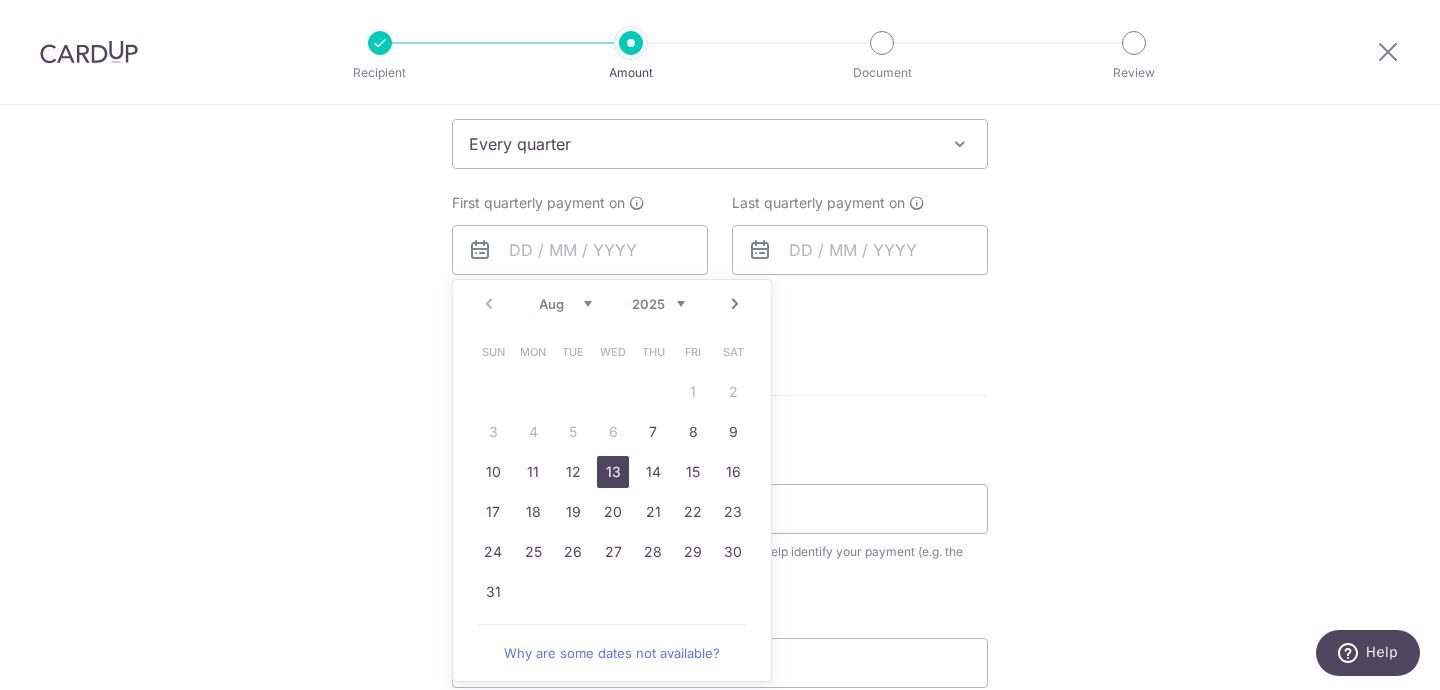 click on "13" at bounding box center [613, 472] 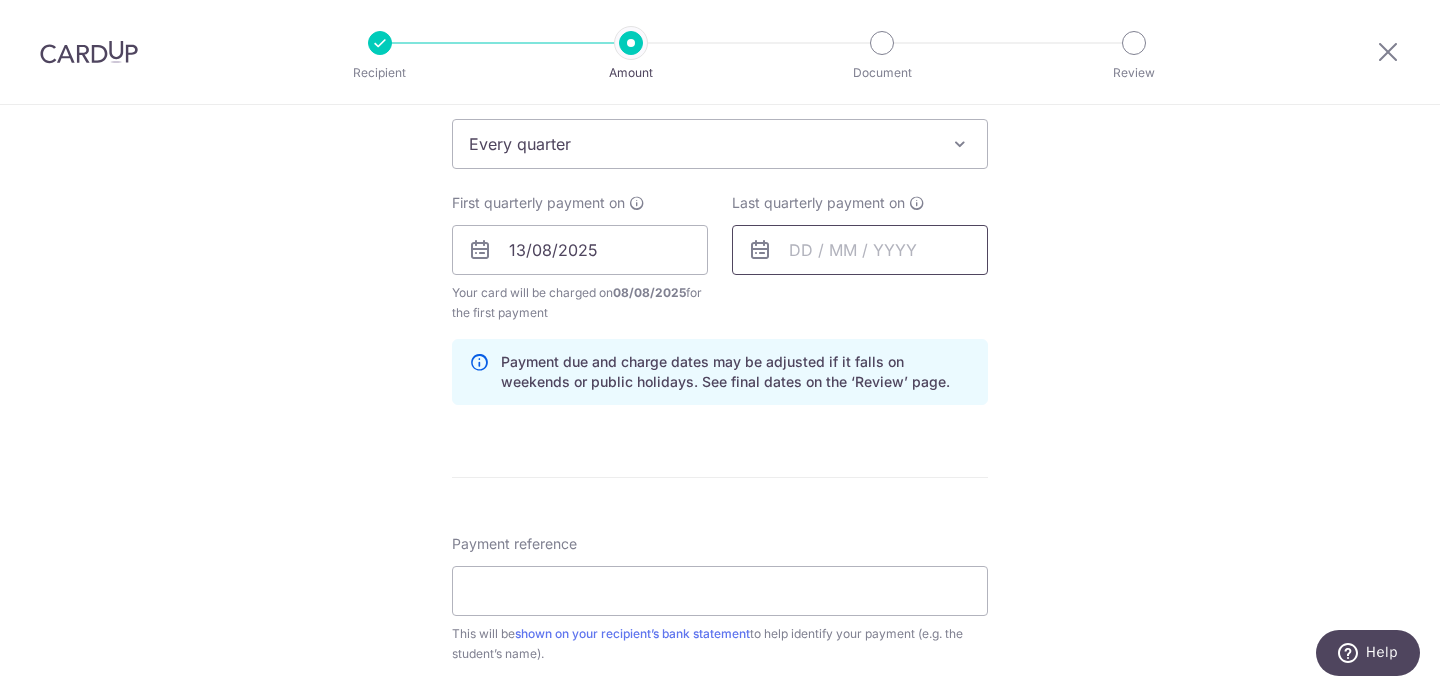 click at bounding box center [860, 250] 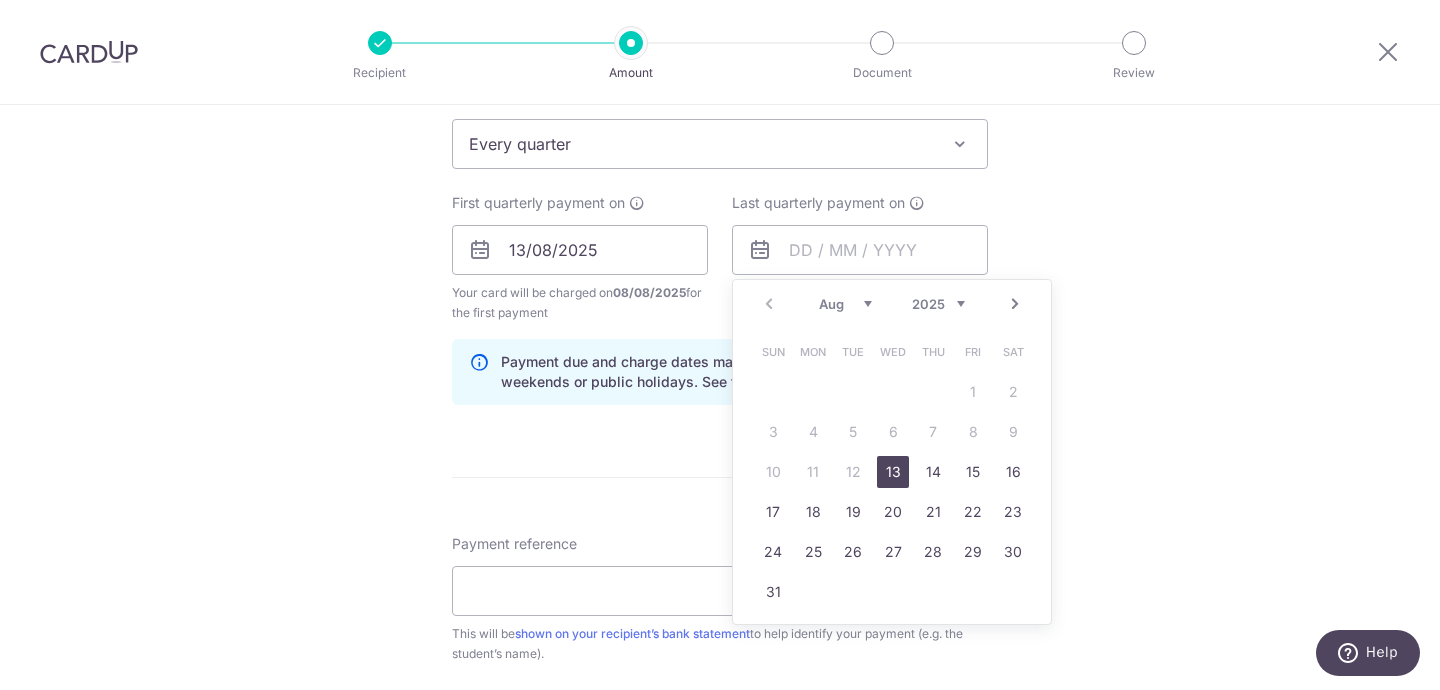 click on "Next" at bounding box center [1015, 304] 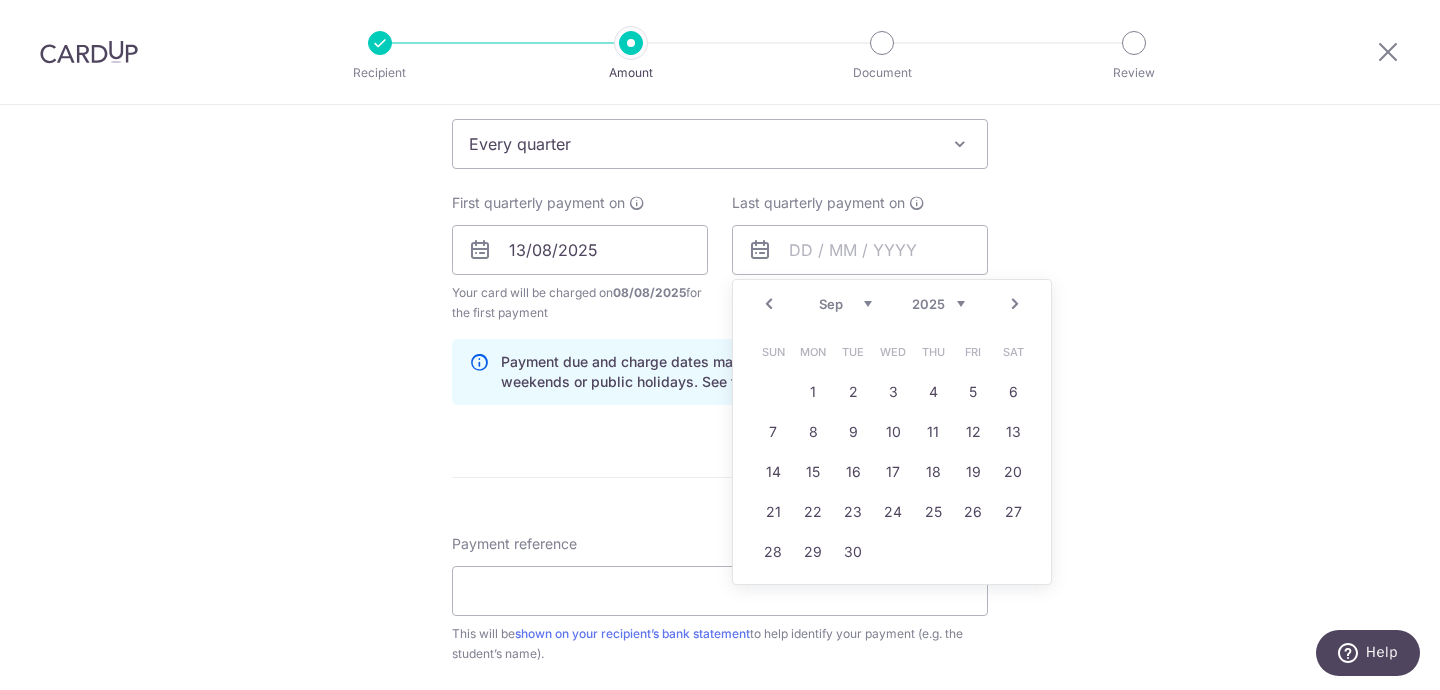 click on "Next" at bounding box center [1015, 304] 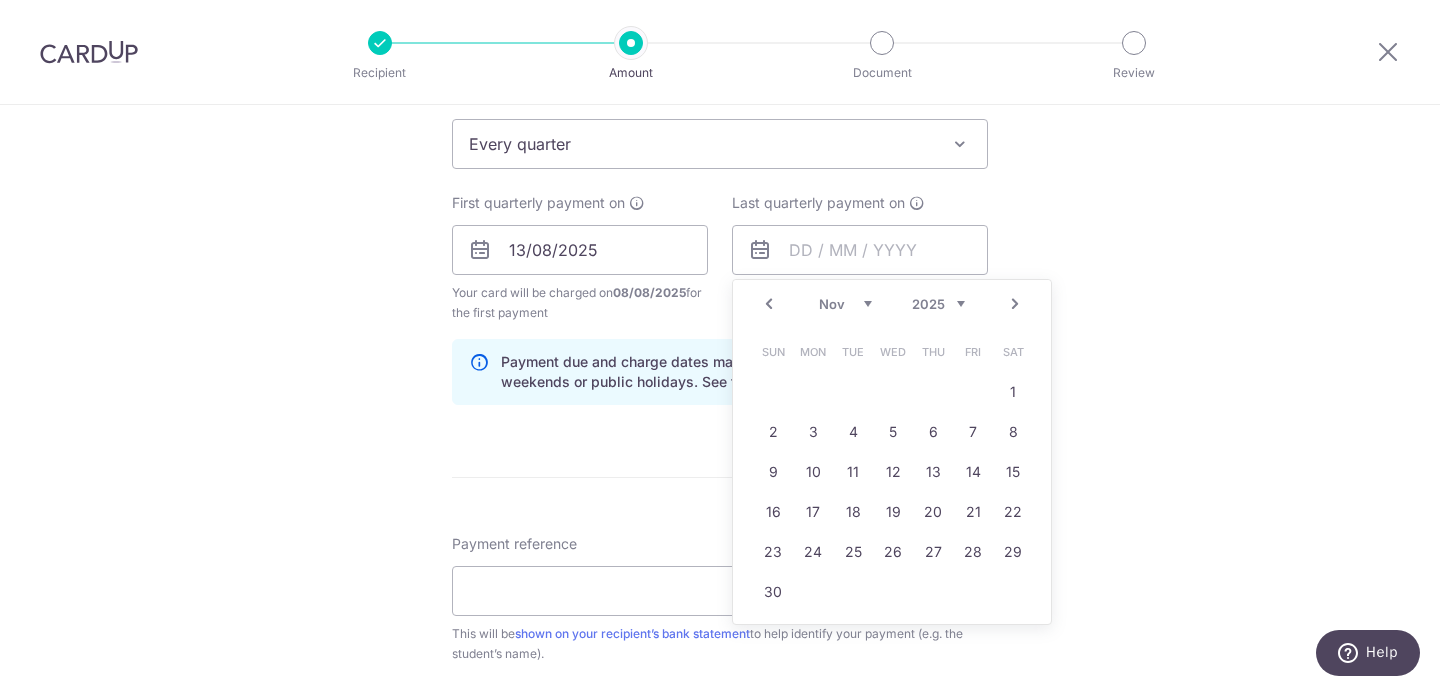 click on "Next" at bounding box center (1015, 304) 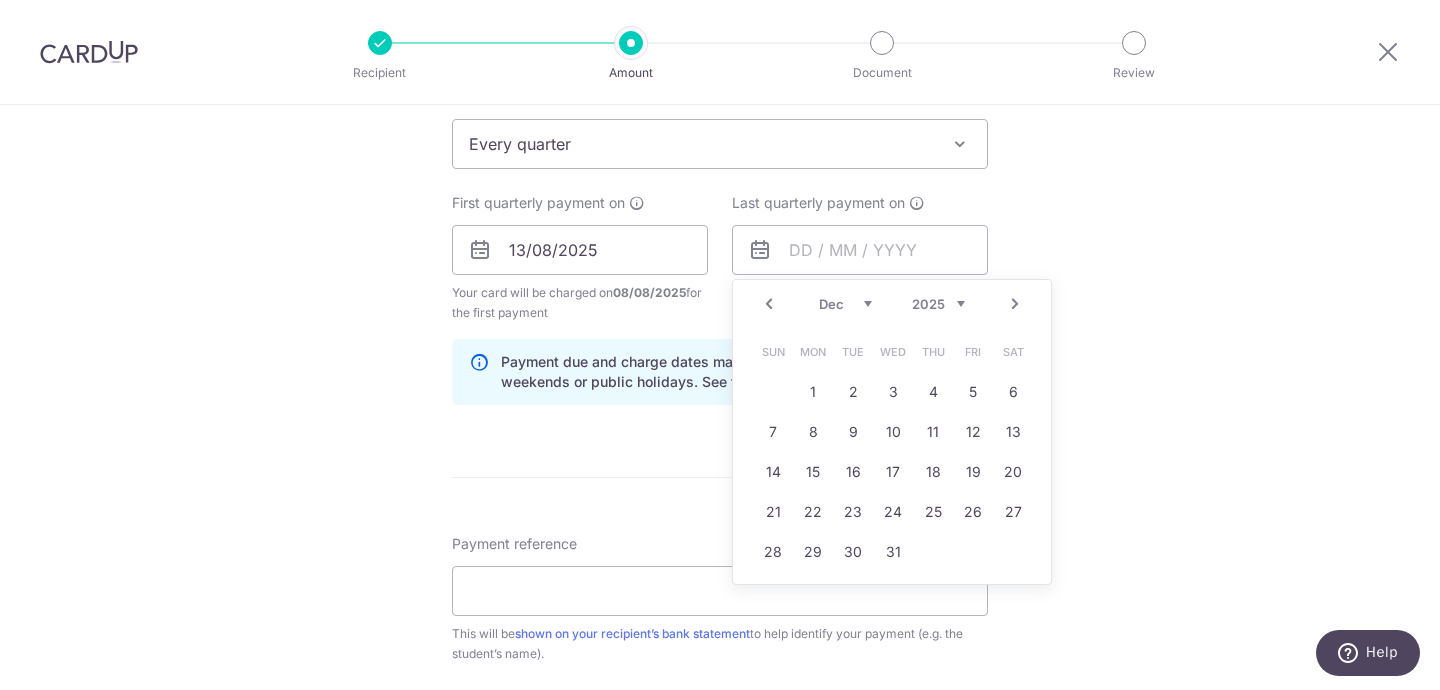 click on "Next" at bounding box center [1015, 304] 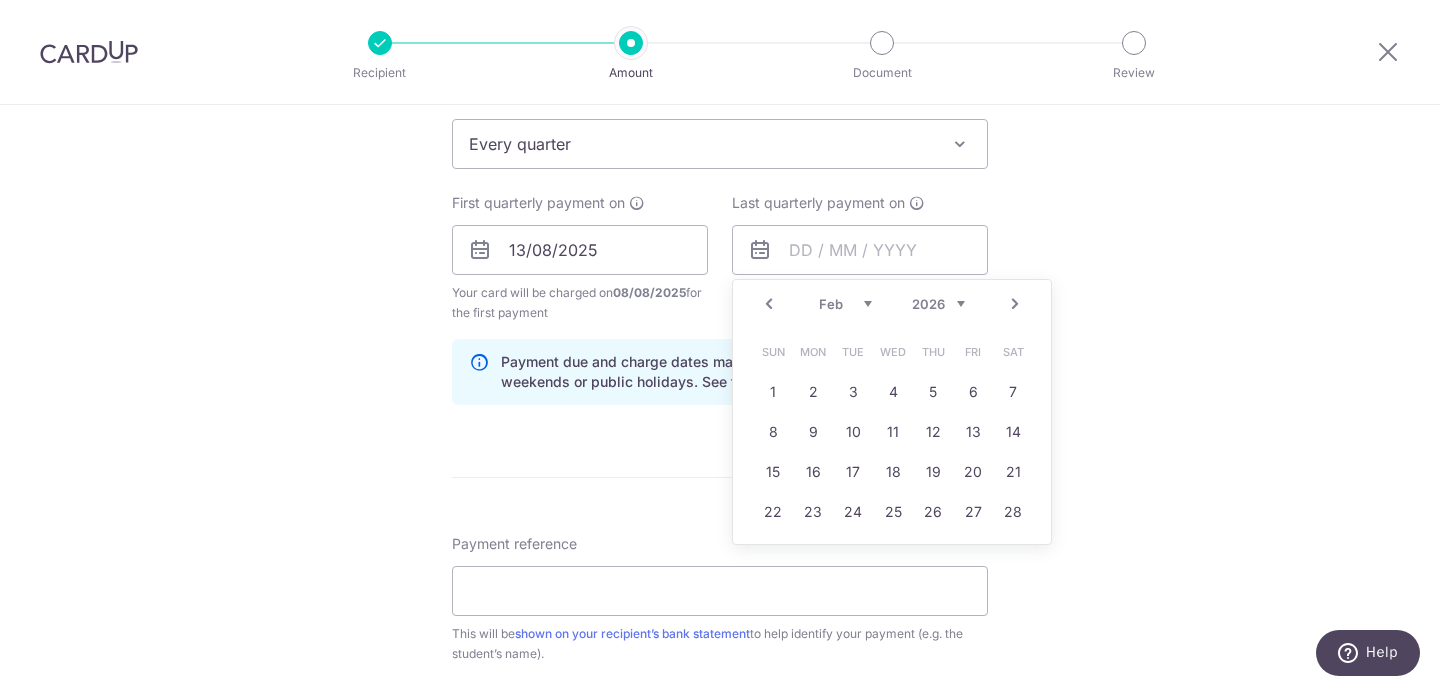 click on "Prev" at bounding box center [769, 304] 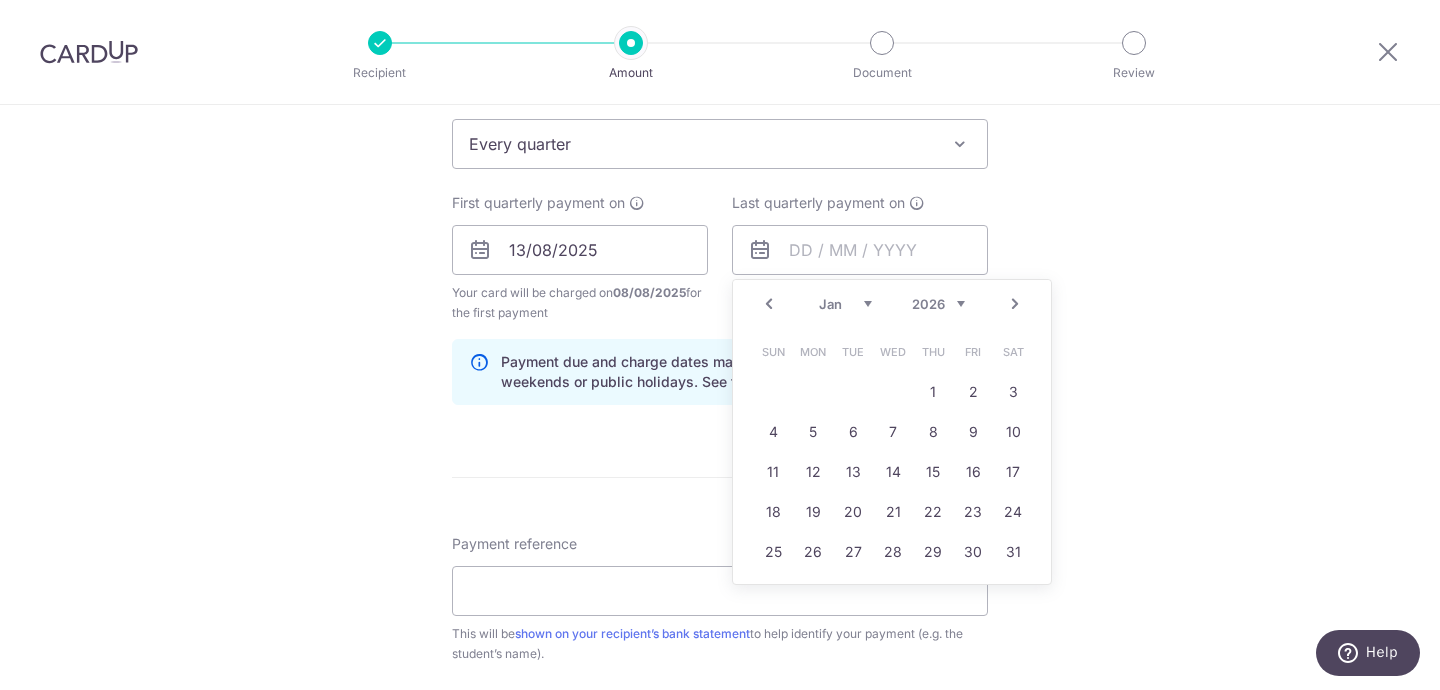 click on "Prev" at bounding box center (769, 304) 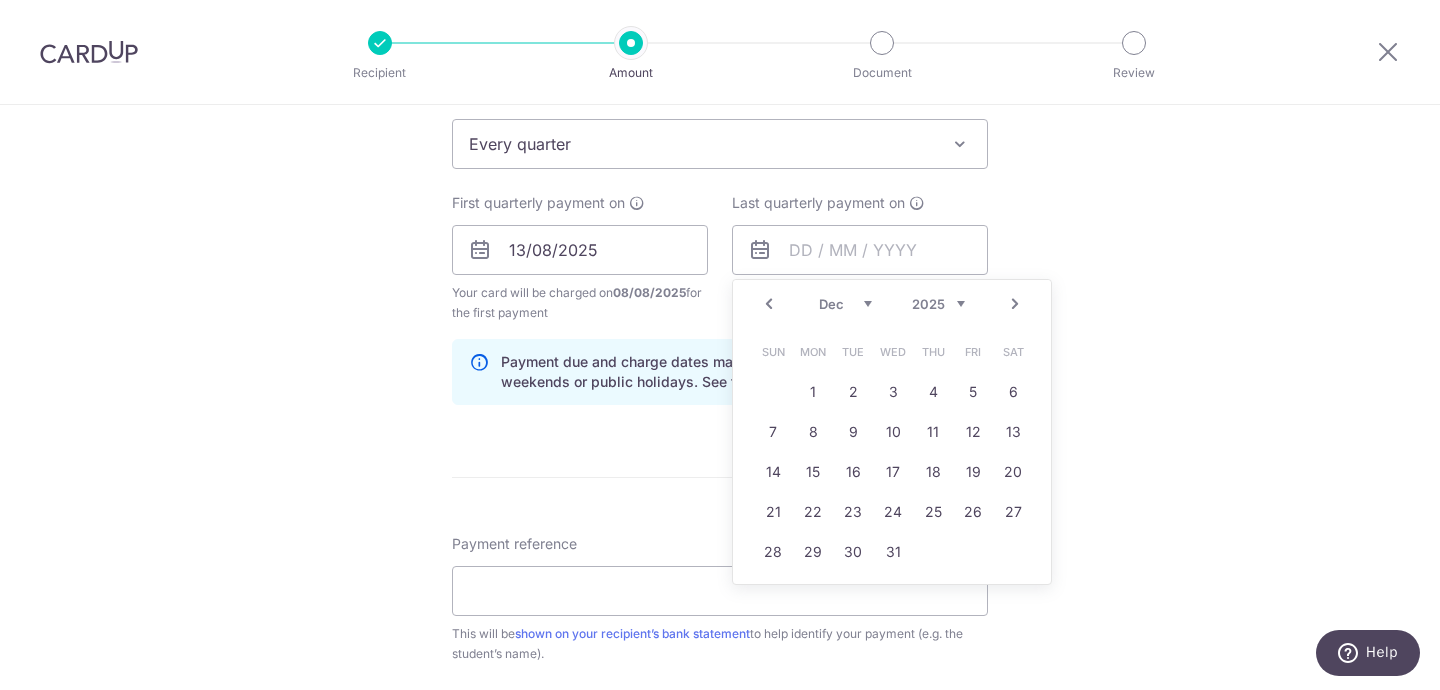 click on "Prev" at bounding box center [769, 304] 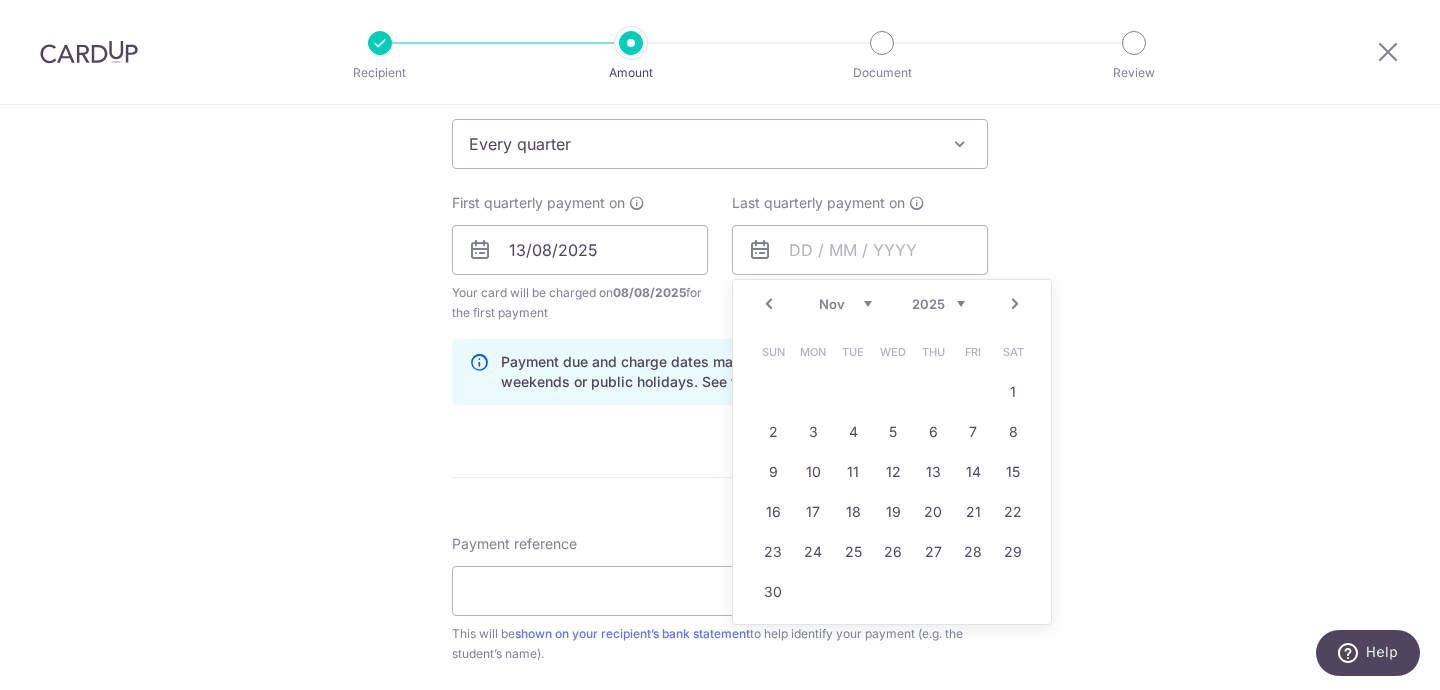 click on "Prev" at bounding box center (769, 304) 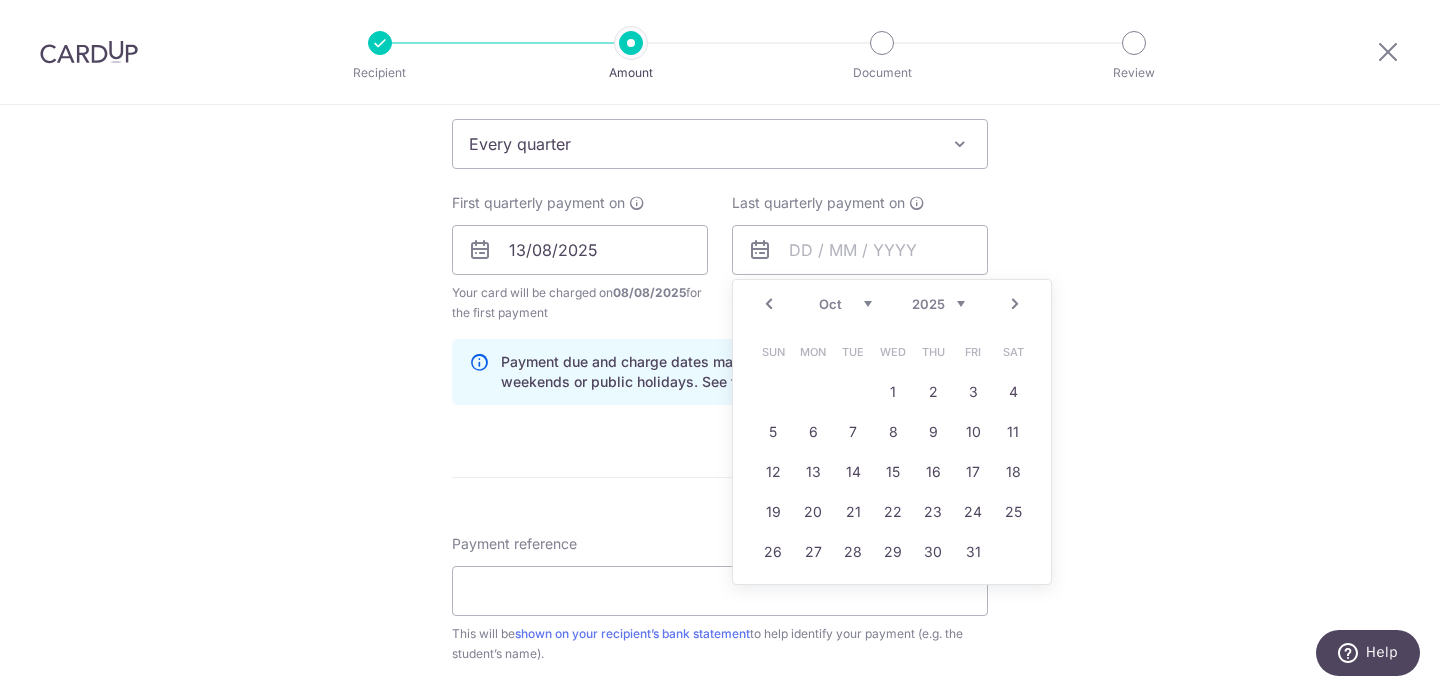 click on "Next" at bounding box center (1015, 304) 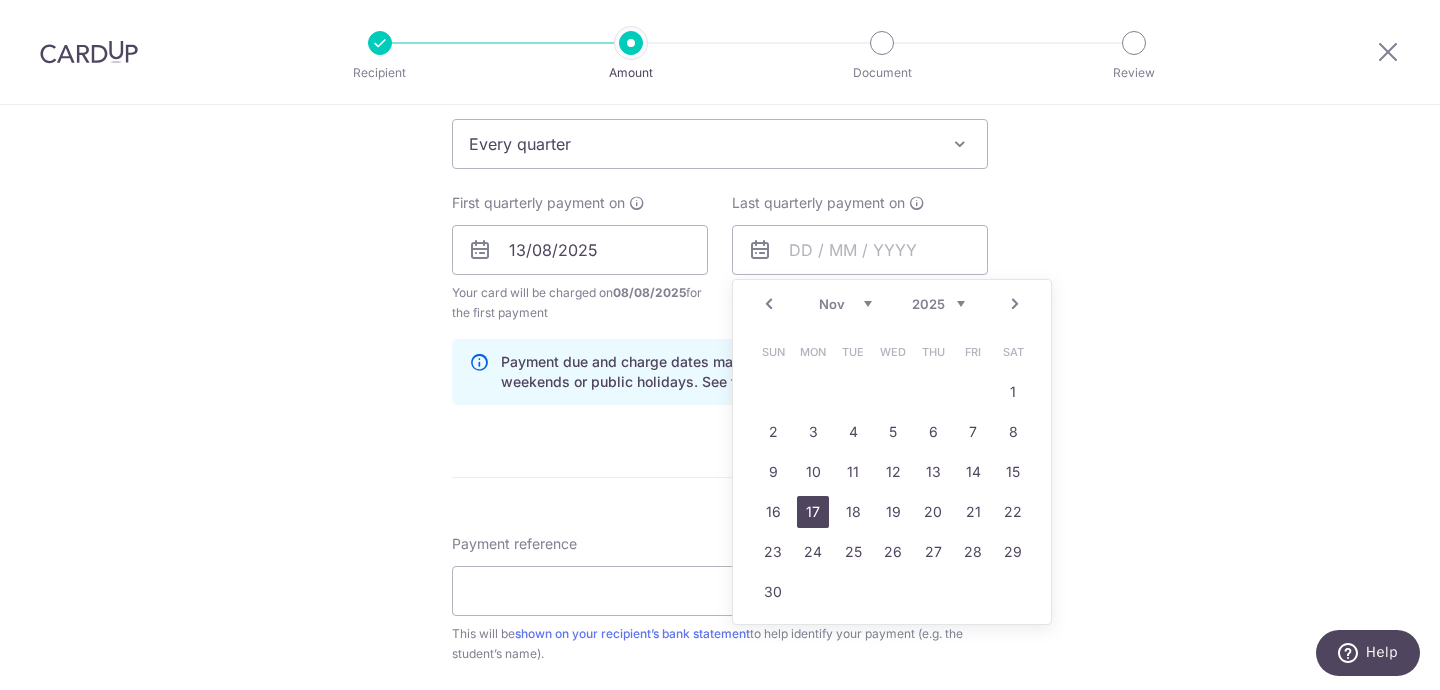 click on "17" at bounding box center (813, 512) 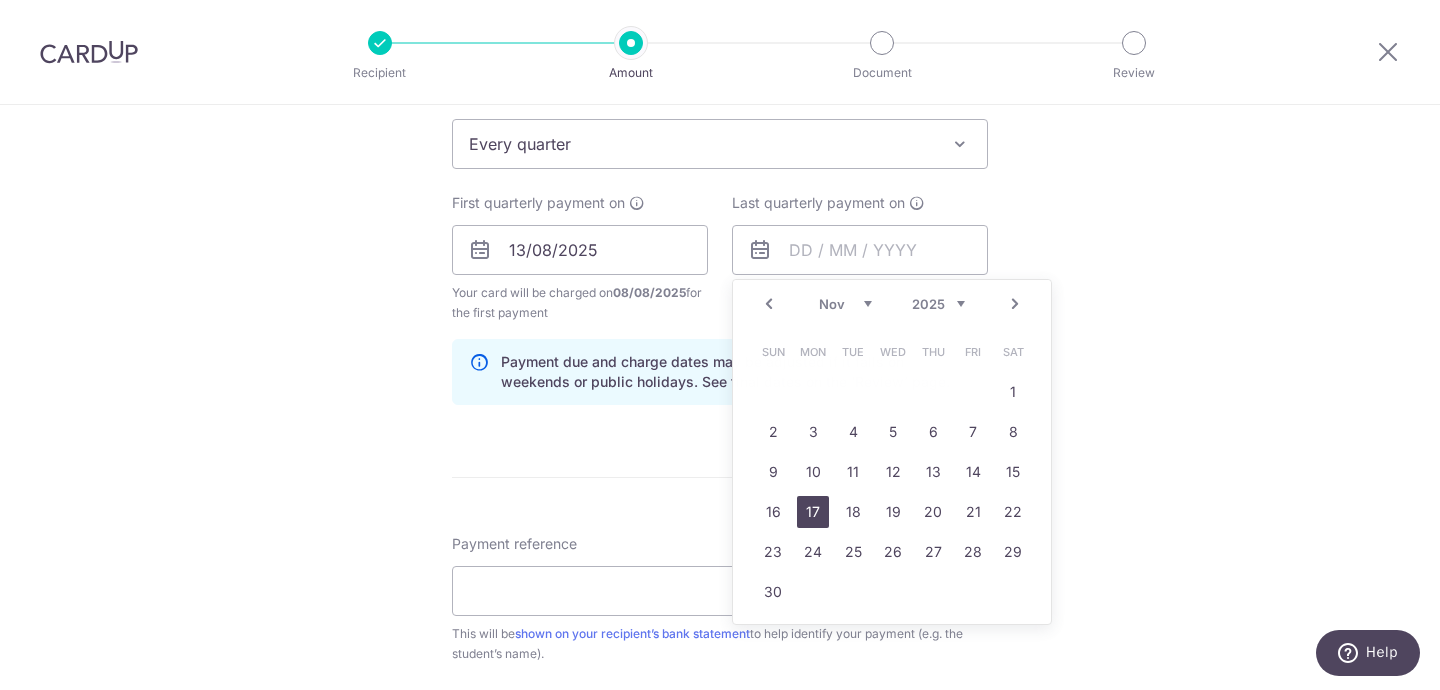 type on "17/11/2025" 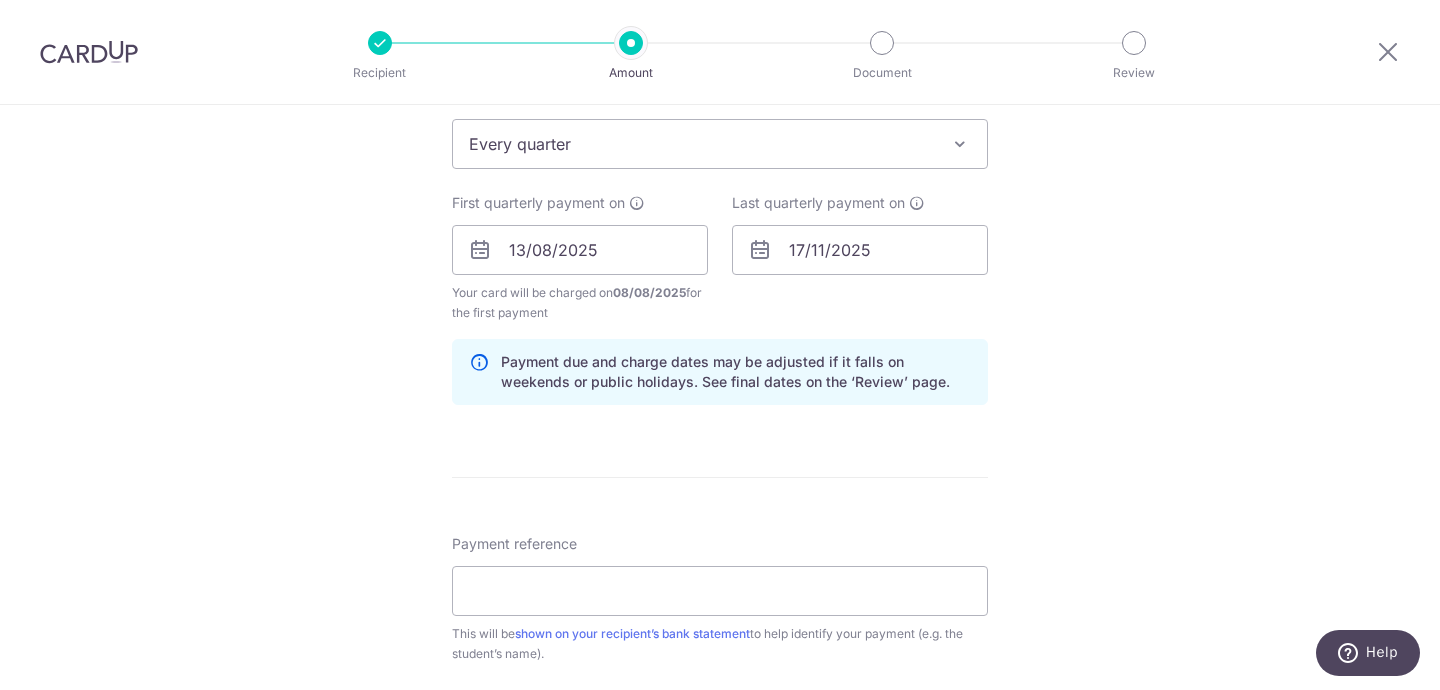 scroll, scrollTop: 1085, scrollLeft: 0, axis: vertical 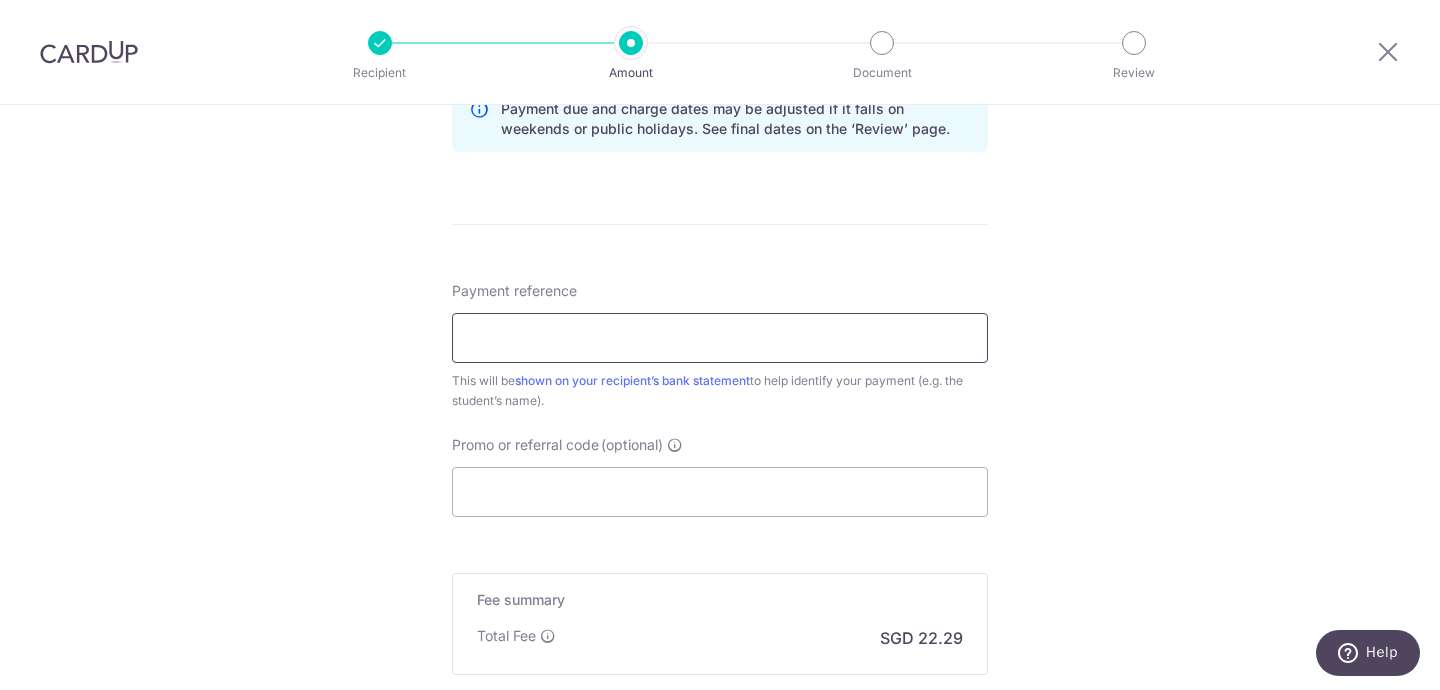 click on "Payment reference" at bounding box center [720, 338] 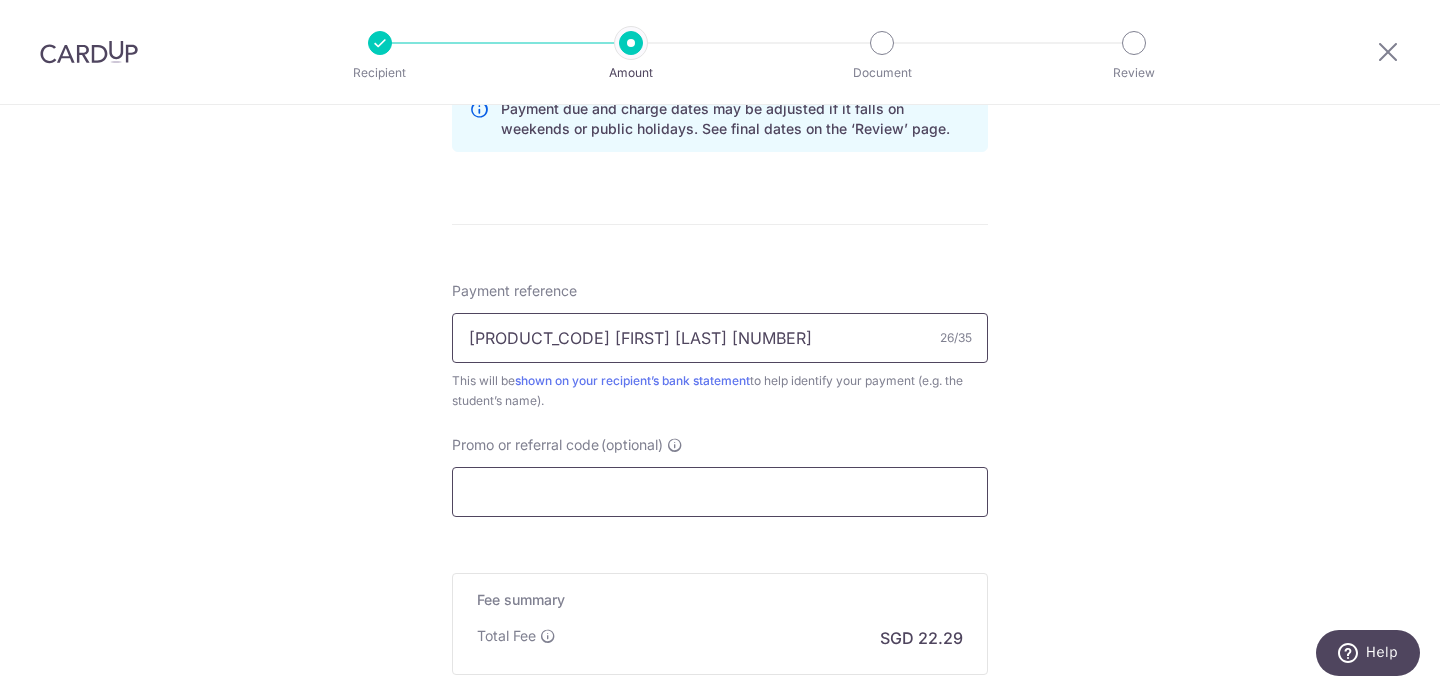 type on "Y23345 [FIRST] [LAST] [PHONE]" 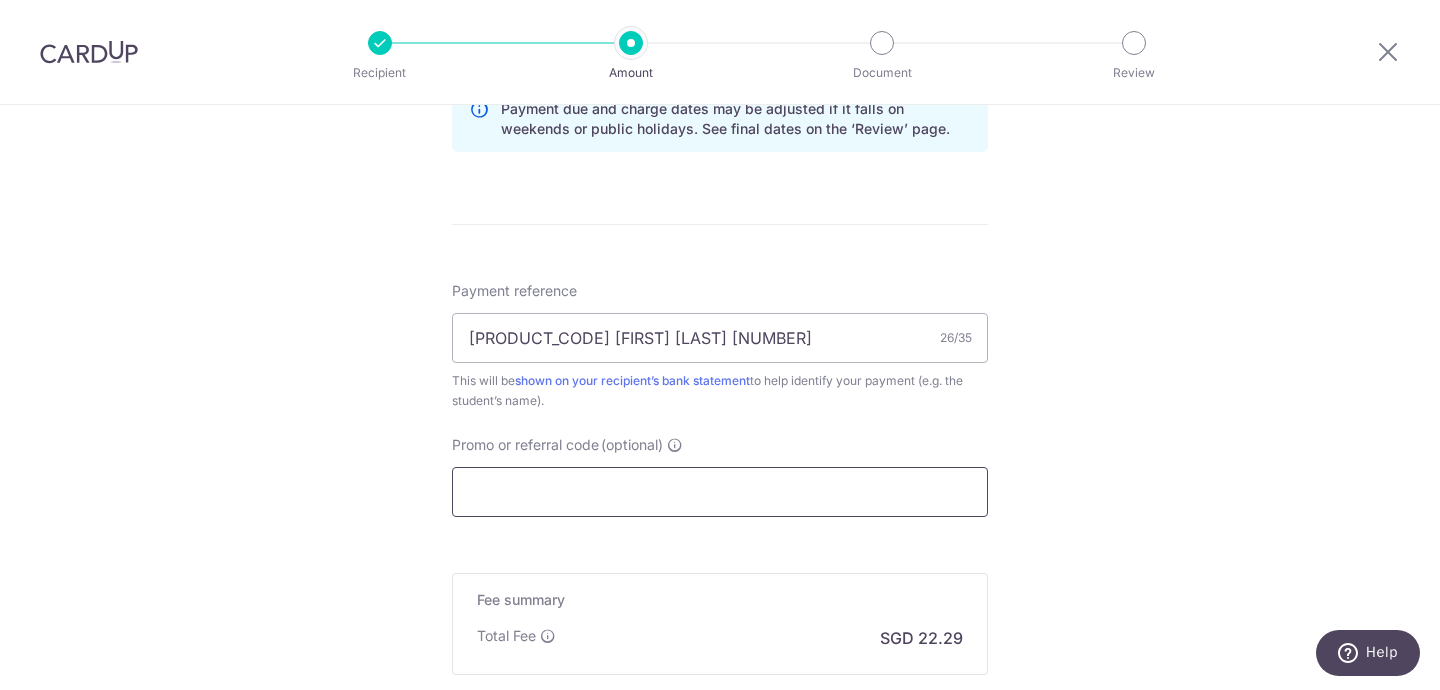 click on "Promo or referral code
(optional)" at bounding box center [720, 492] 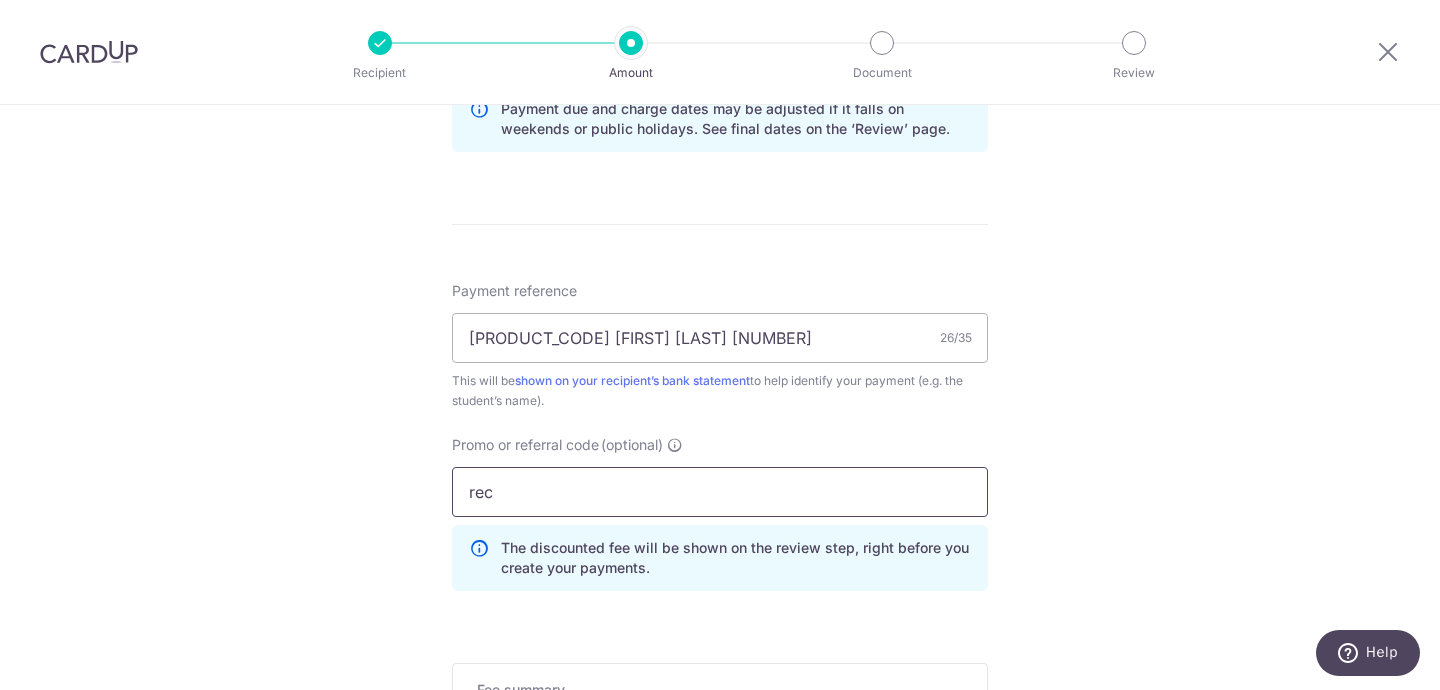 type on "rec185" 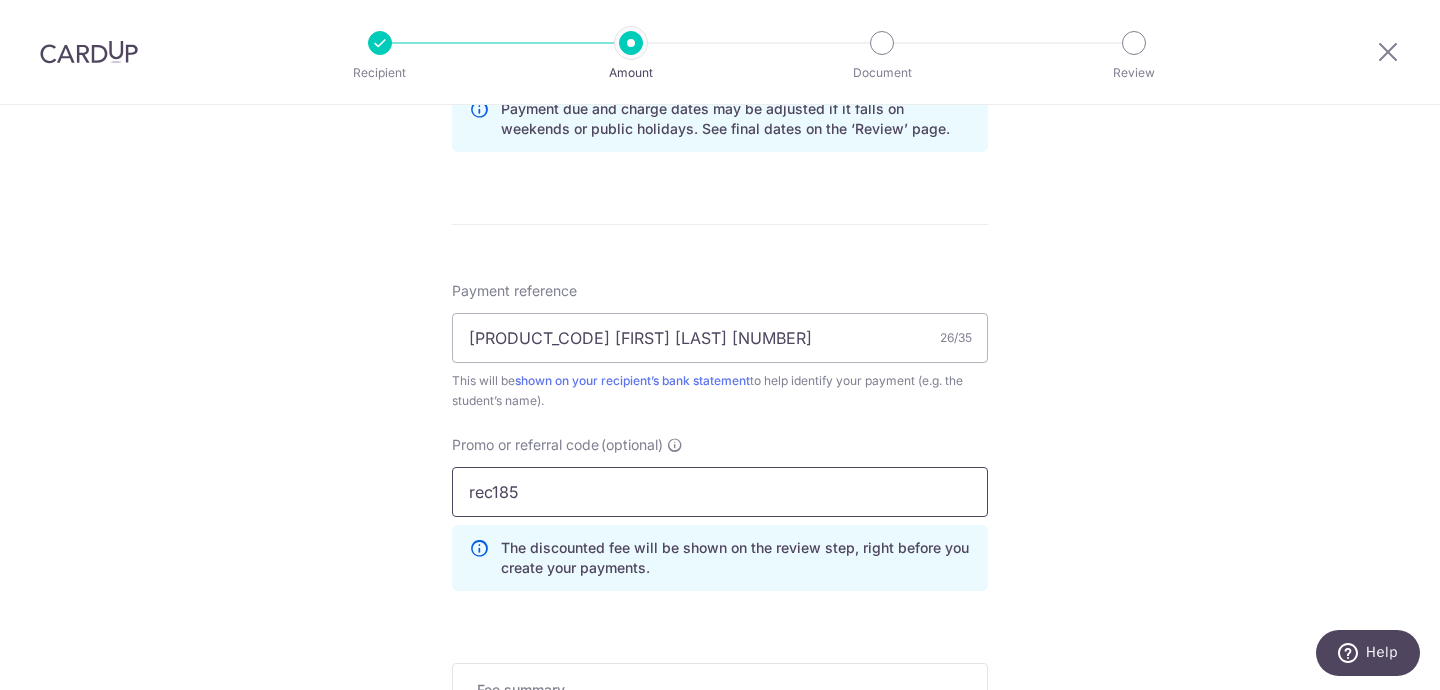 scroll, scrollTop: 1343, scrollLeft: 0, axis: vertical 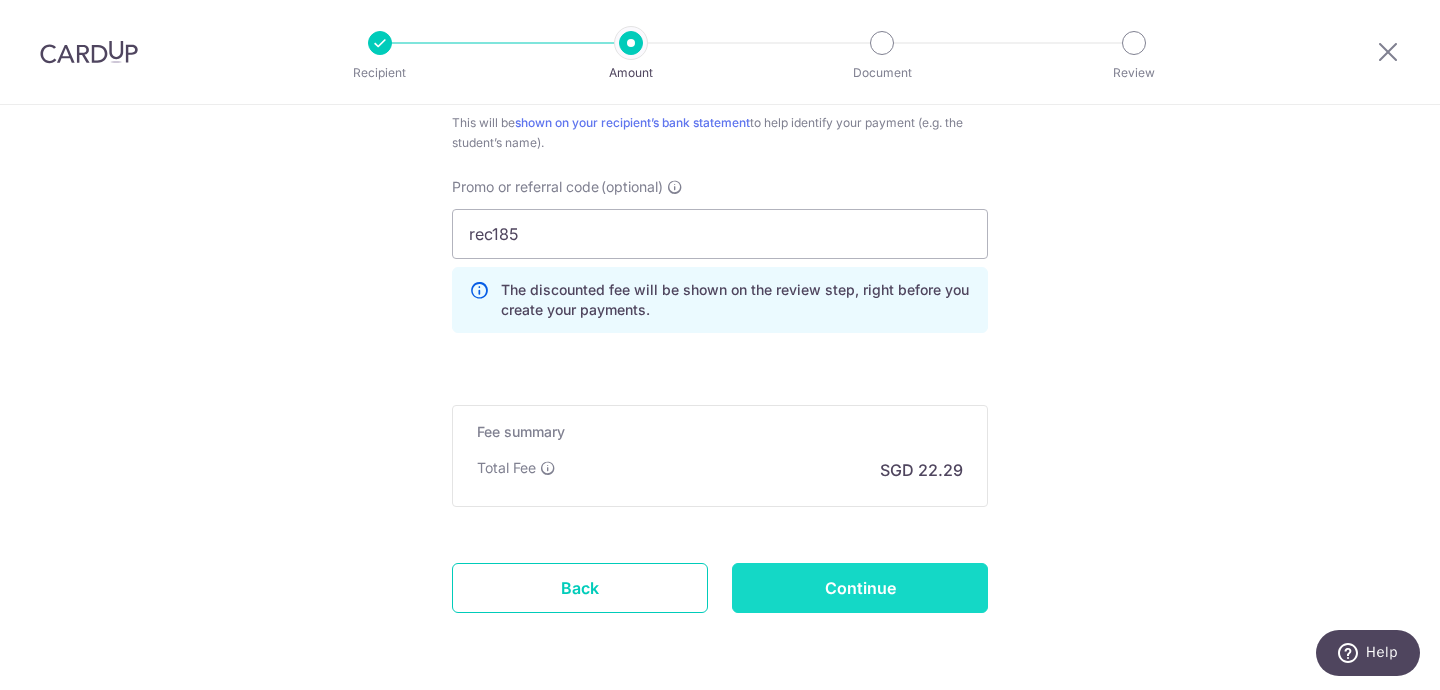 click on "Continue" at bounding box center [860, 588] 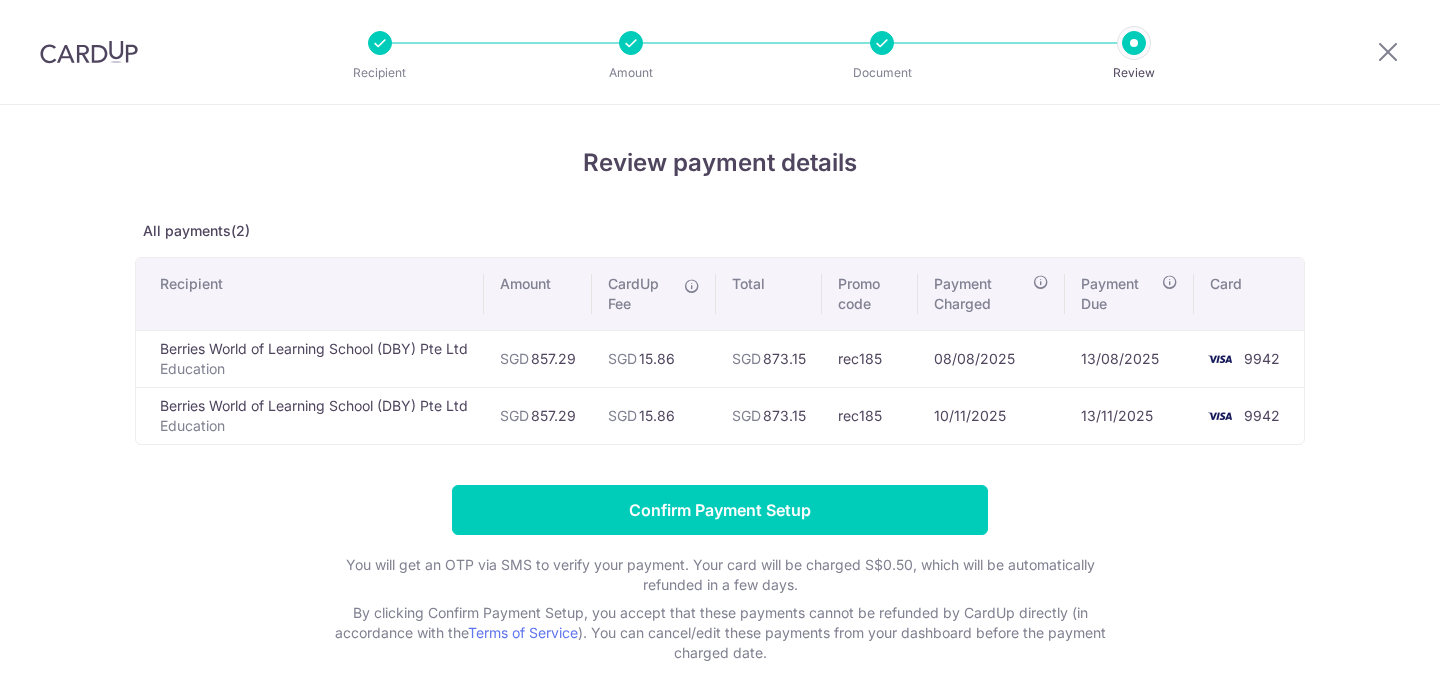 scroll, scrollTop: 0, scrollLeft: 0, axis: both 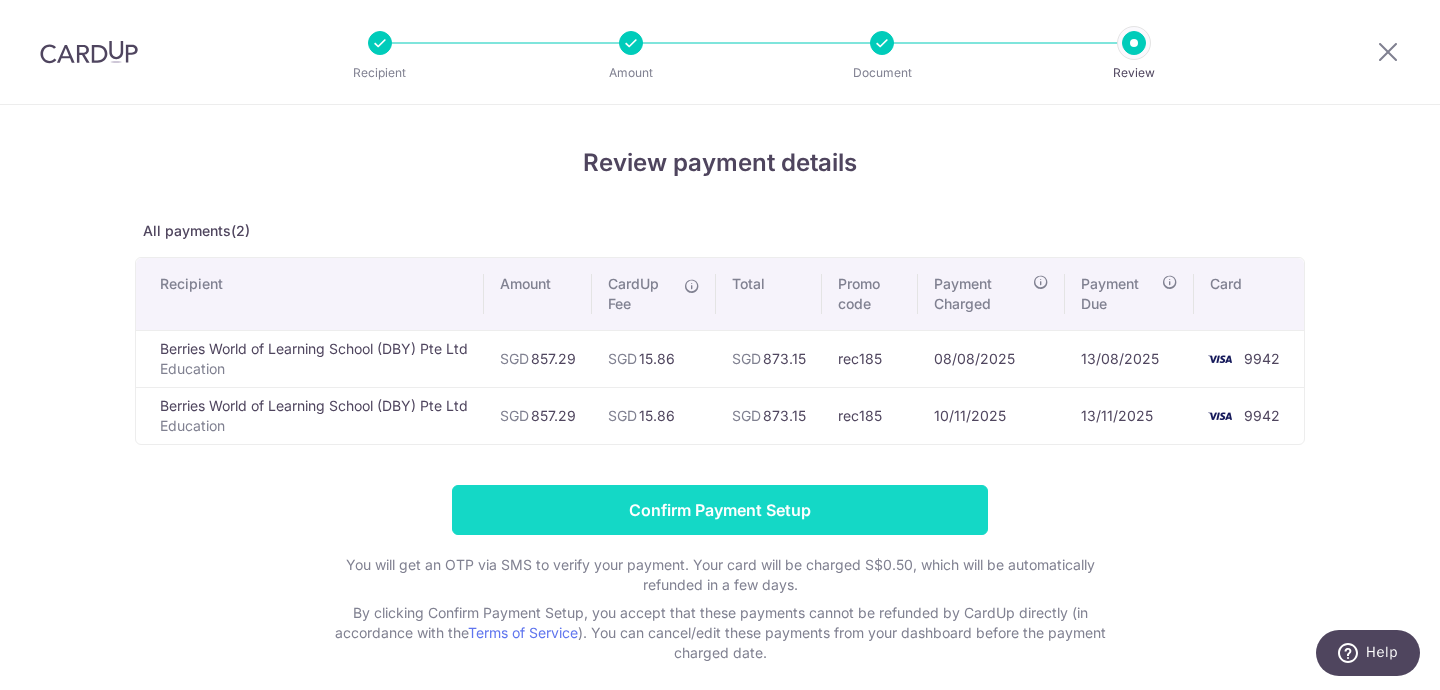 click on "Confirm Payment Setup" at bounding box center [720, 510] 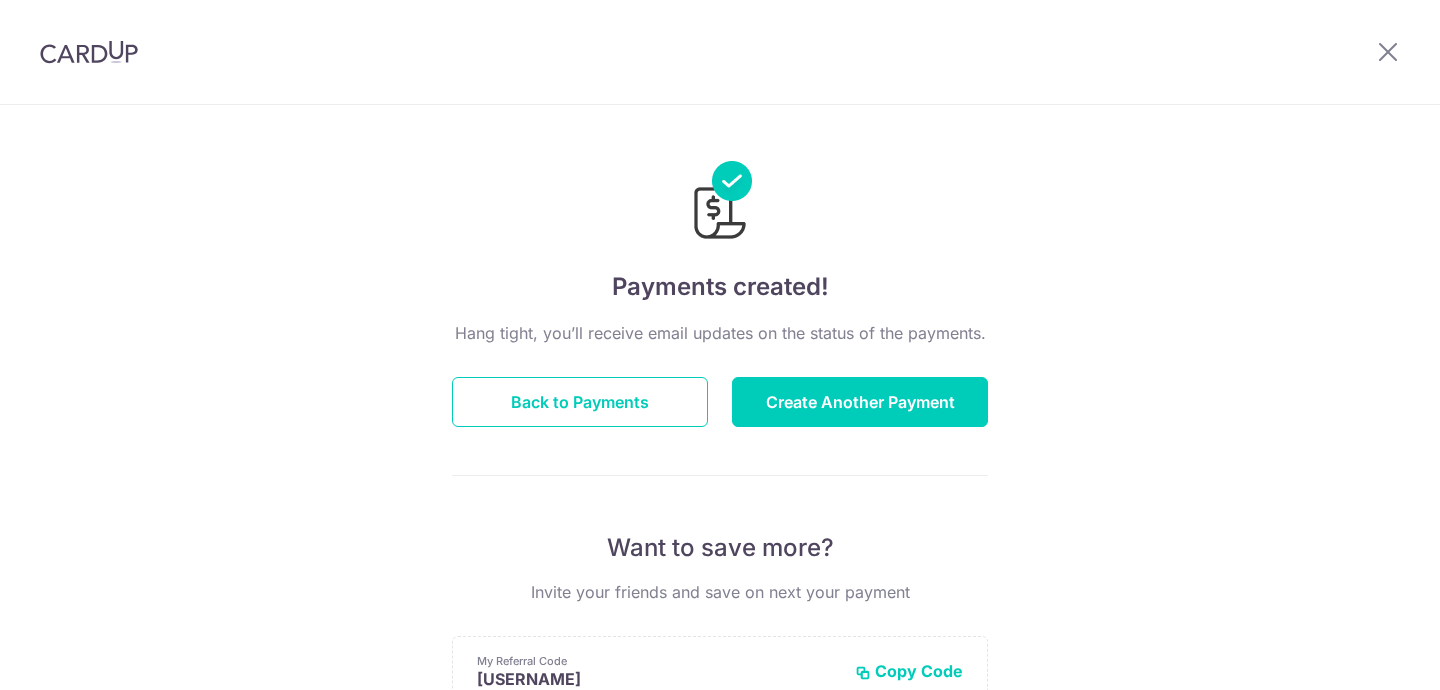scroll, scrollTop: 0, scrollLeft: 0, axis: both 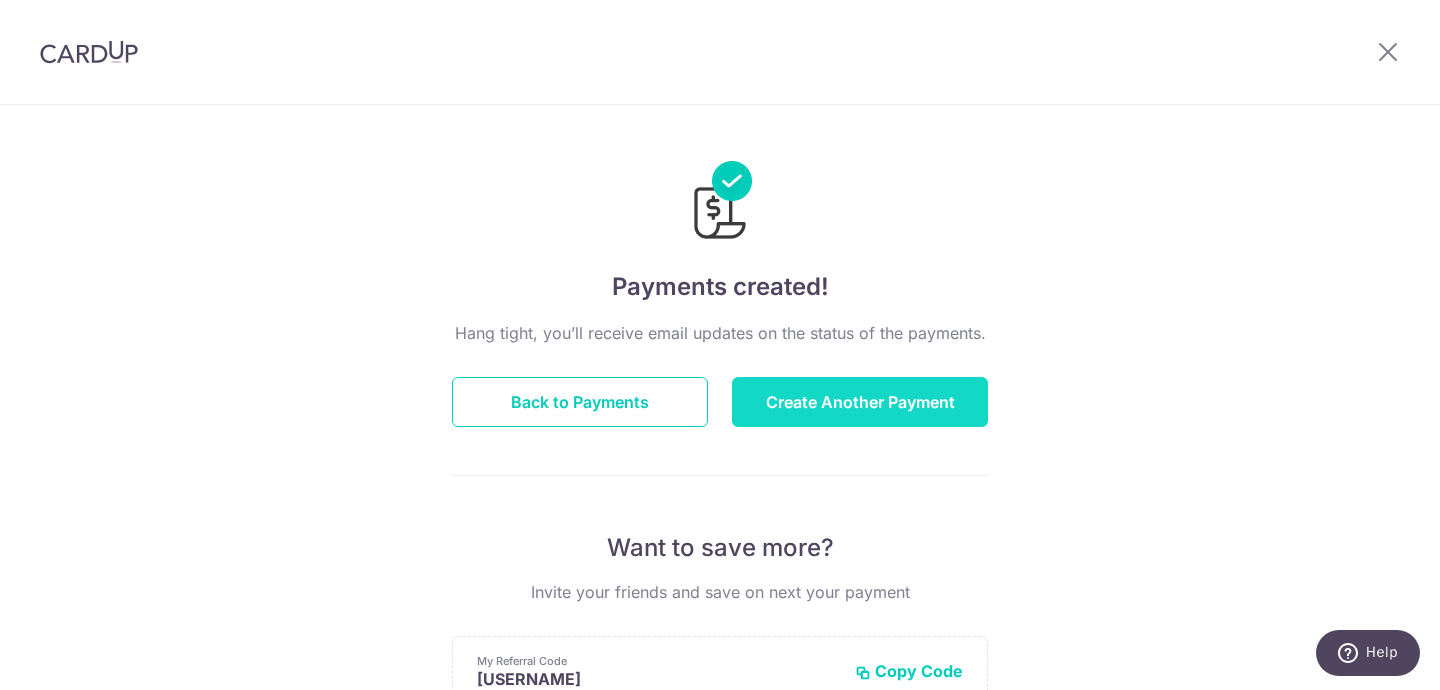 click on "Create Another Payment" at bounding box center [860, 402] 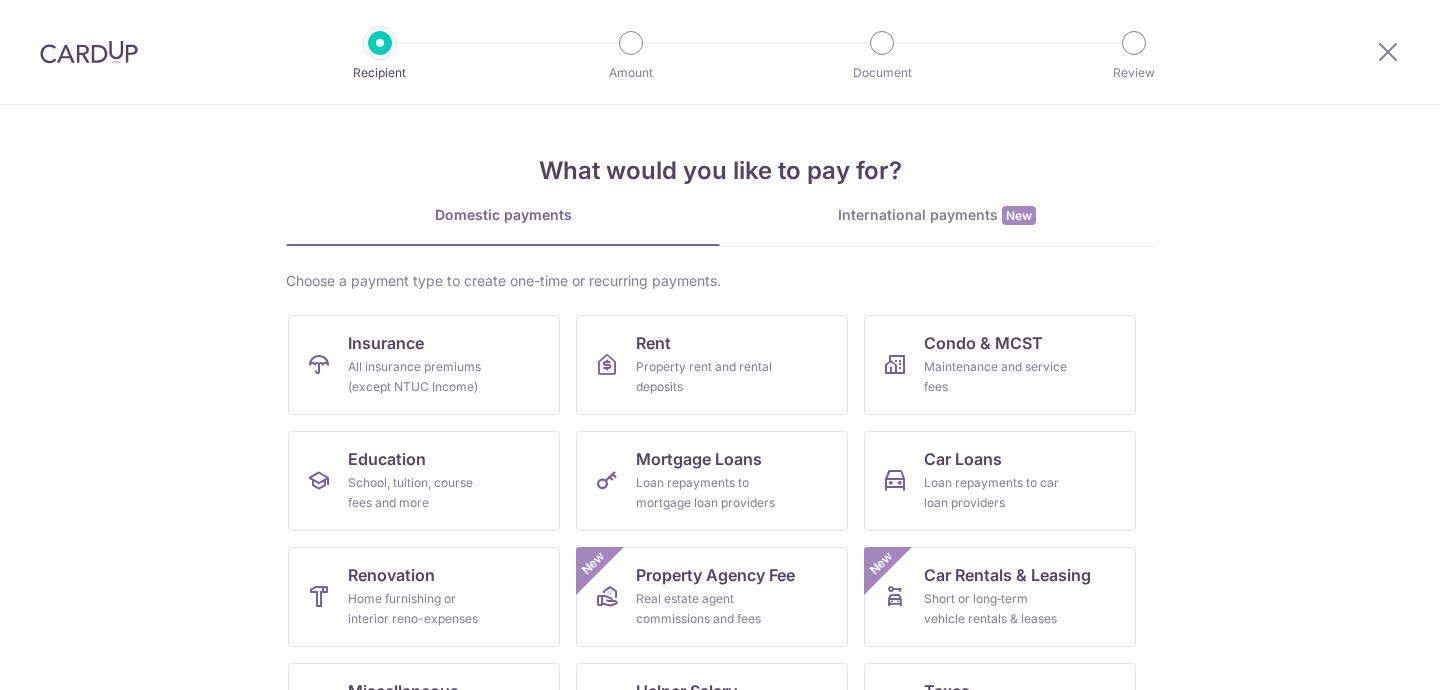 scroll, scrollTop: 0, scrollLeft: 0, axis: both 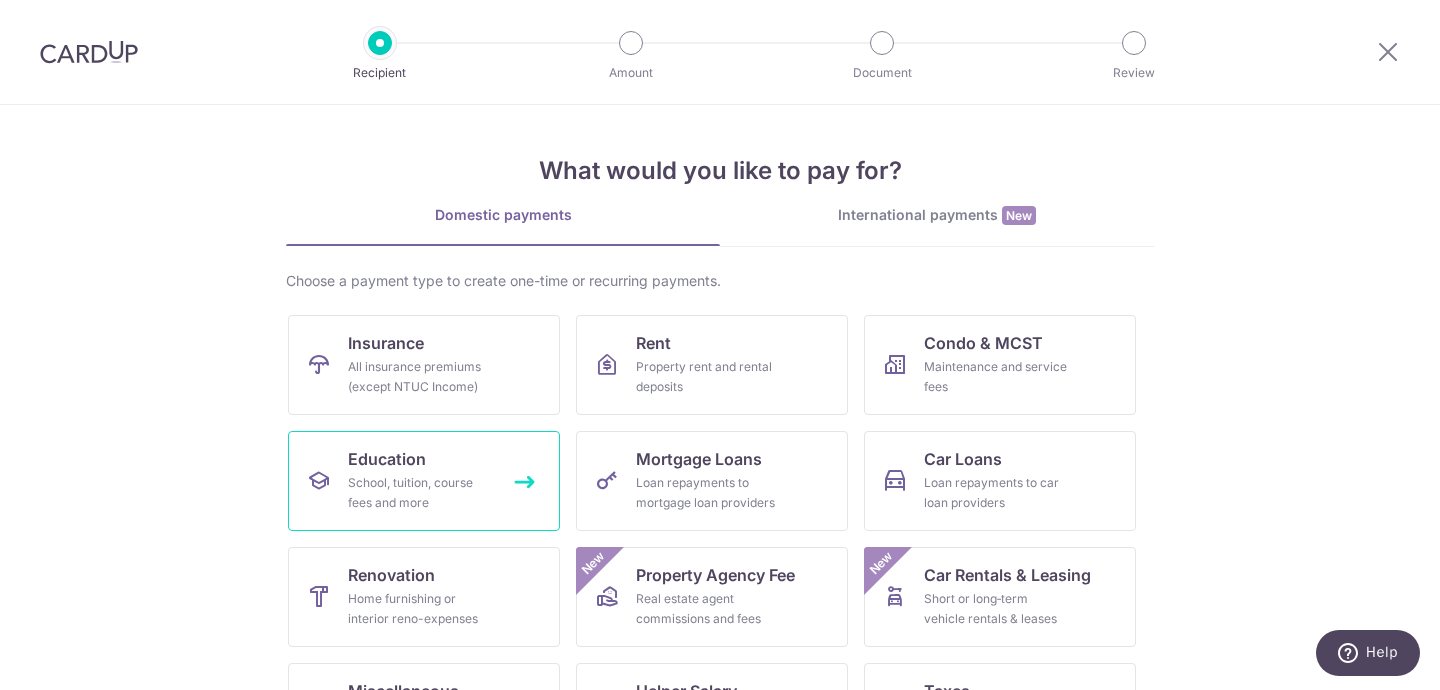 click on "Education" at bounding box center [387, 459] 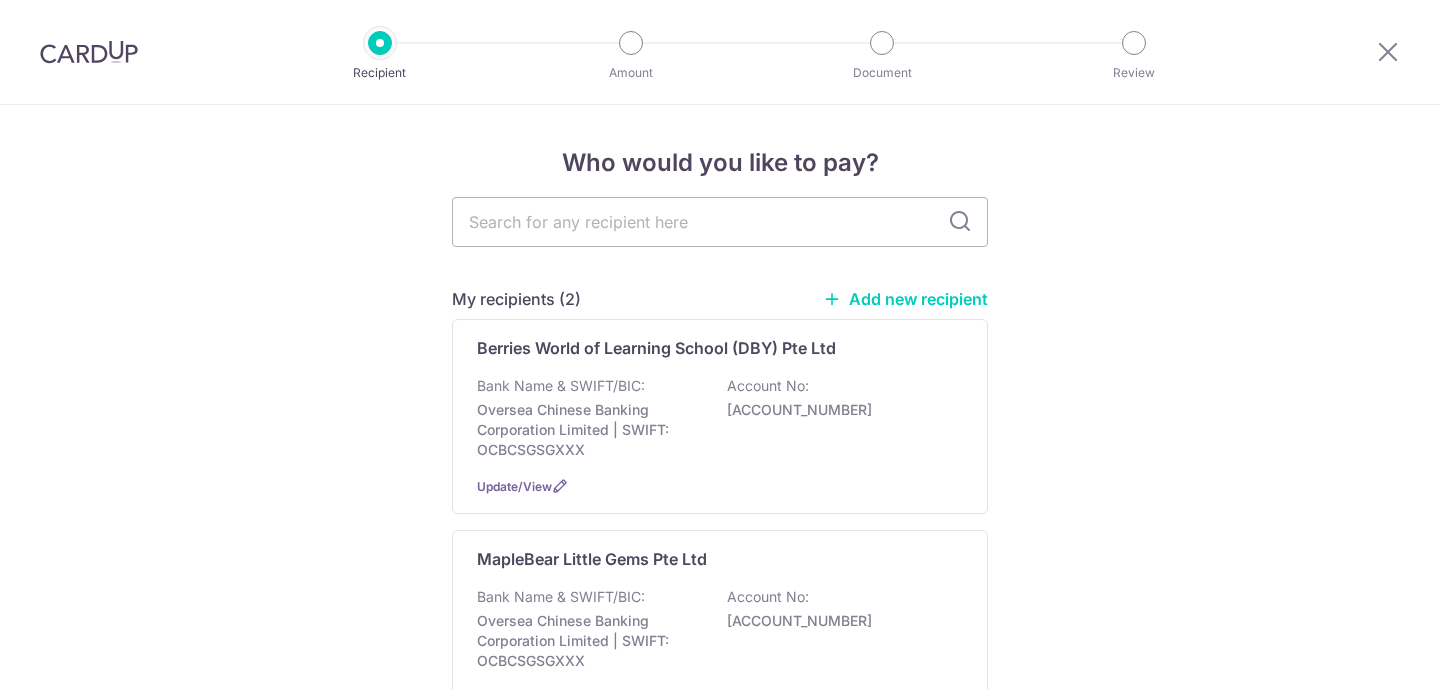 scroll, scrollTop: 0, scrollLeft: 0, axis: both 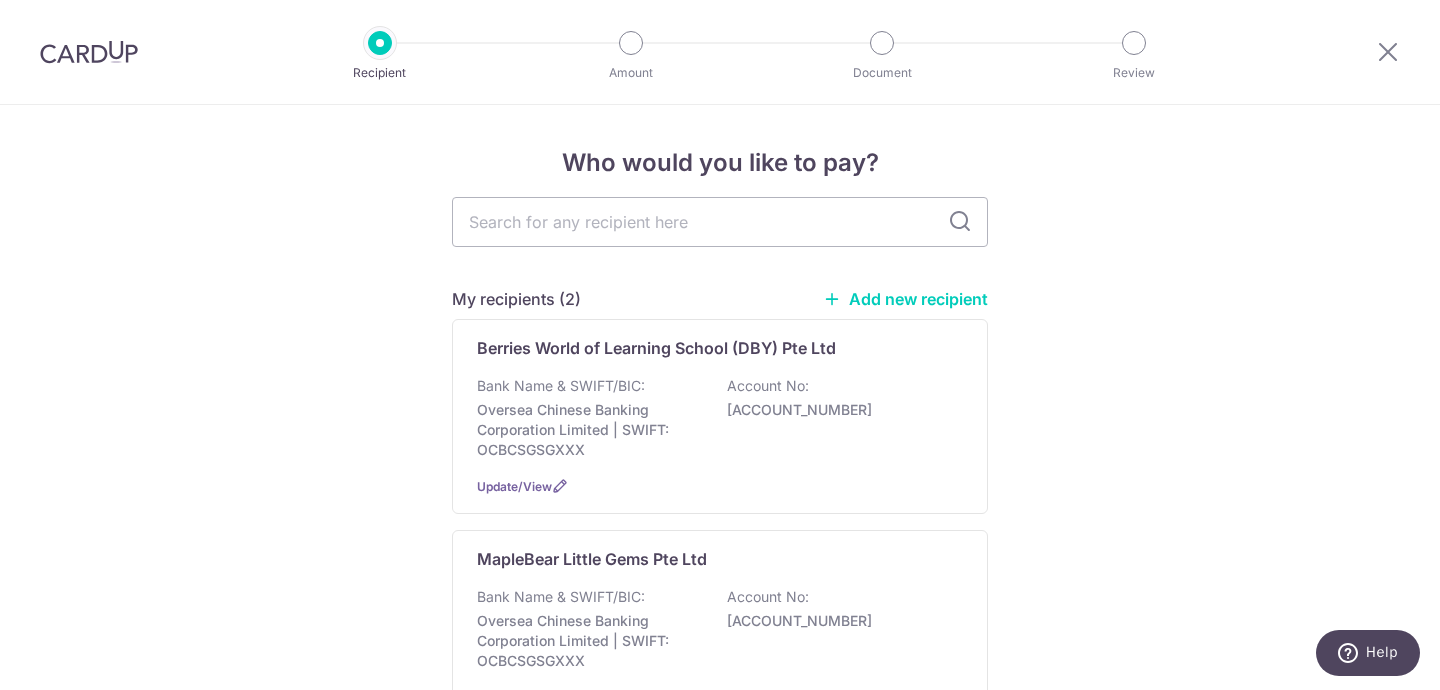 click on "Berries World of Learning School (DBY) Pte Ltd
Bank Name & SWIFT/BIC:
Oversea Chinese Banking Corporation Limited | SWIFT: OCBCSGSGXXX
Account No:
712591189001
Update/View" at bounding box center [720, 416] 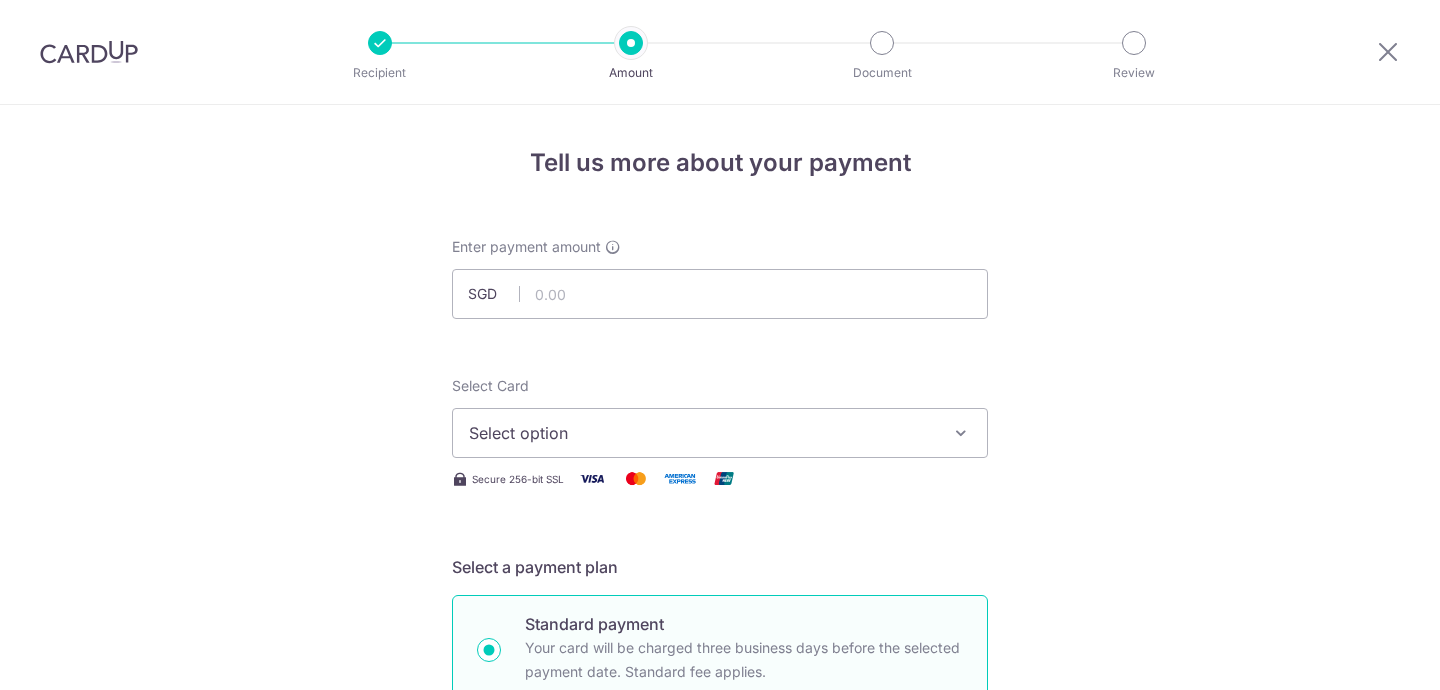 scroll, scrollTop: 0, scrollLeft: 0, axis: both 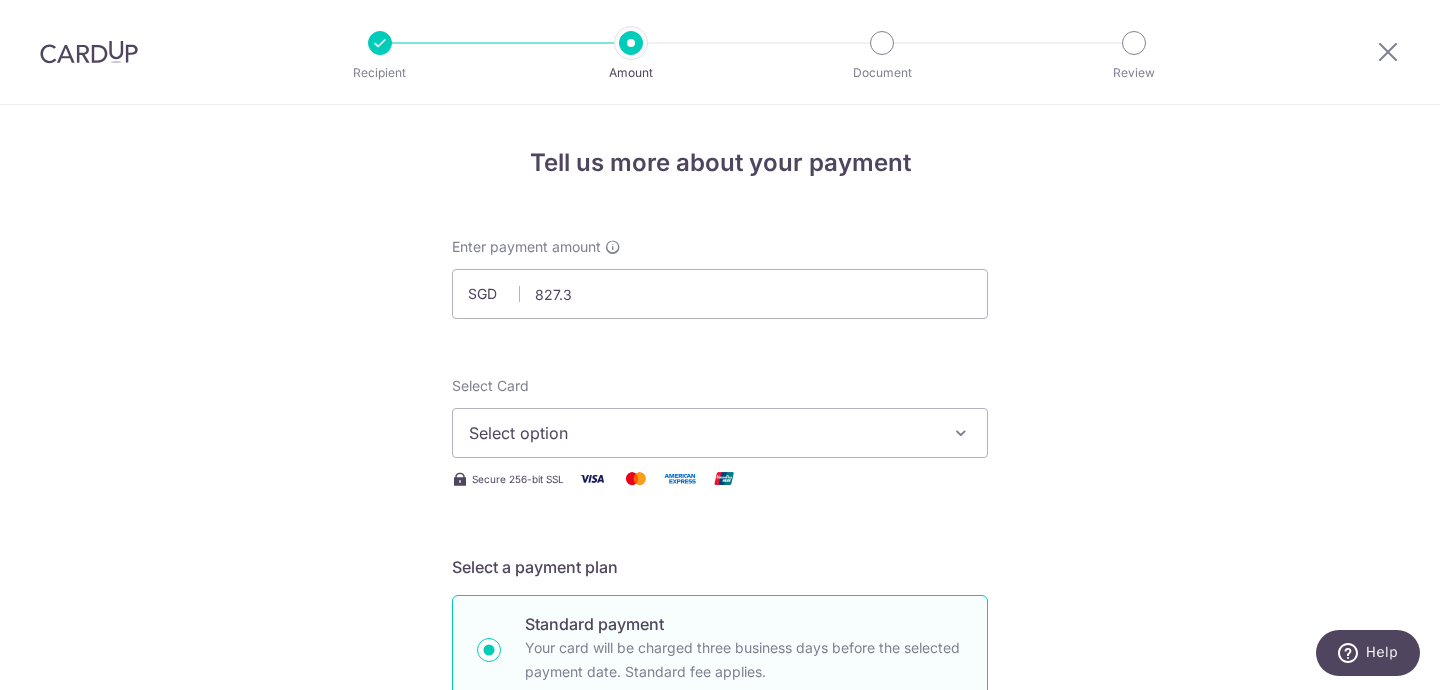 type on "827.31" 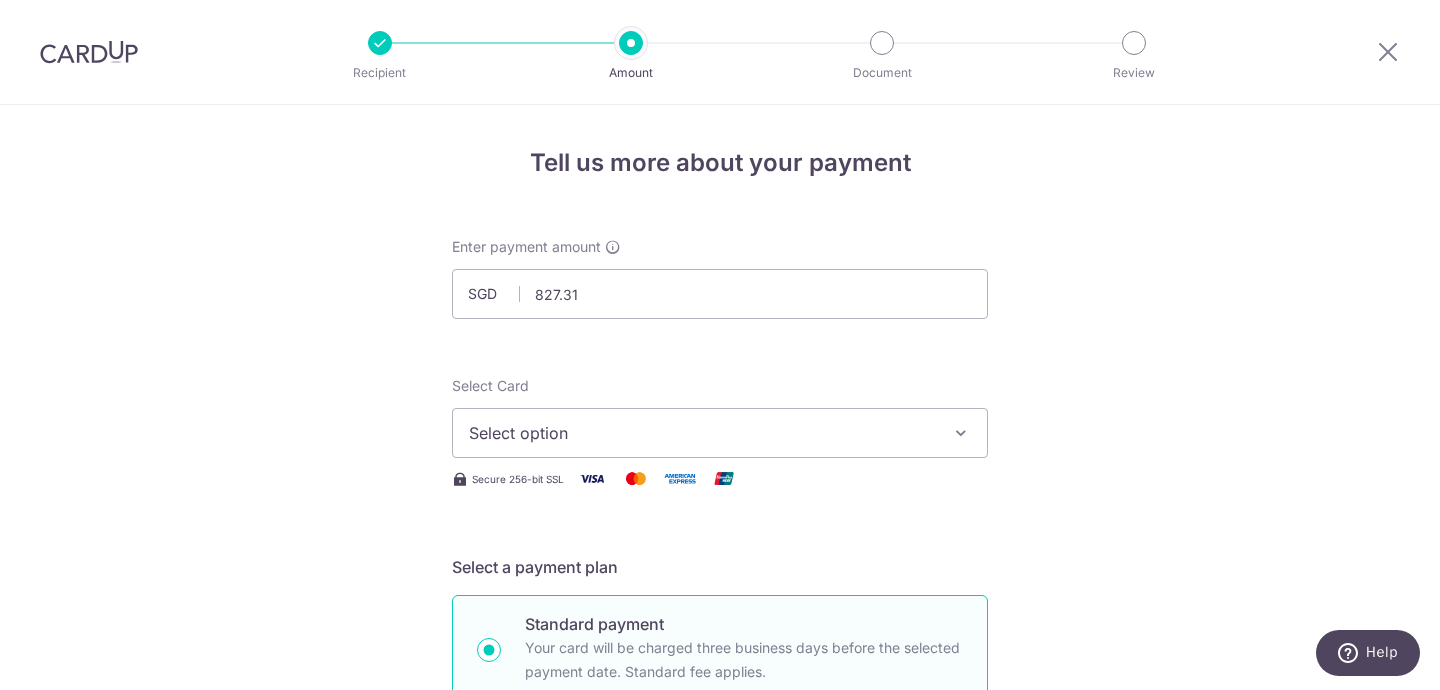 click on "Select option" at bounding box center [702, 433] 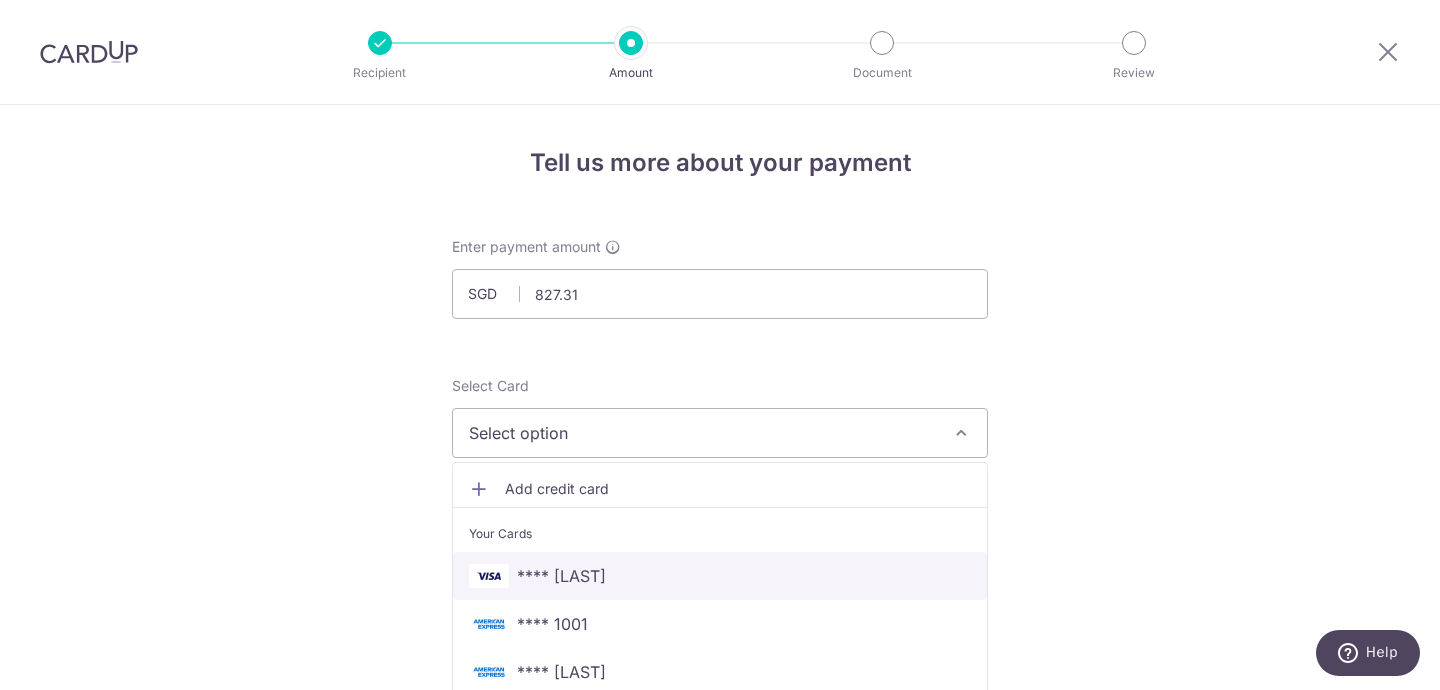 click on "**** [NUMBER]" at bounding box center [561, 576] 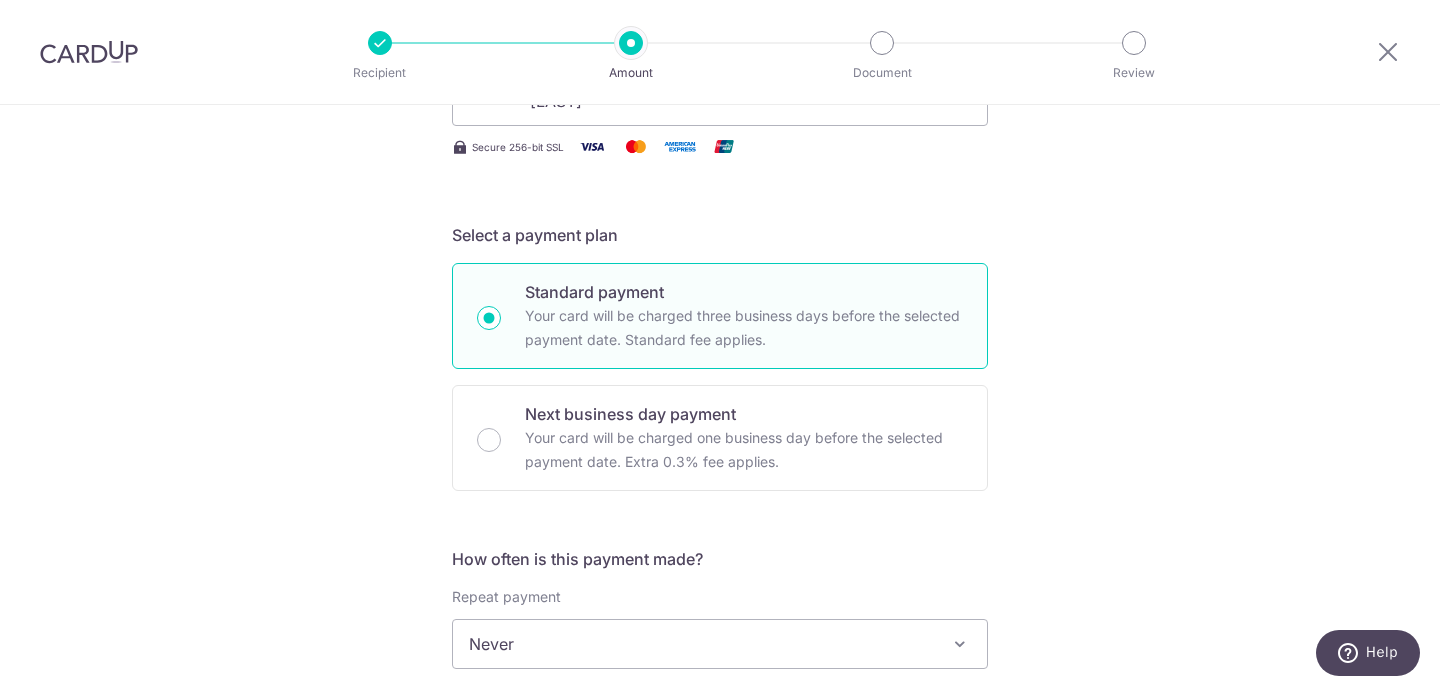 scroll, scrollTop: 429, scrollLeft: 0, axis: vertical 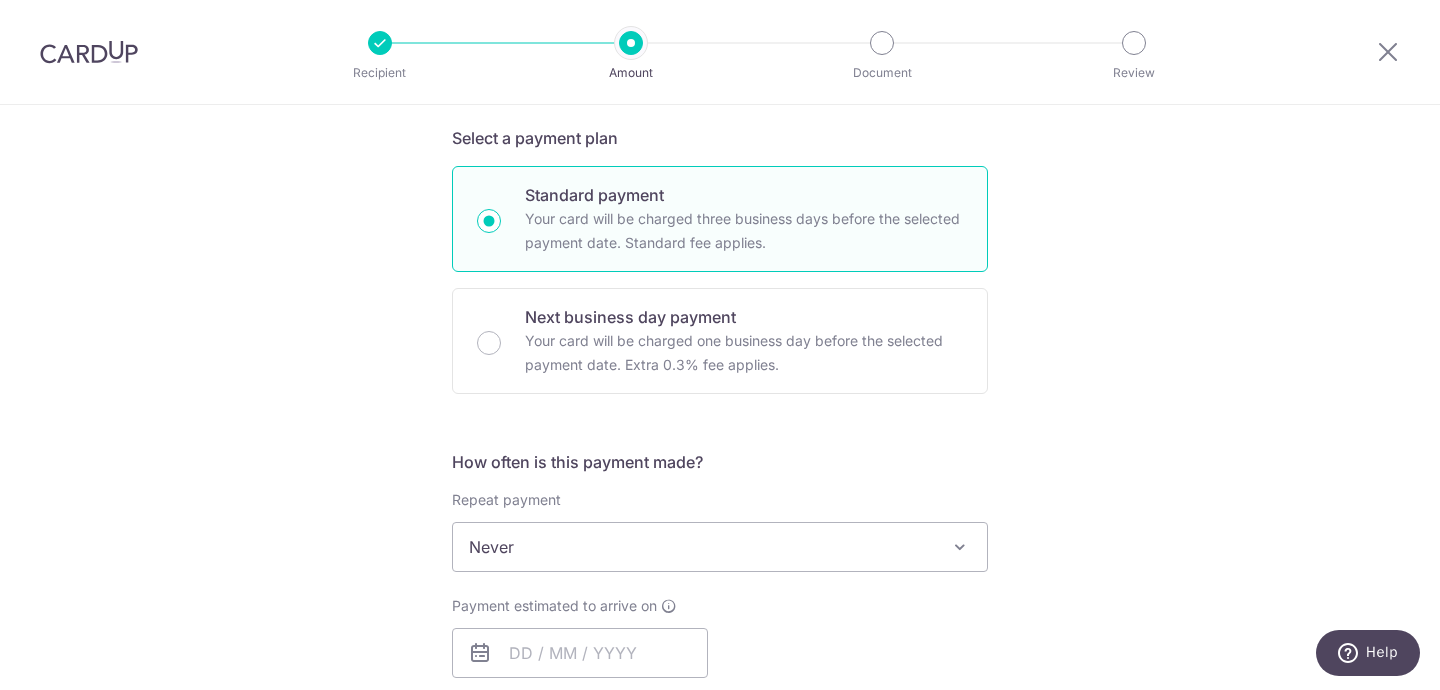 click on "Never" at bounding box center [720, 547] 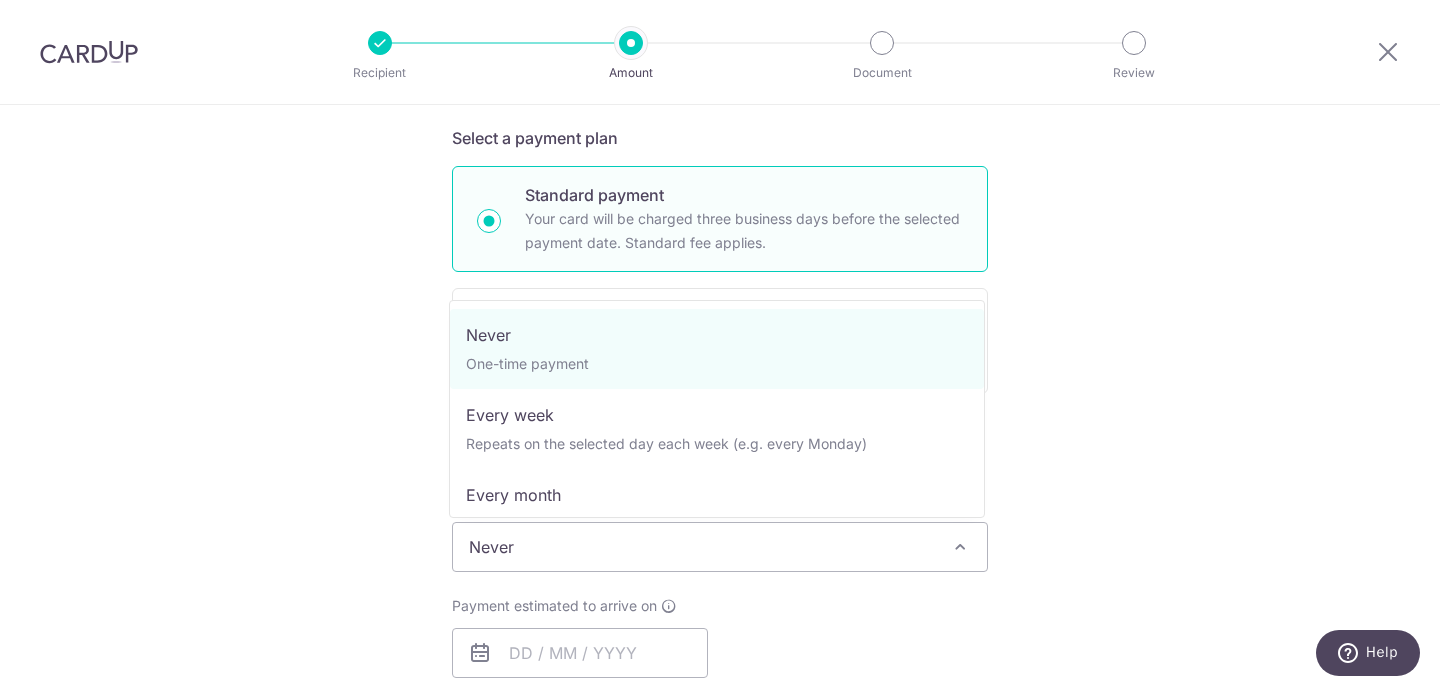 scroll, scrollTop: 130, scrollLeft: 0, axis: vertical 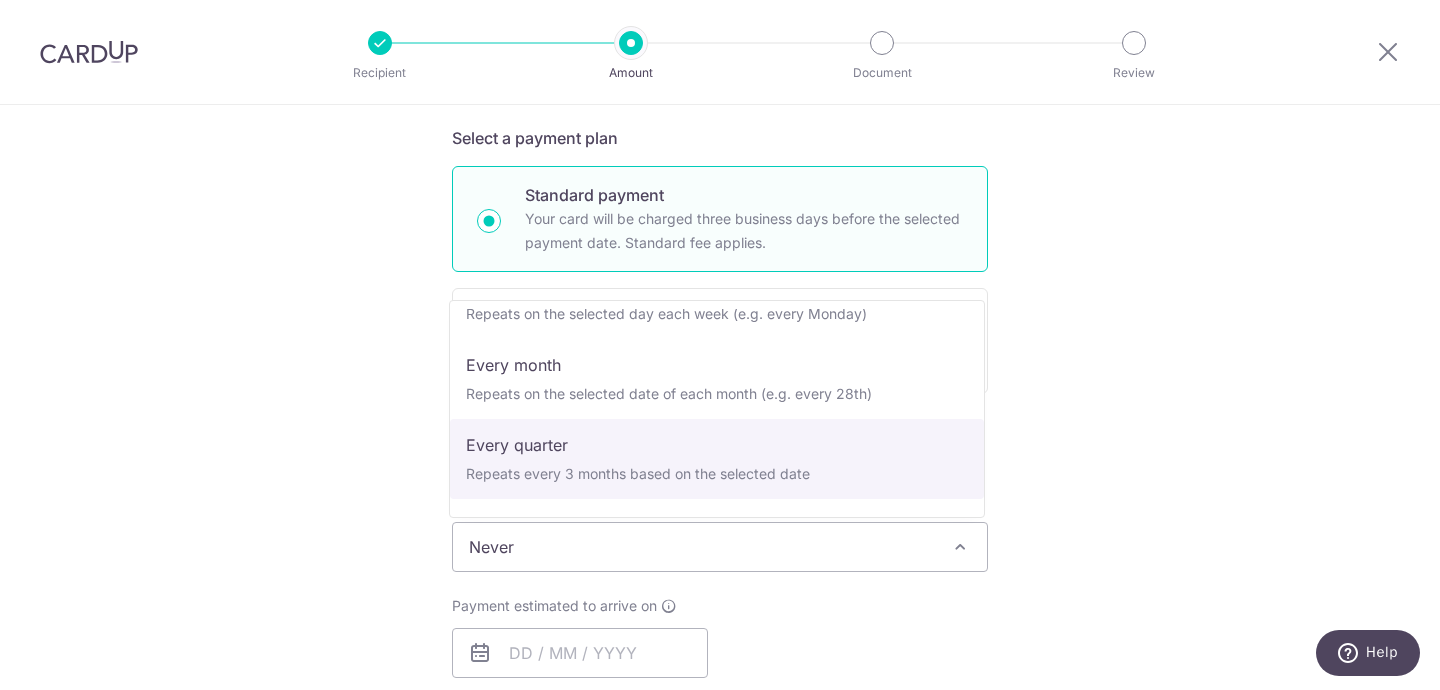 select on "4" 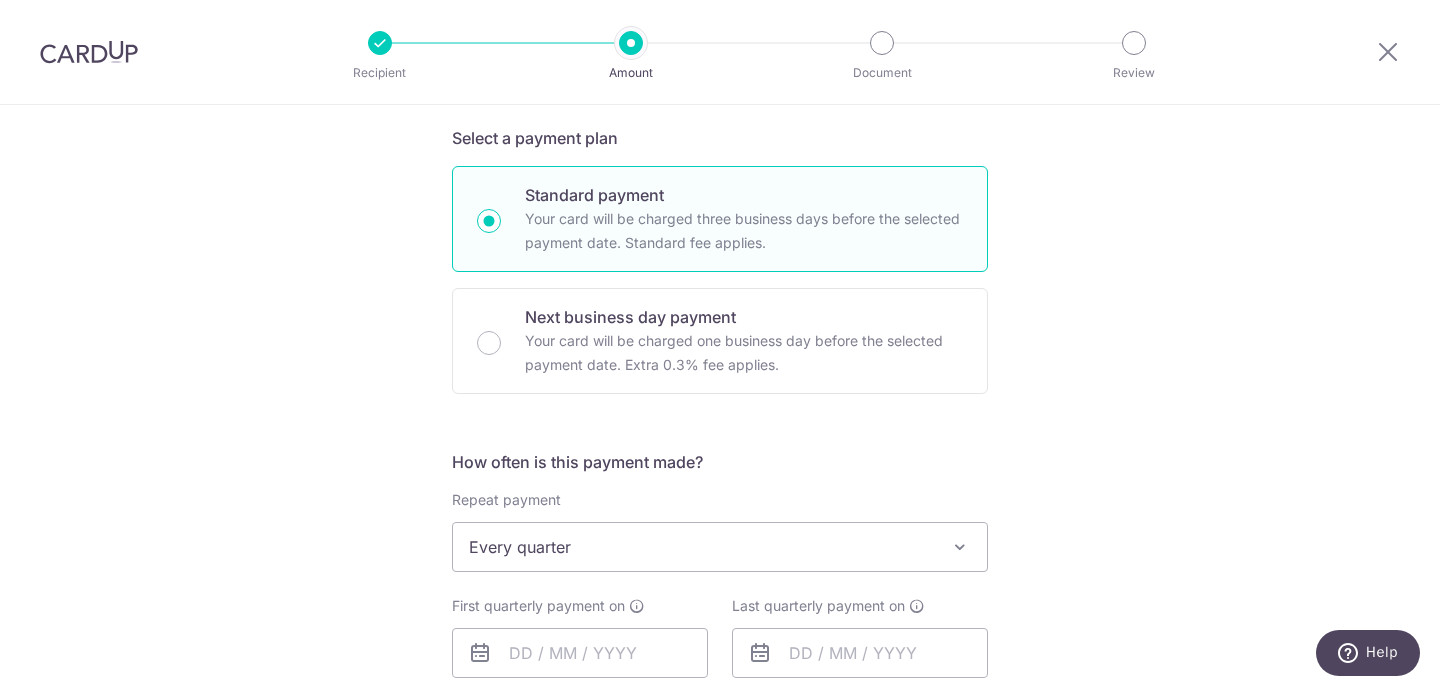 scroll, scrollTop: 677, scrollLeft: 0, axis: vertical 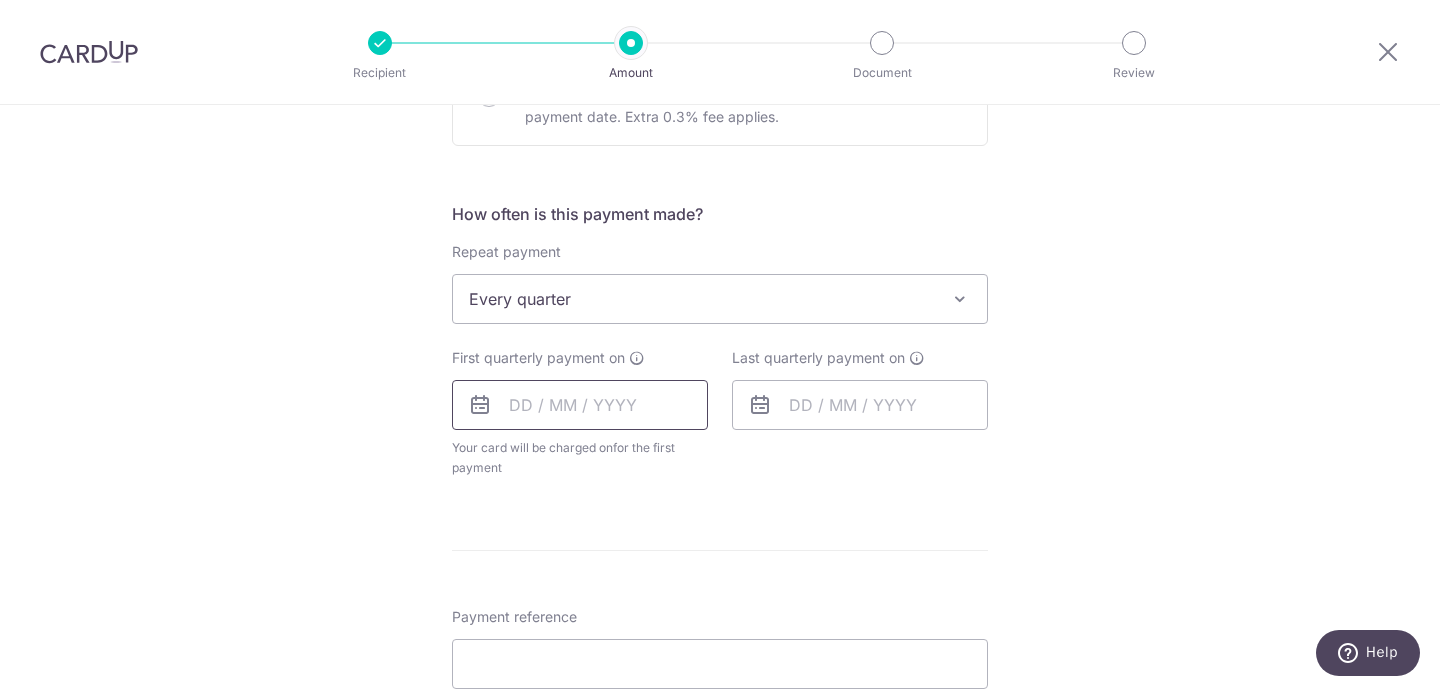 click at bounding box center [580, 405] 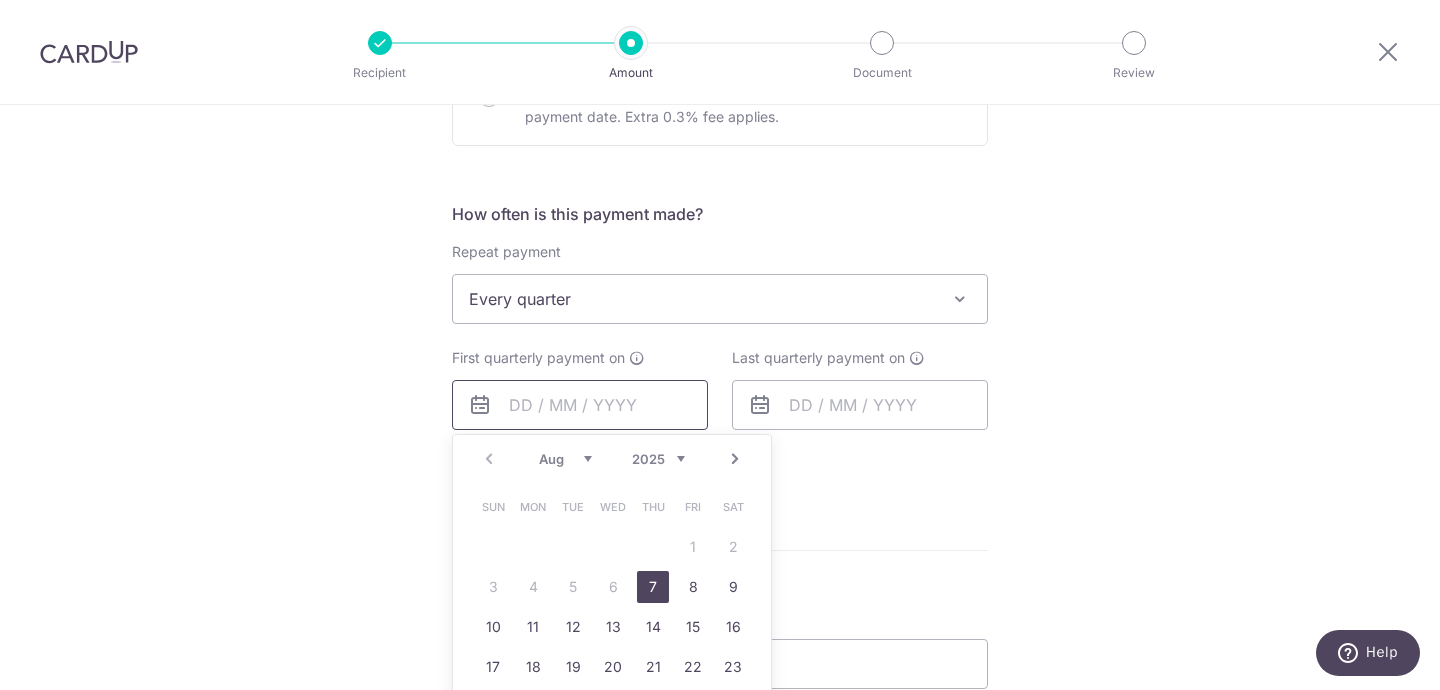scroll, scrollTop: 788, scrollLeft: 0, axis: vertical 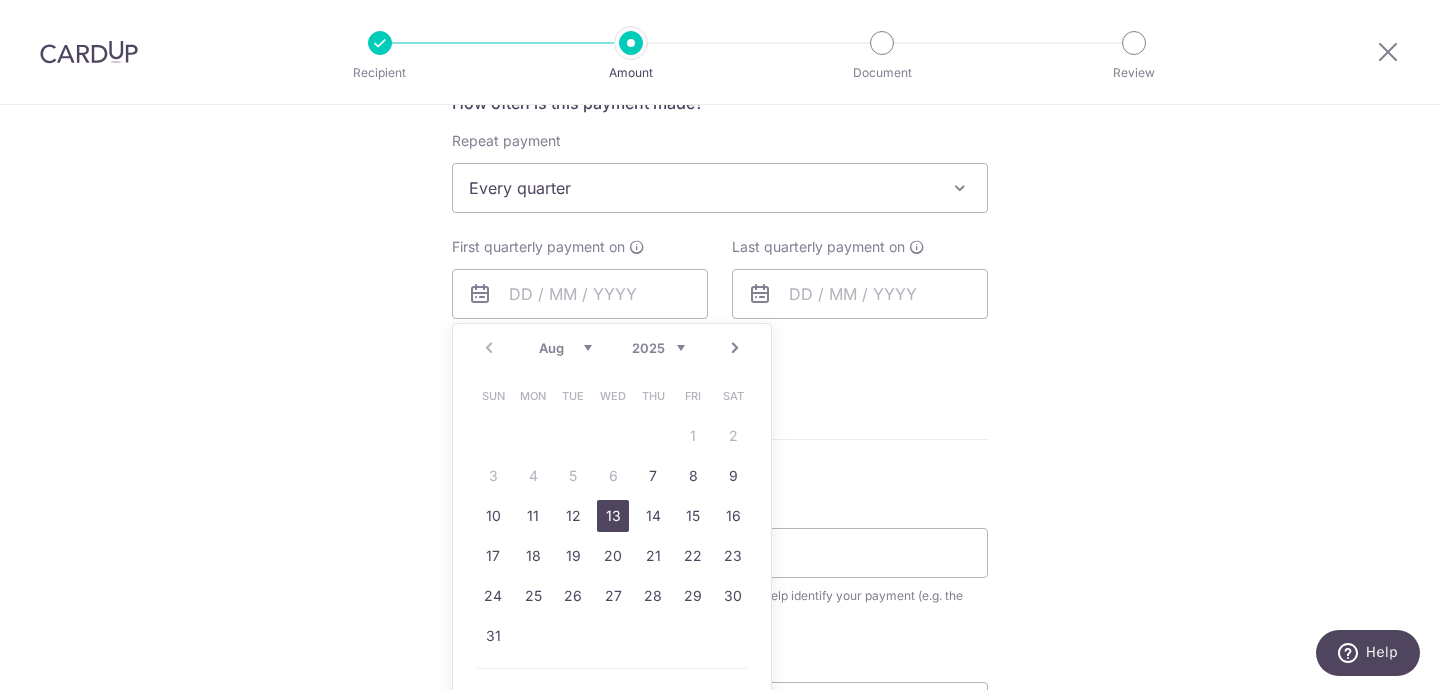 click on "13" at bounding box center (613, 516) 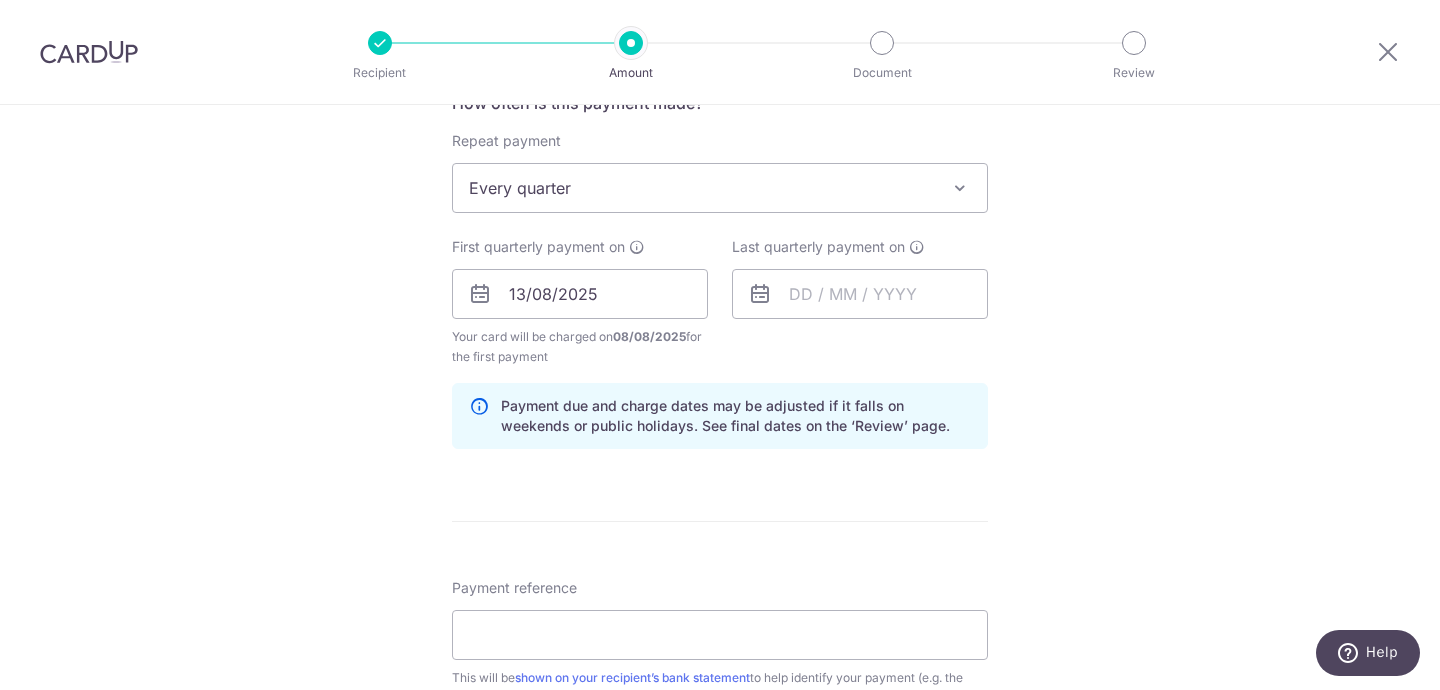 click on "Last quarterly payment on" at bounding box center (860, 278) 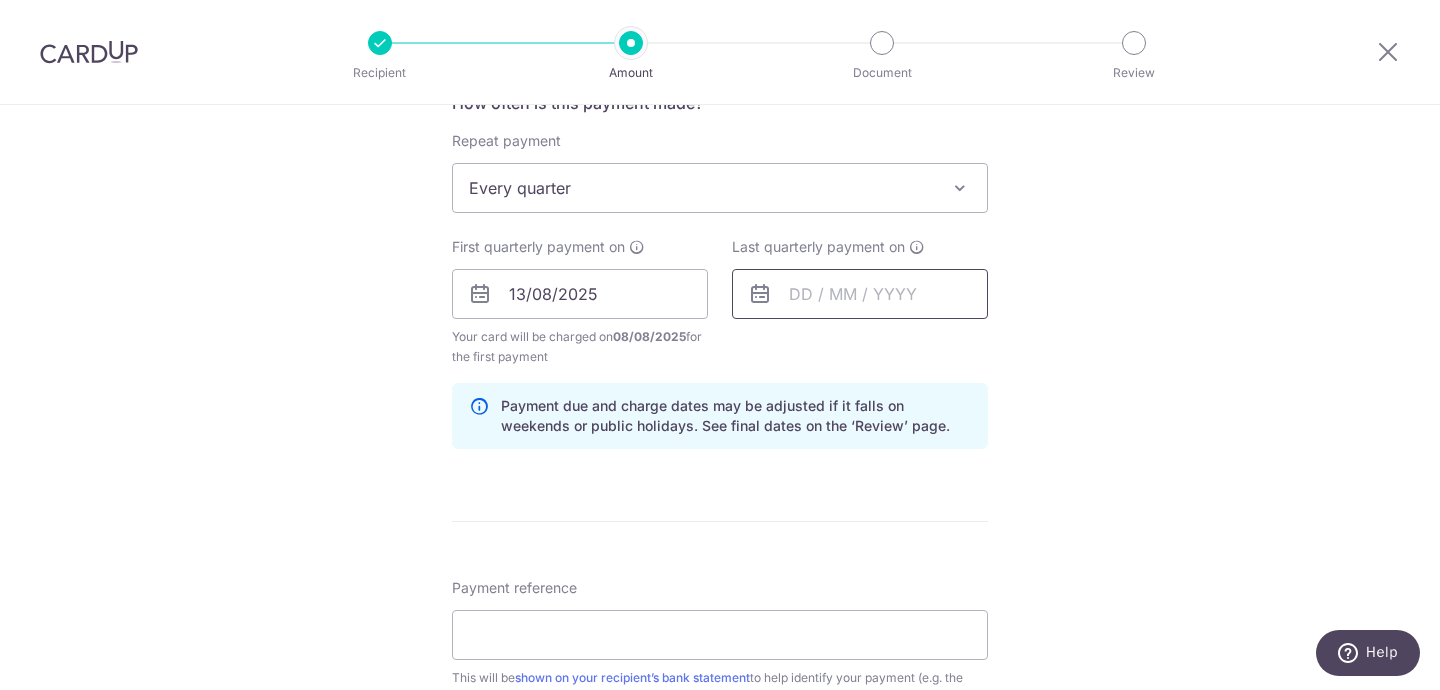 click at bounding box center (860, 294) 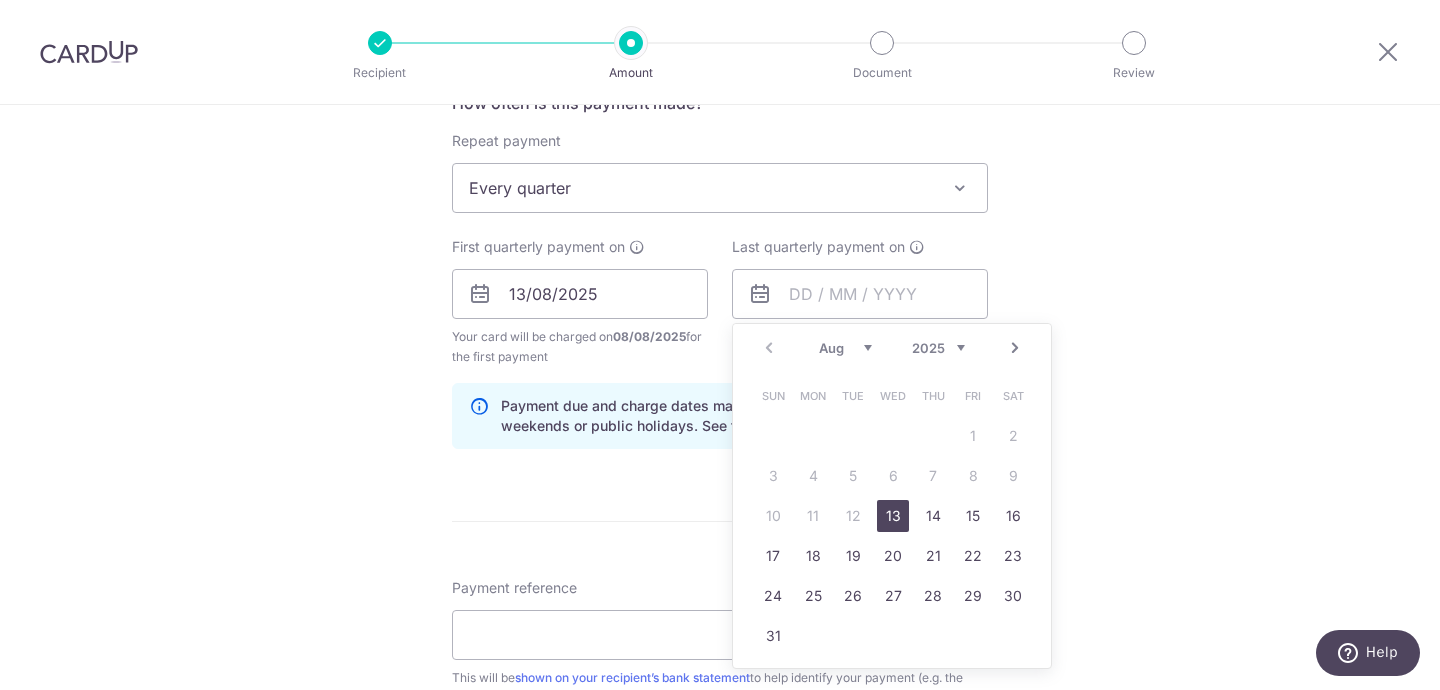 click on "Next" at bounding box center (1015, 348) 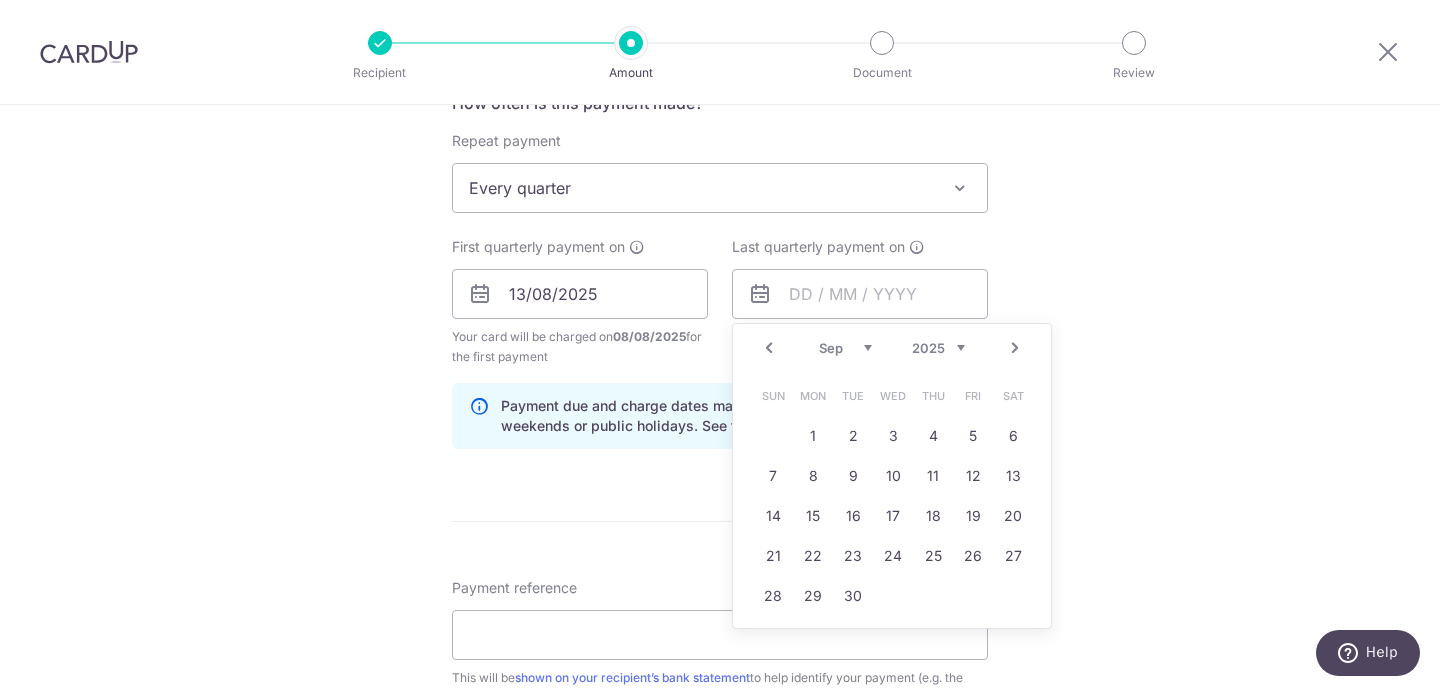 click on "Next" at bounding box center [1015, 348] 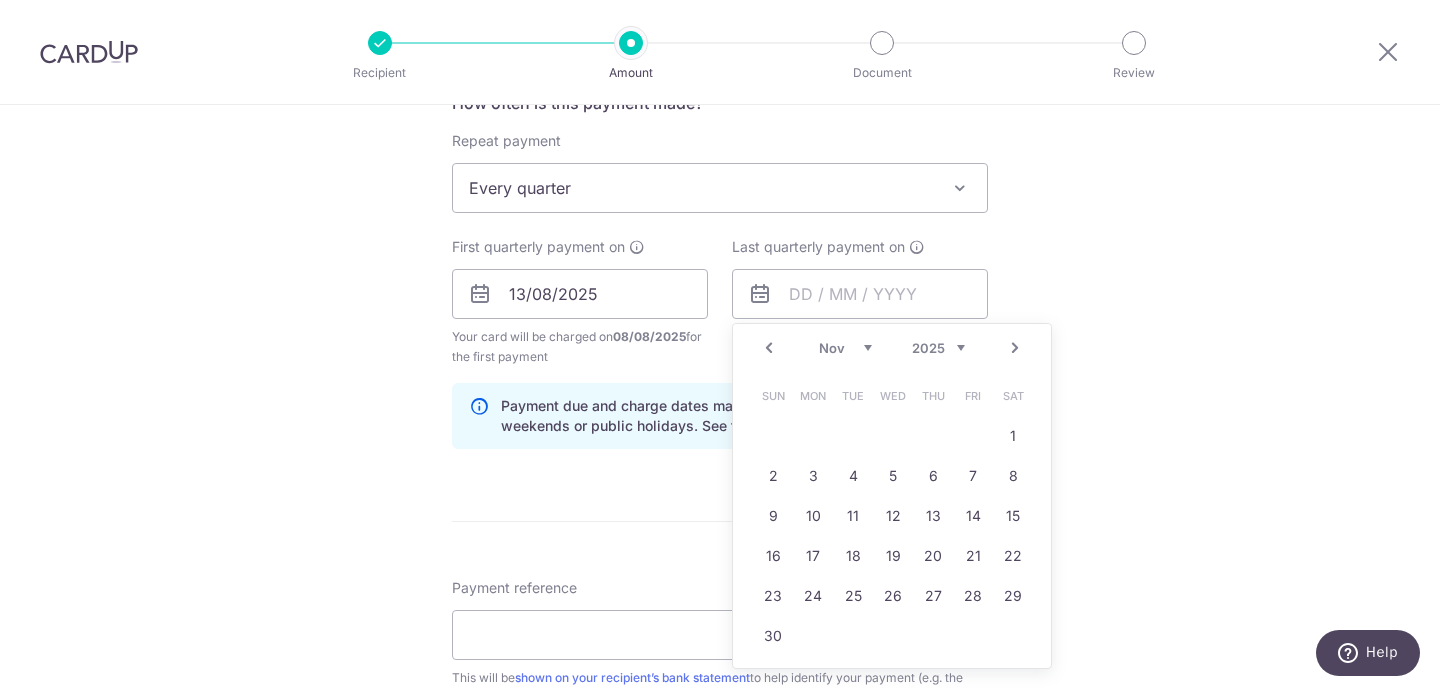 click on "Prev" at bounding box center [769, 348] 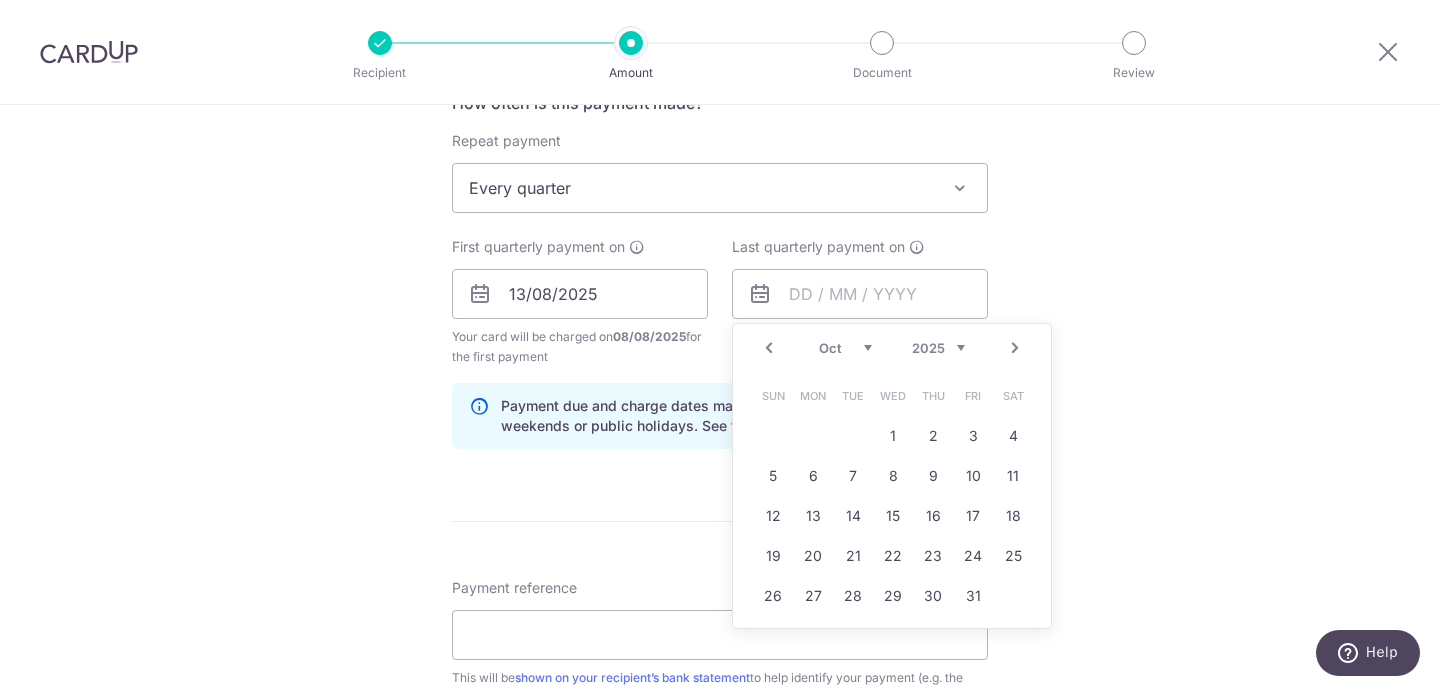 click on "Next" at bounding box center [1015, 348] 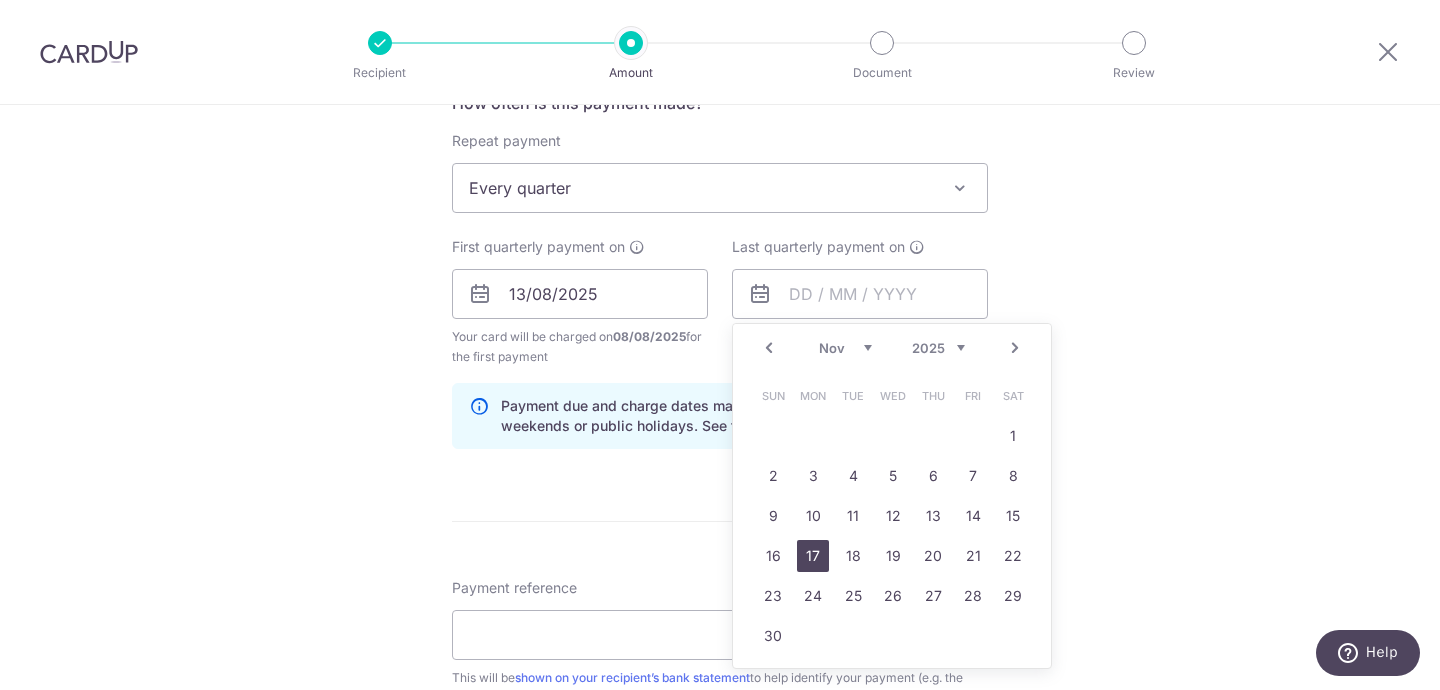 click on "17" at bounding box center [813, 556] 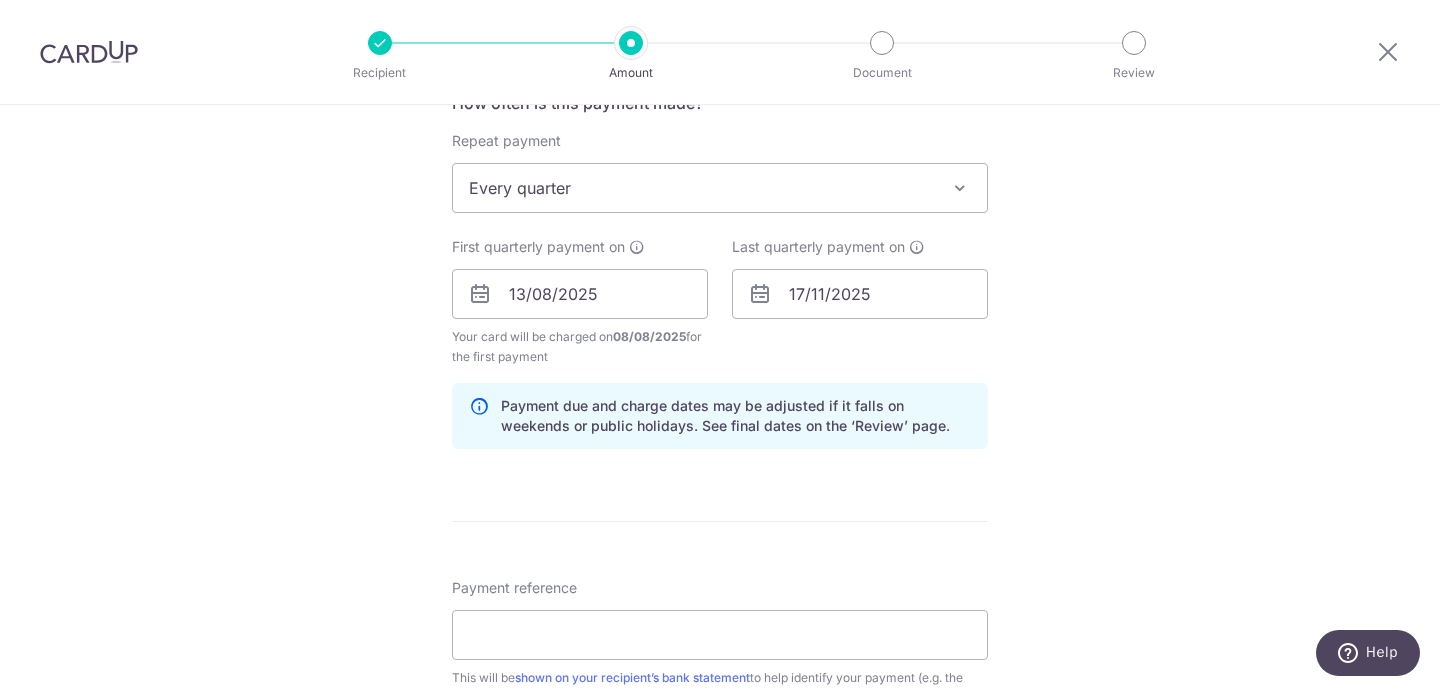 scroll, scrollTop: 1157, scrollLeft: 0, axis: vertical 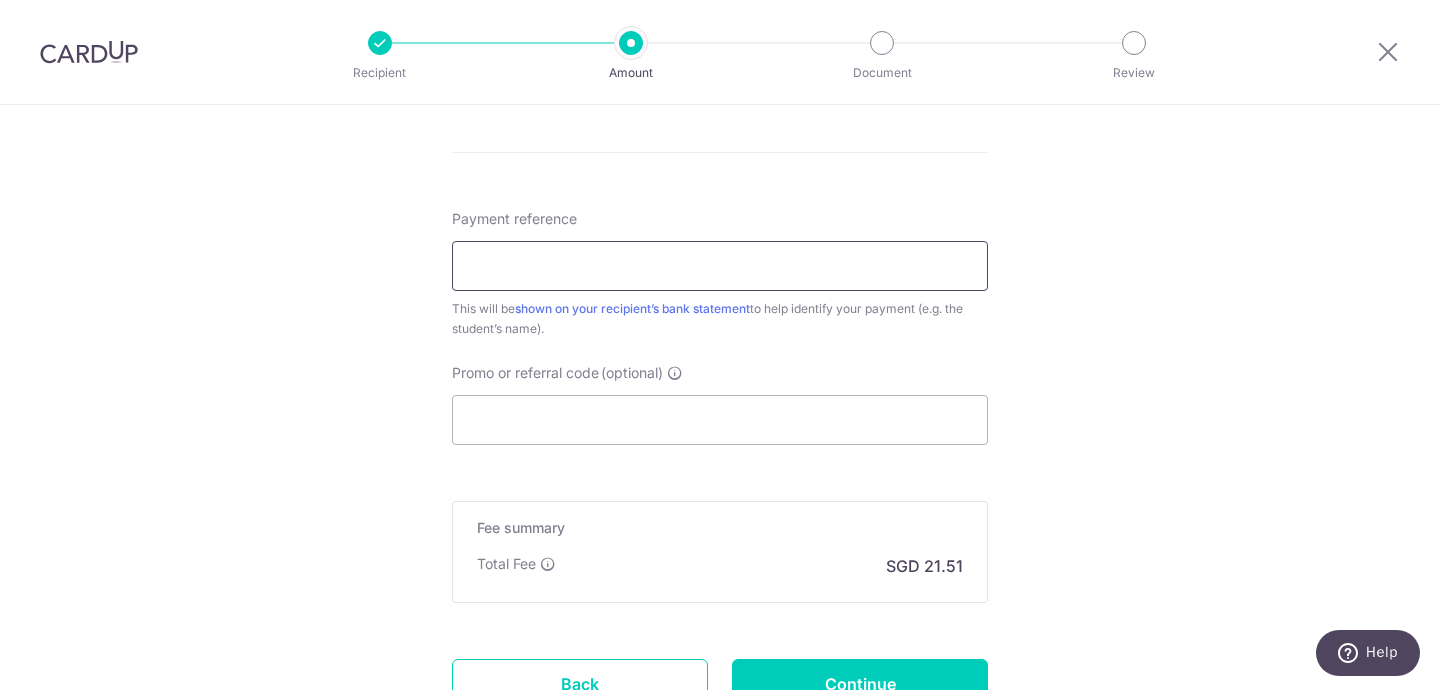 click on "Payment reference" at bounding box center [720, 266] 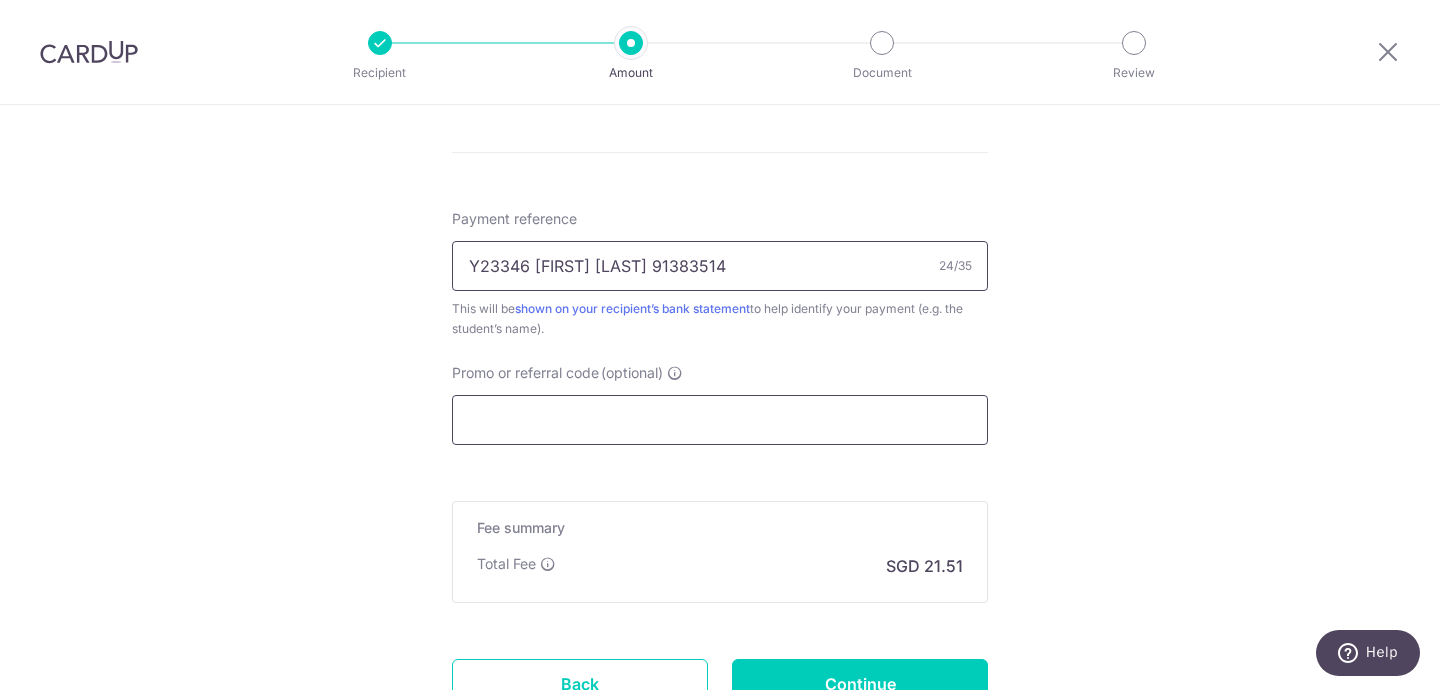 type on "Y23346 [FIRST] [LAST] [PHONE]" 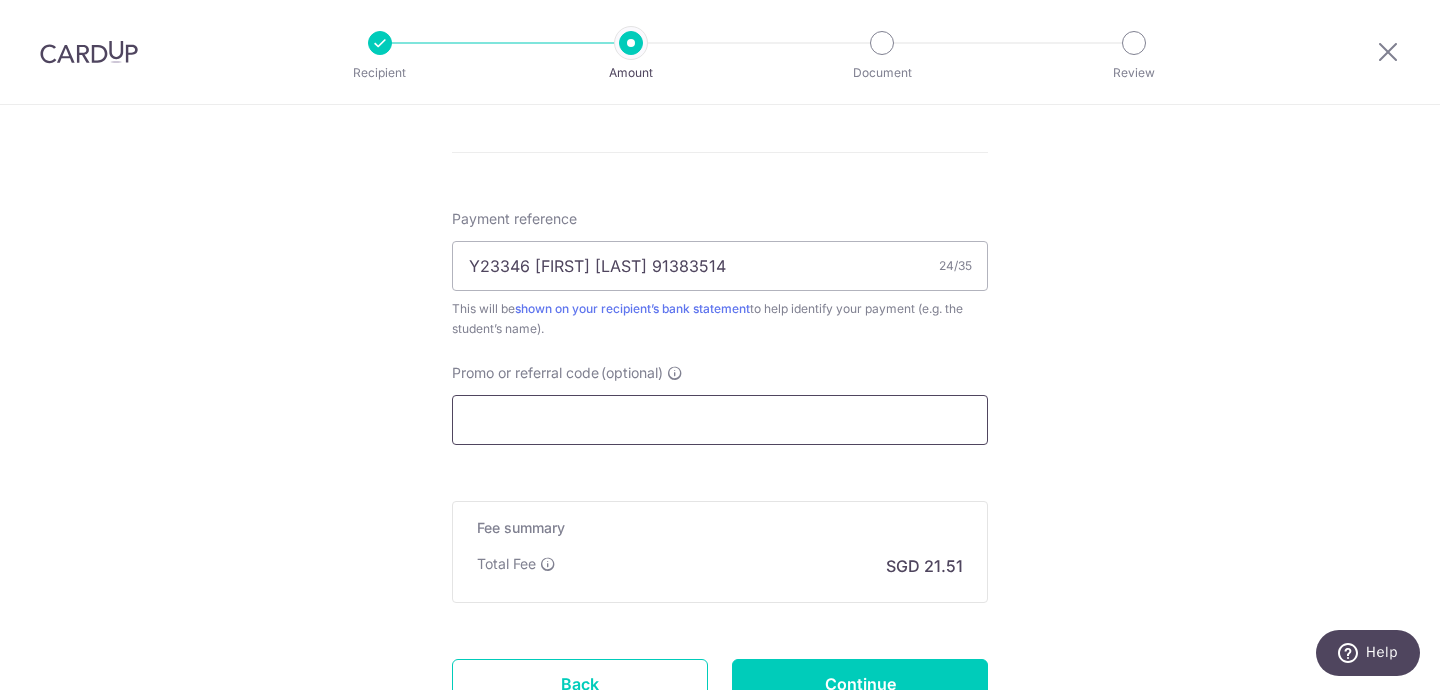 click on "Promo or referral code
(optional)" at bounding box center [720, 420] 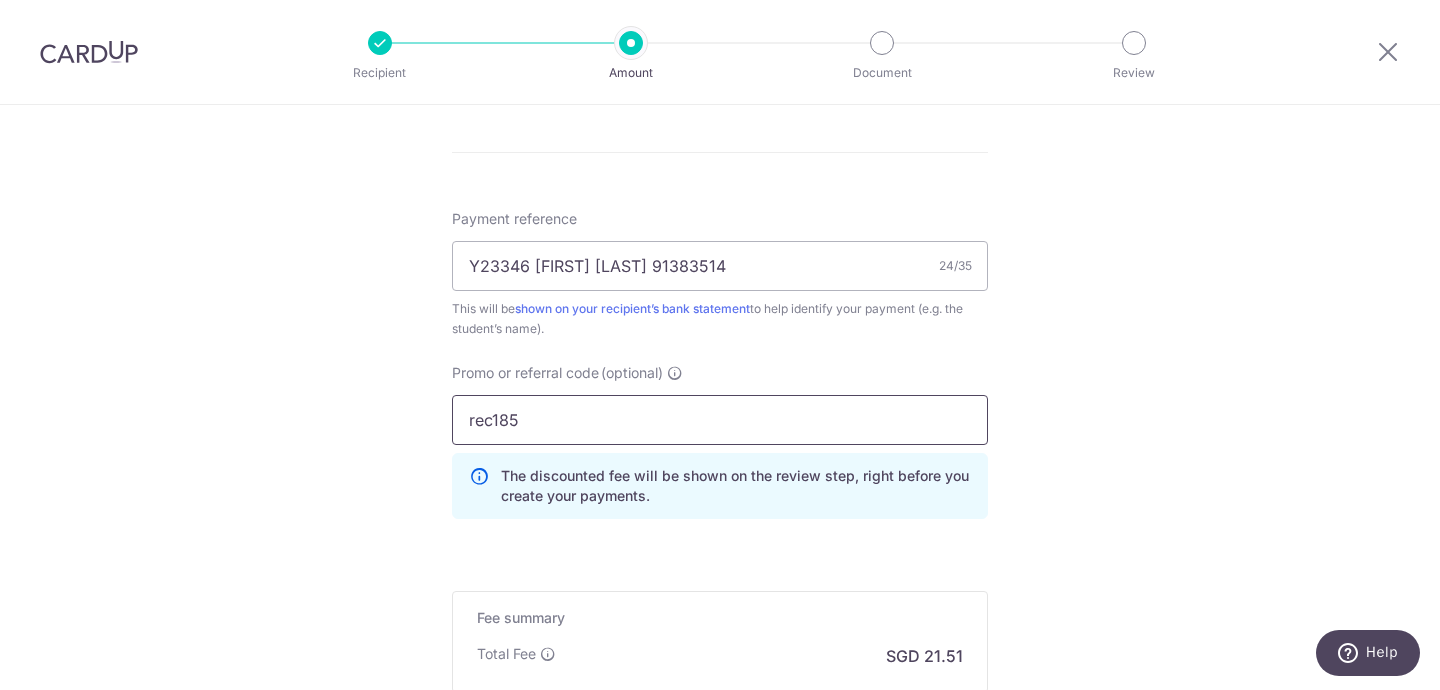 scroll, scrollTop: 1416, scrollLeft: 0, axis: vertical 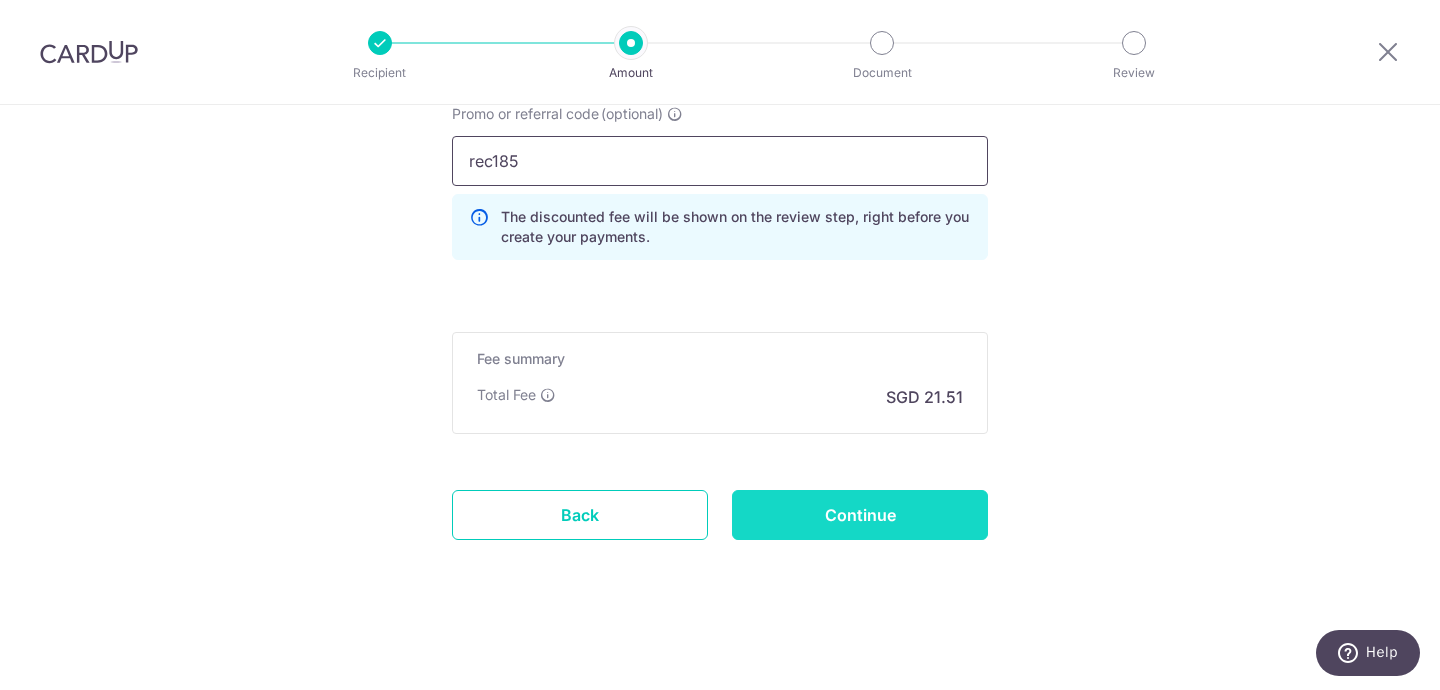 type on "rec185" 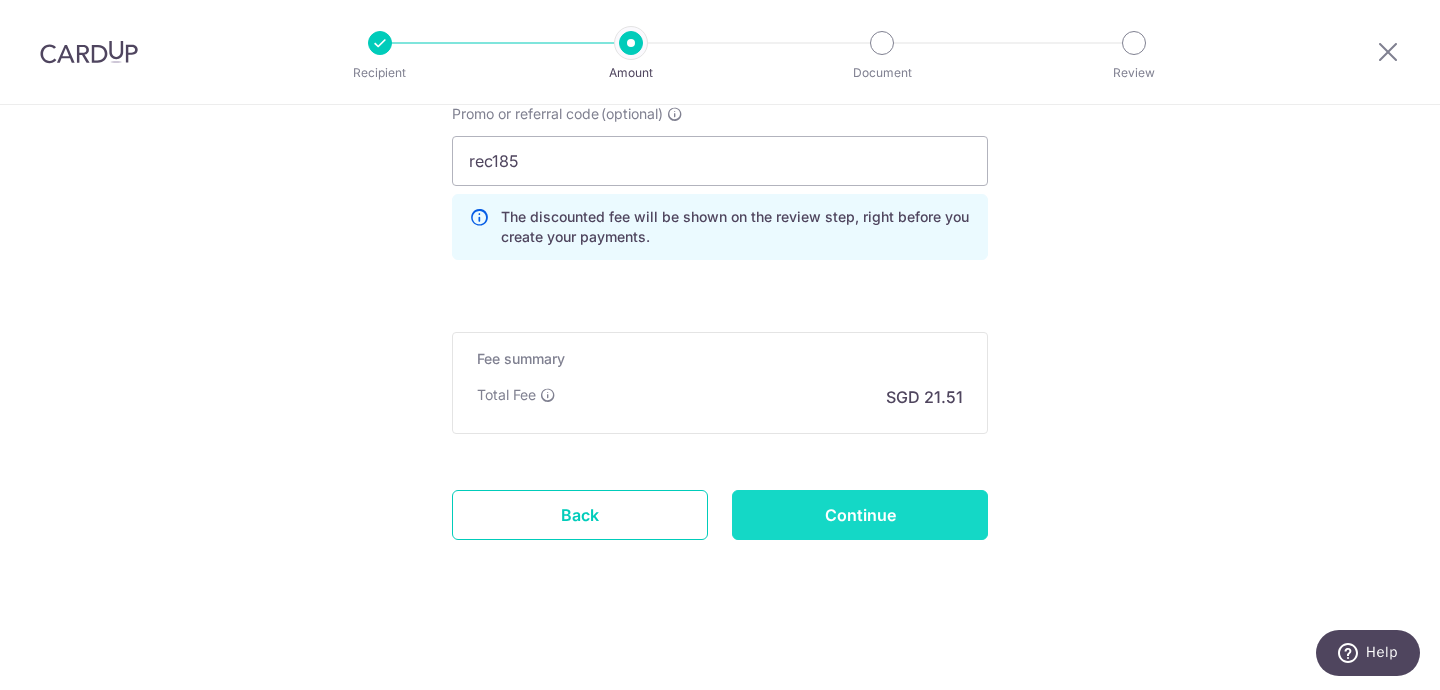 click on "Continue" at bounding box center [860, 515] 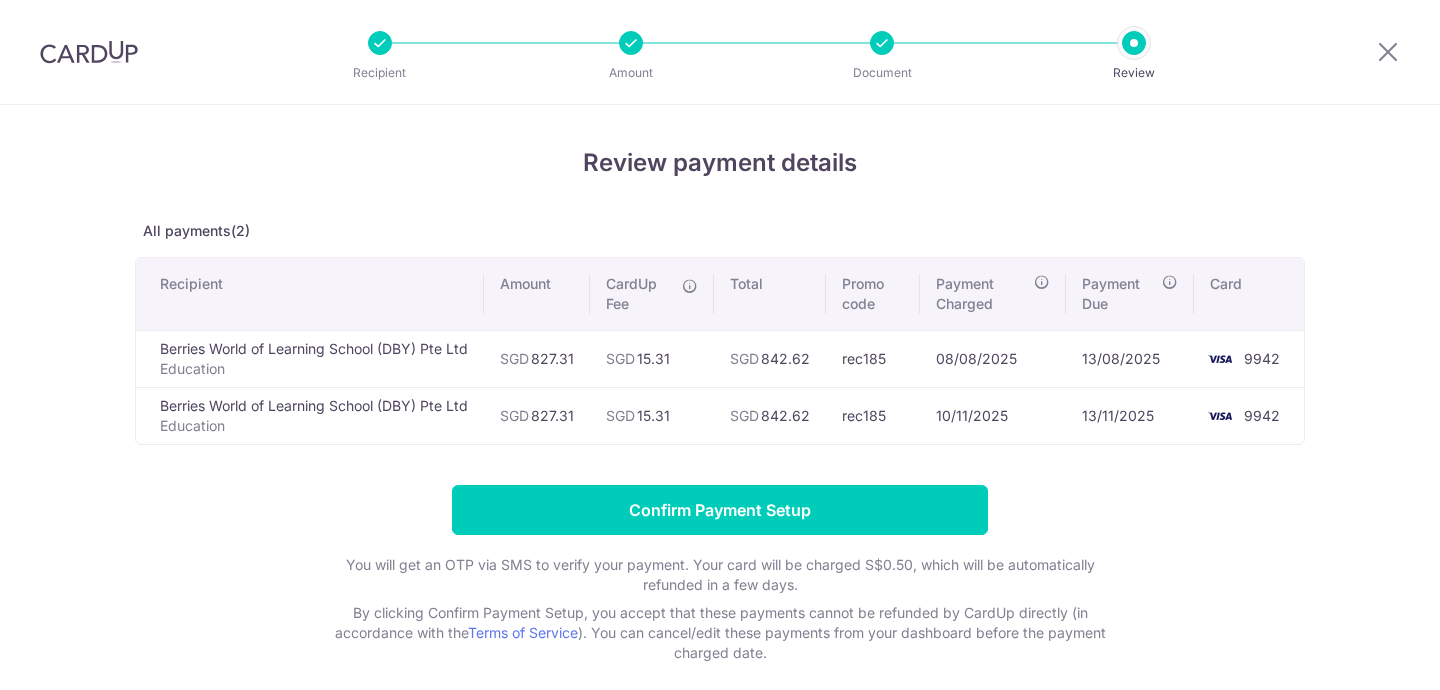 scroll, scrollTop: 0, scrollLeft: 0, axis: both 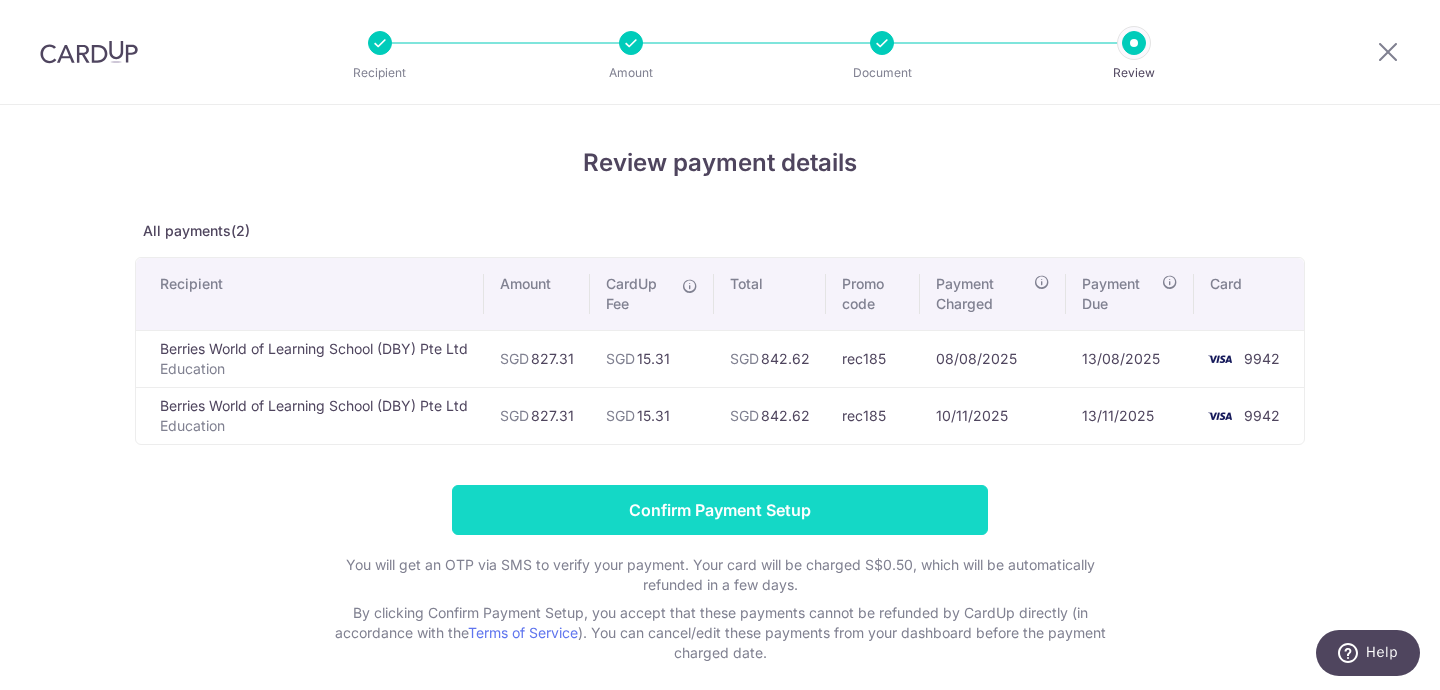 click on "Confirm Payment Setup" at bounding box center [720, 510] 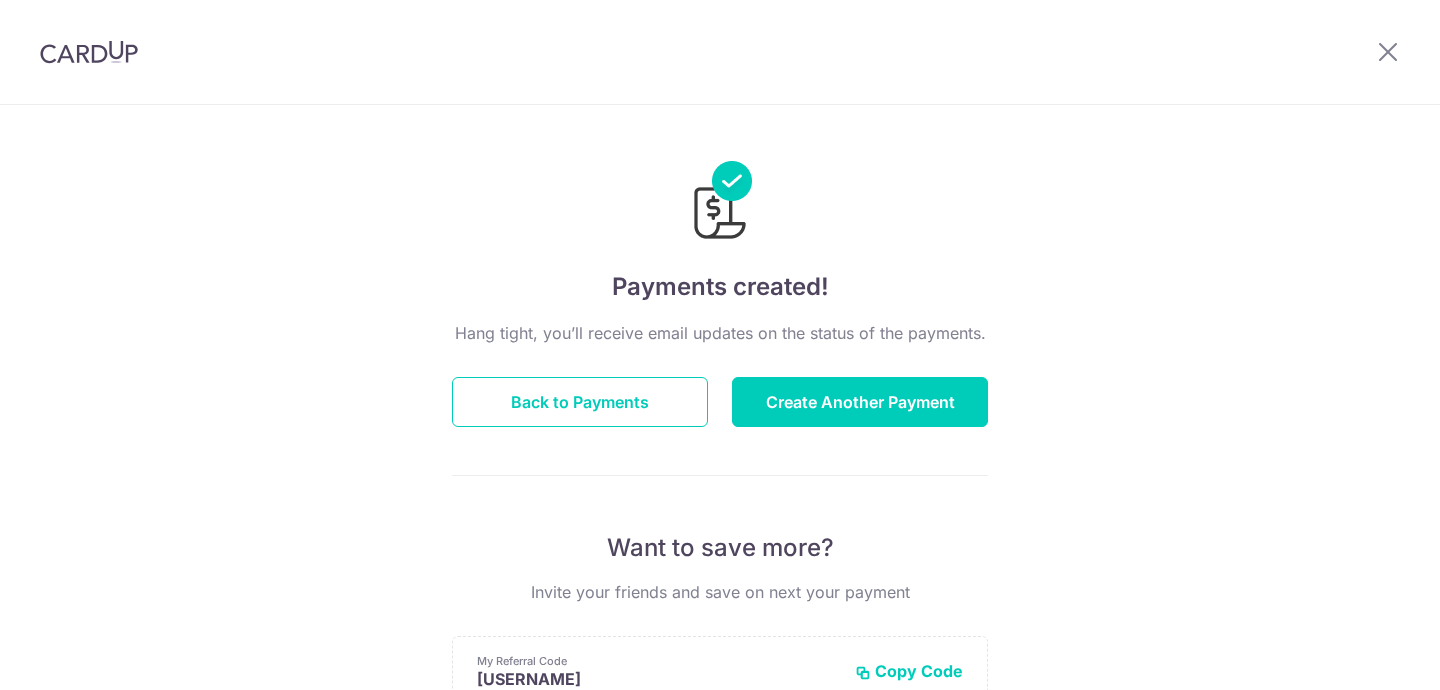 scroll, scrollTop: 0, scrollLeft: 0, axis: both 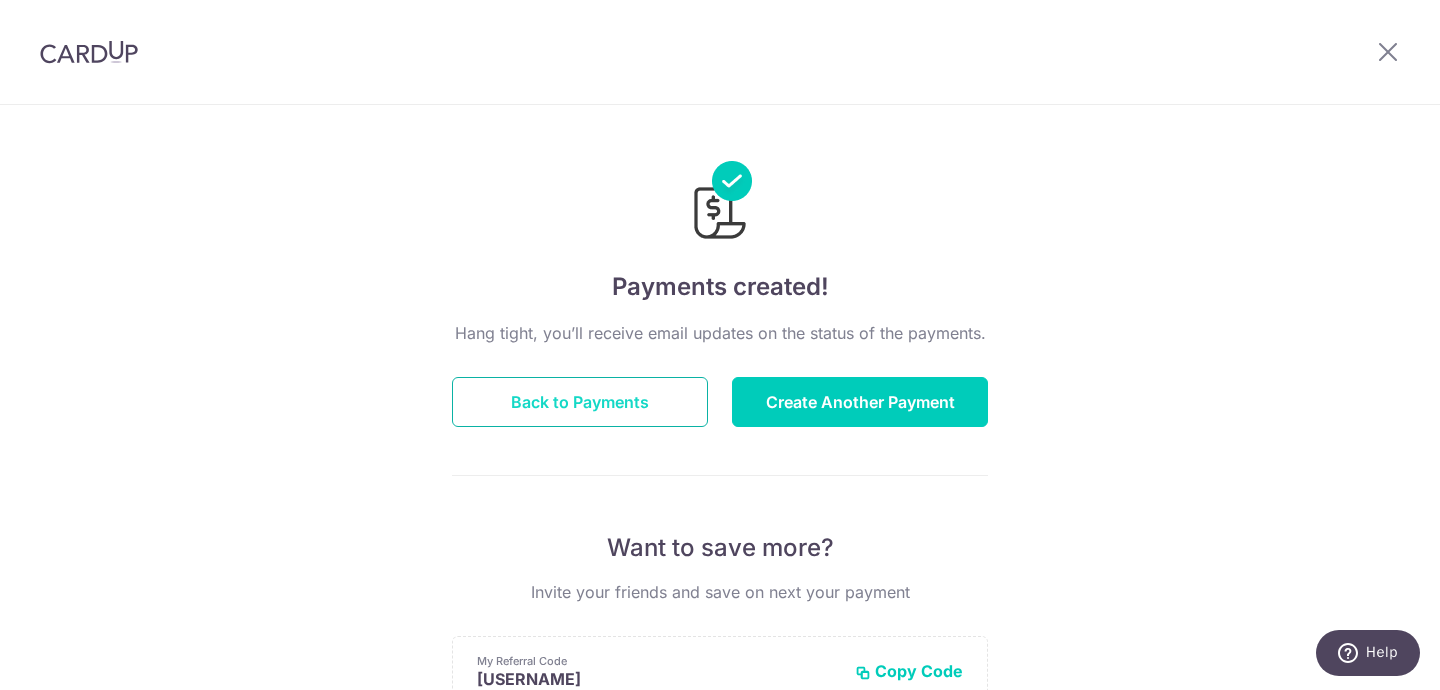 click on "Back to Payments" at bounding box center [580, 402] 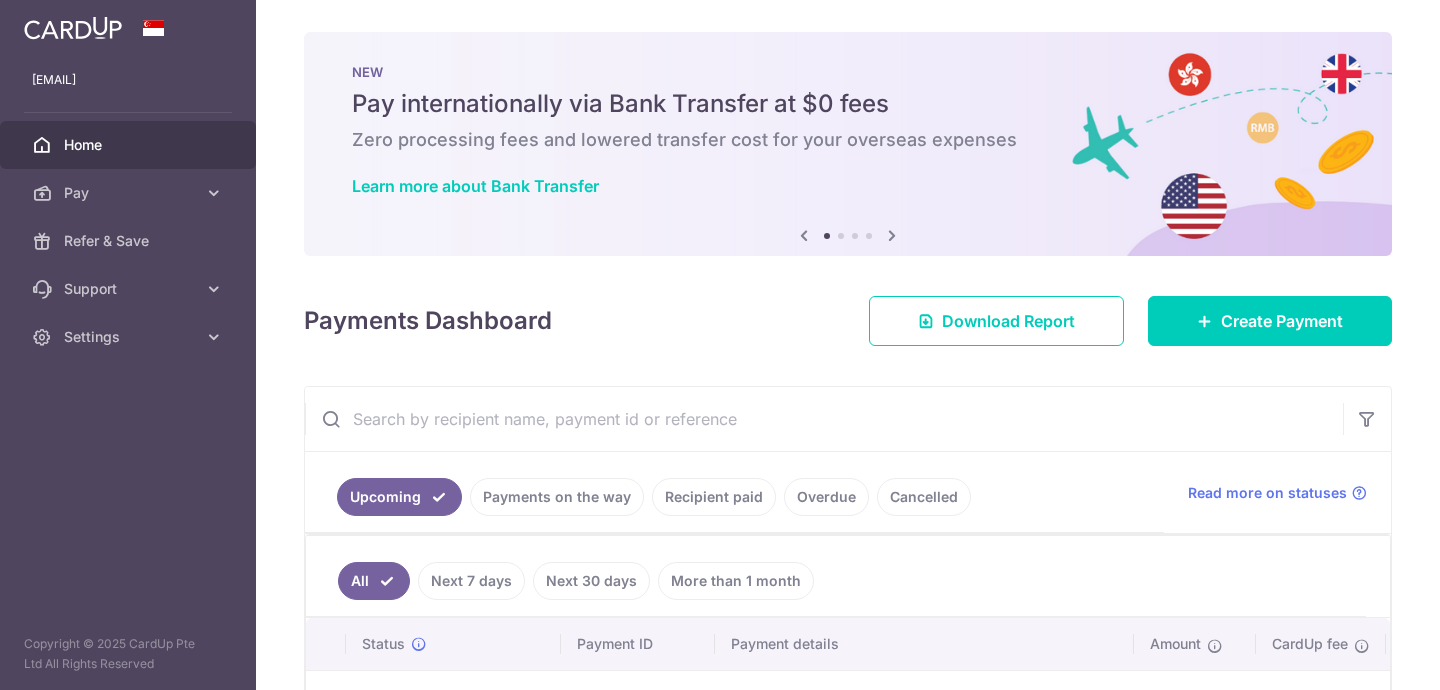 scroll, scrollTop: 0, scrollLeft: 0, axis: both 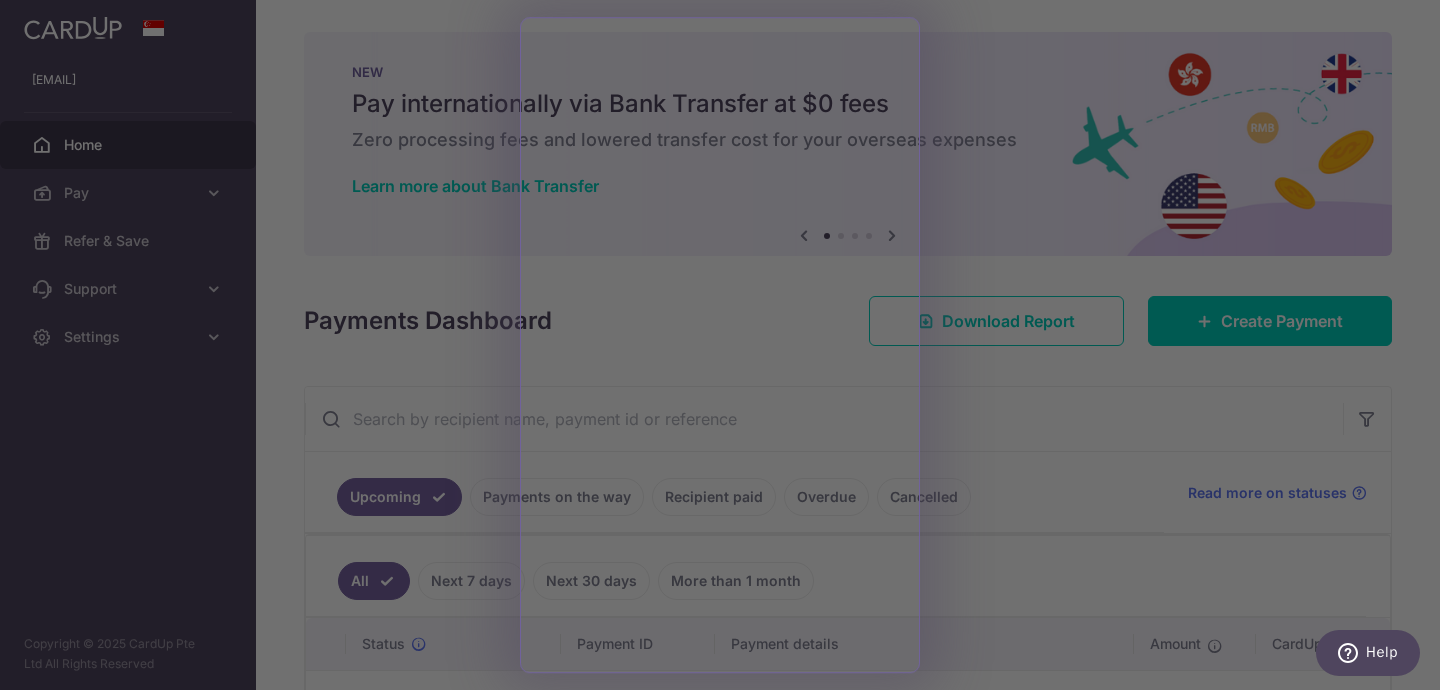 click at bounding box center (727, 348) 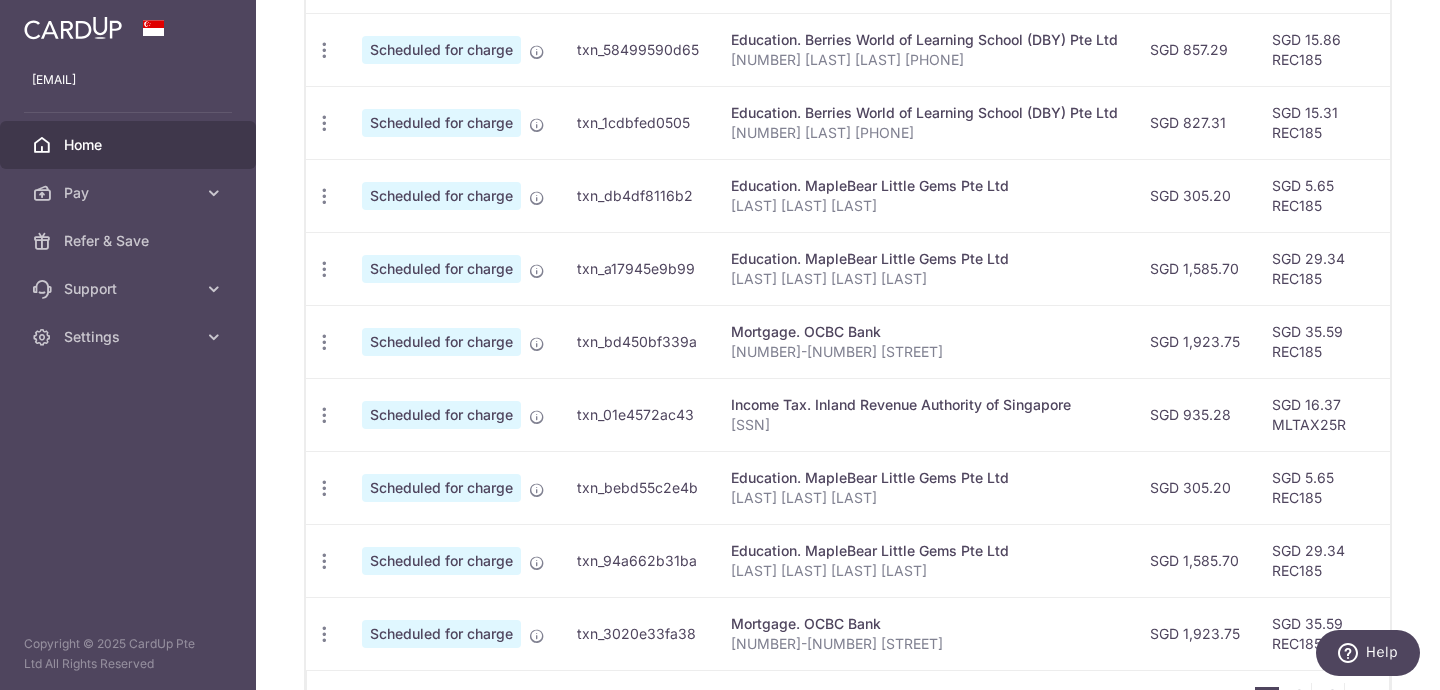 scroll, scrollTop: 862, scrollLeft: 0, axis: vertical 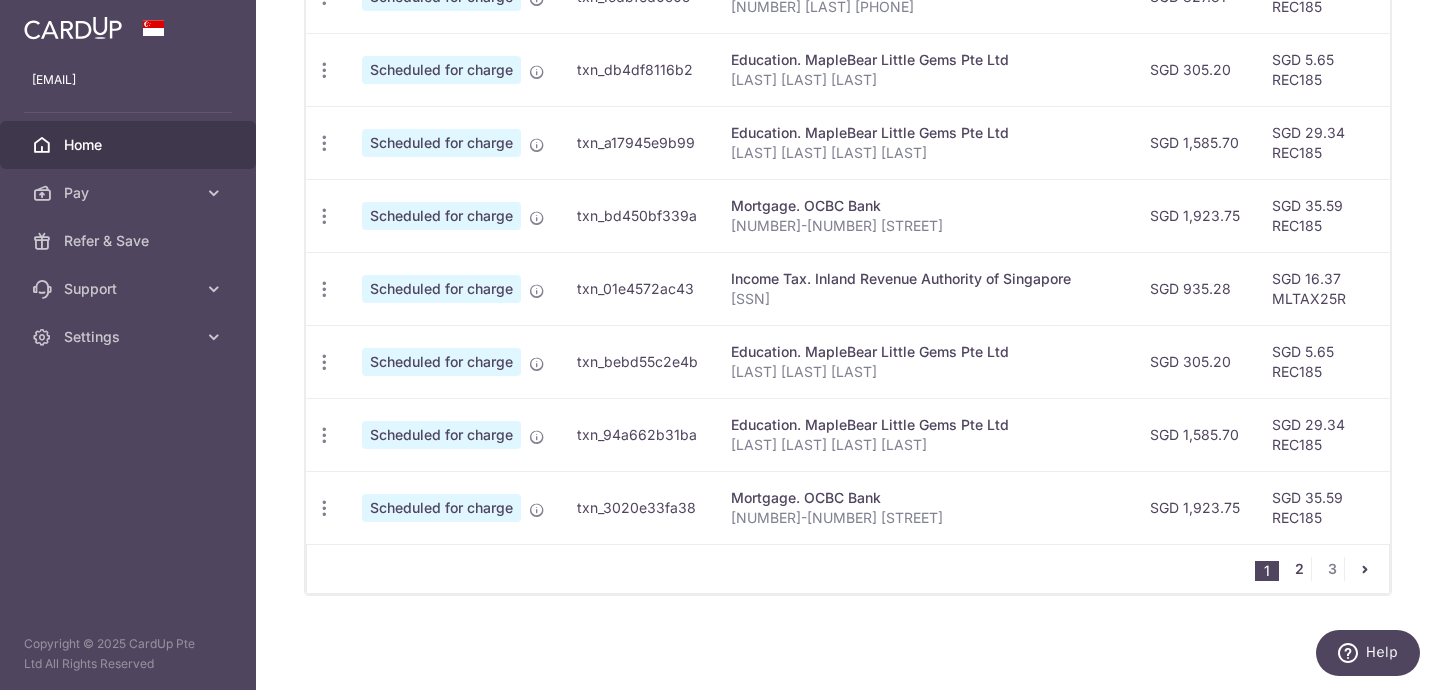 click on "2" at bounding box center [1299, 569] 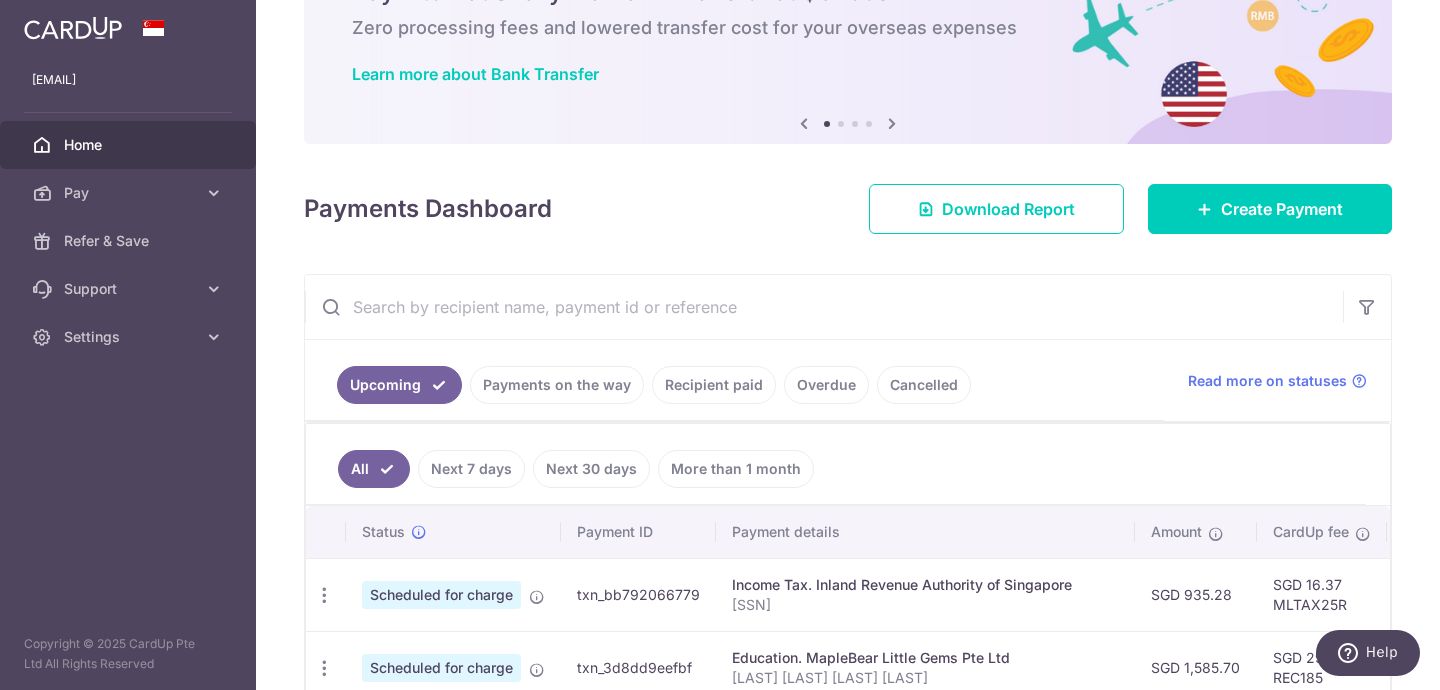 click at bounding box center (824, 307) 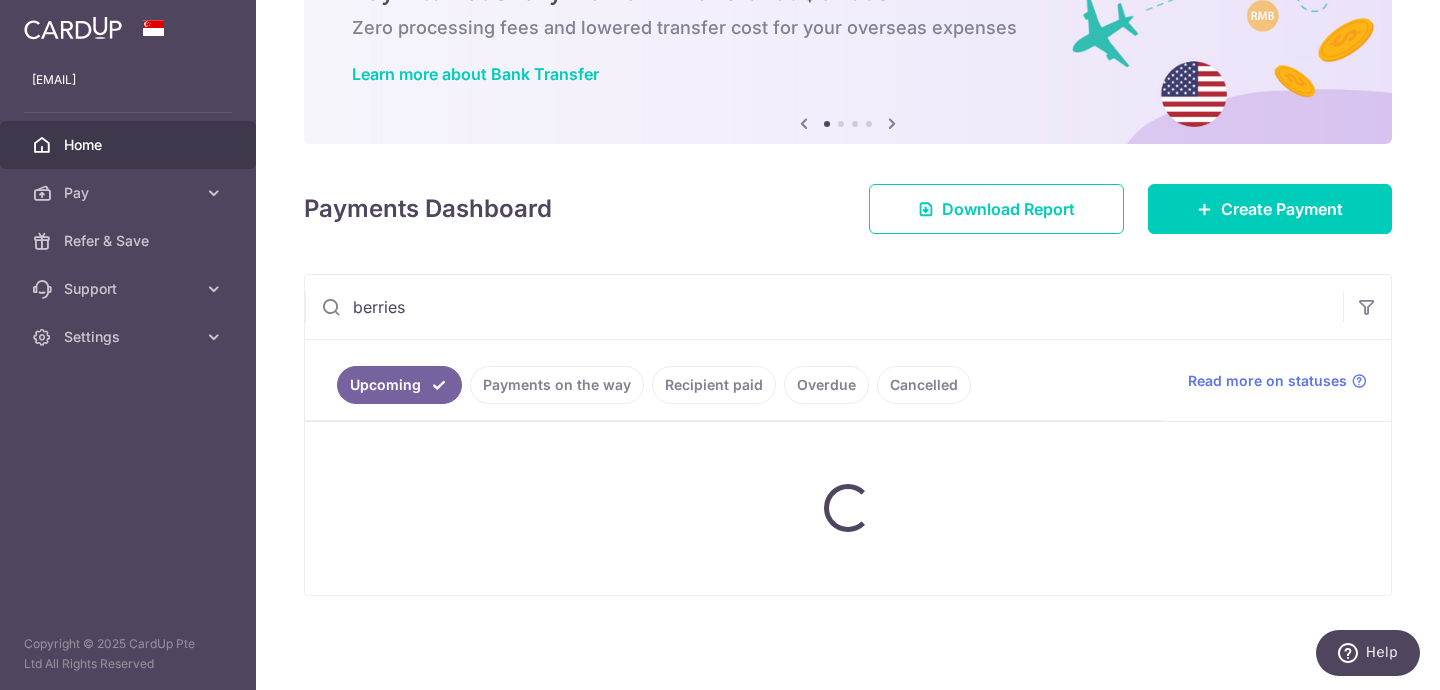 type on "berries" 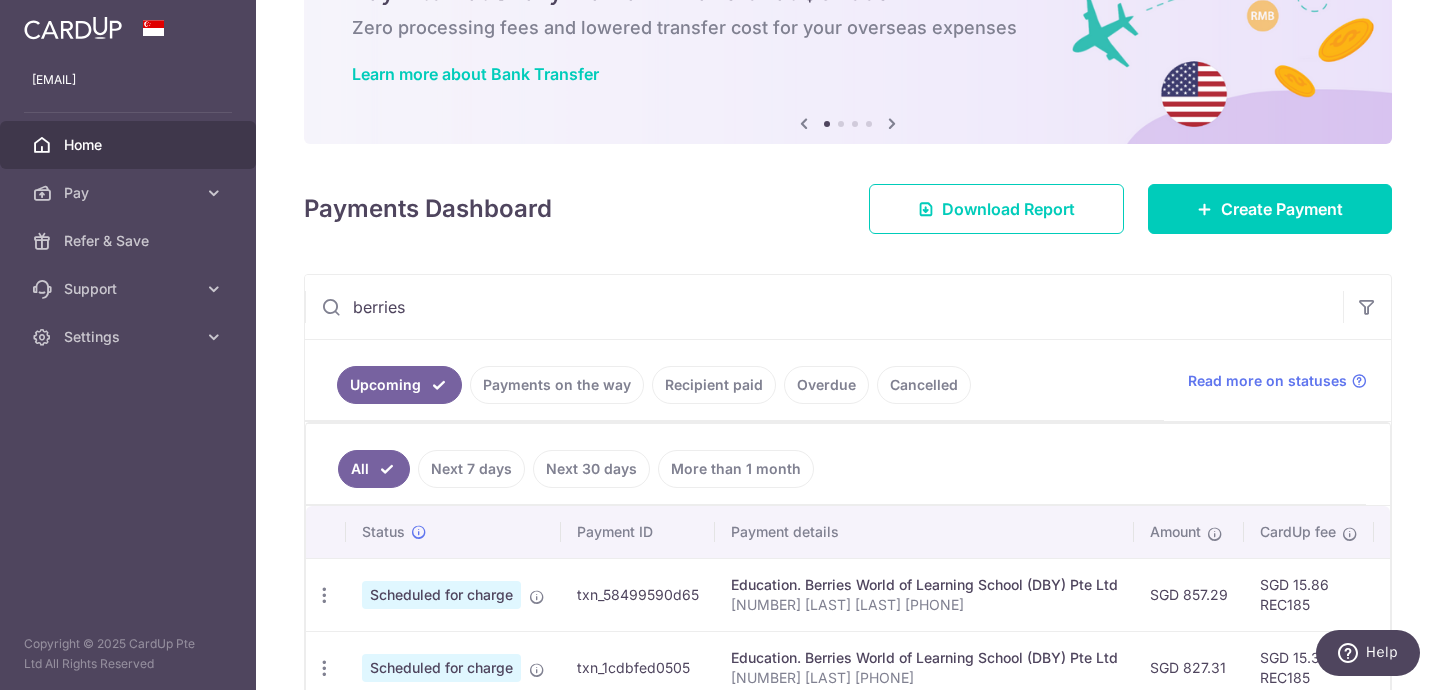 scroll, scrollTop: 370, scrollLeft: 0, axis: vertical 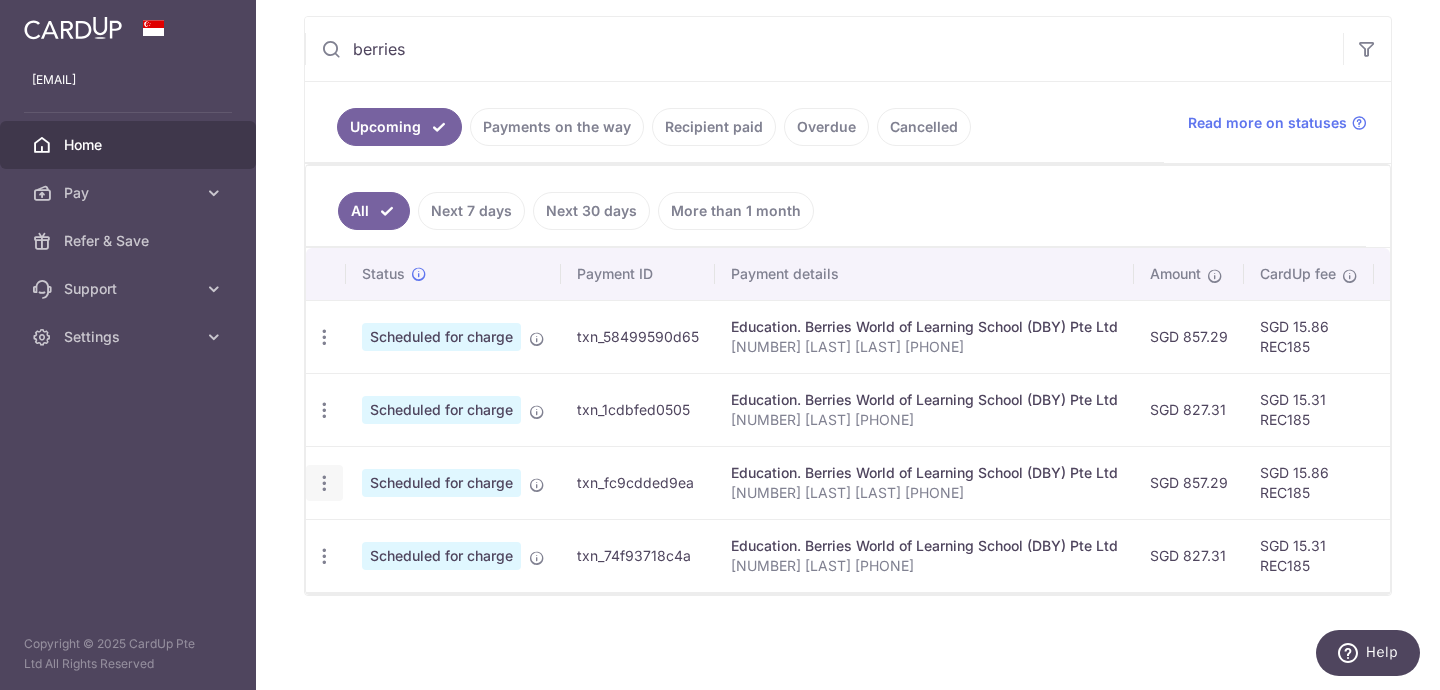 click at bounding box center [324, 337] 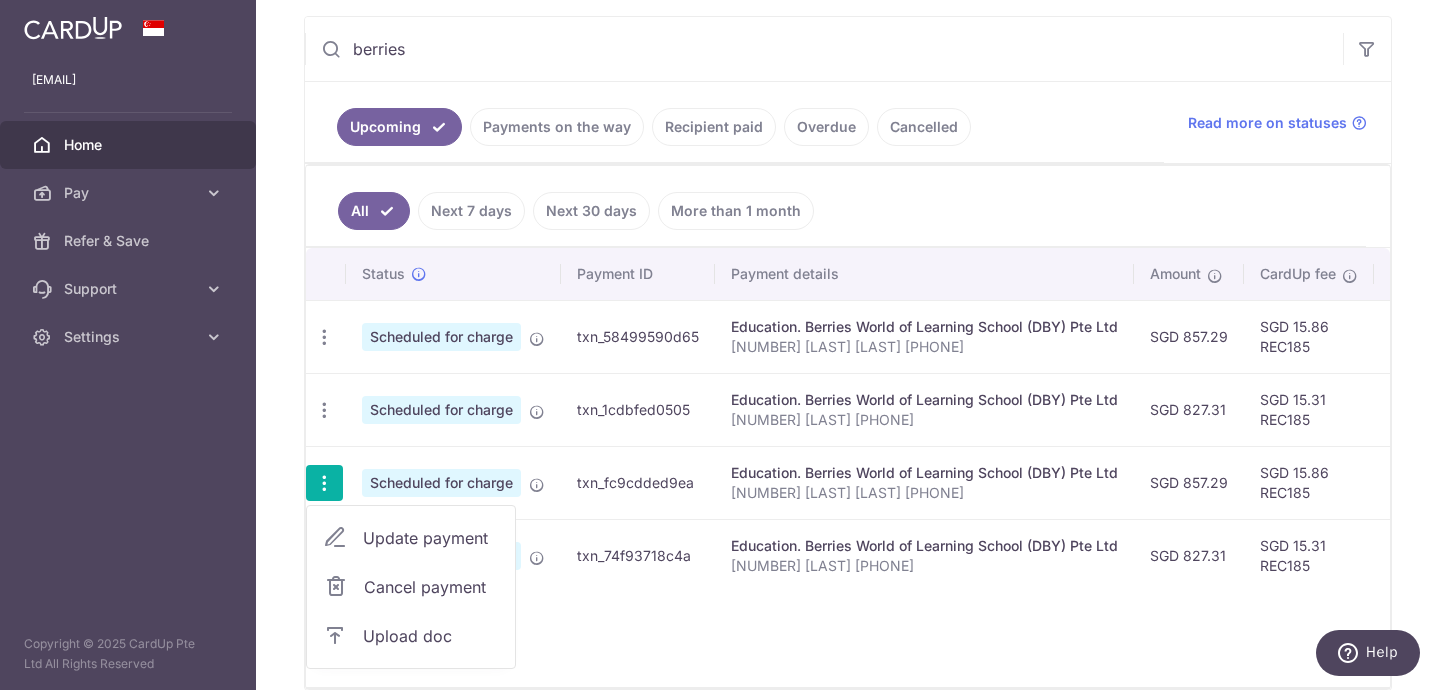 click on "Cancel payment" at bounding box center [431, 587] 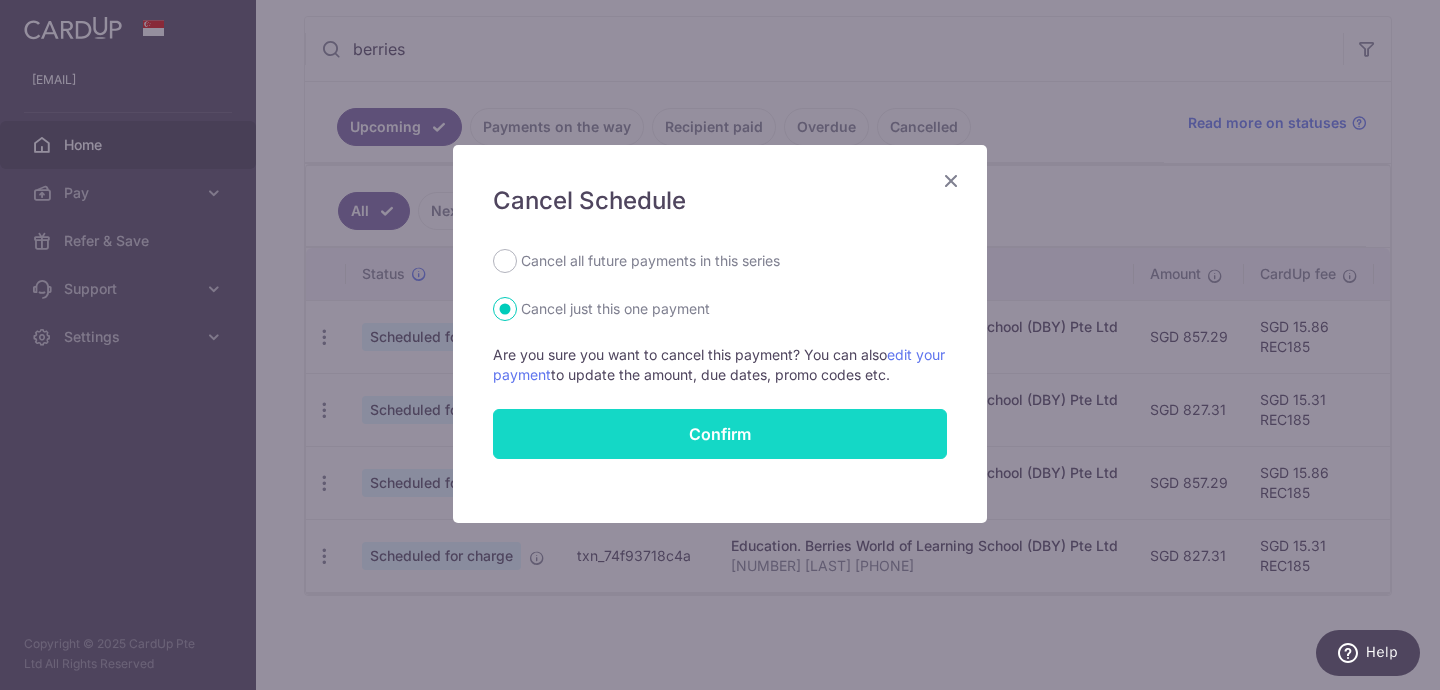 click on "Confirm" at bounding box center (720, 434) 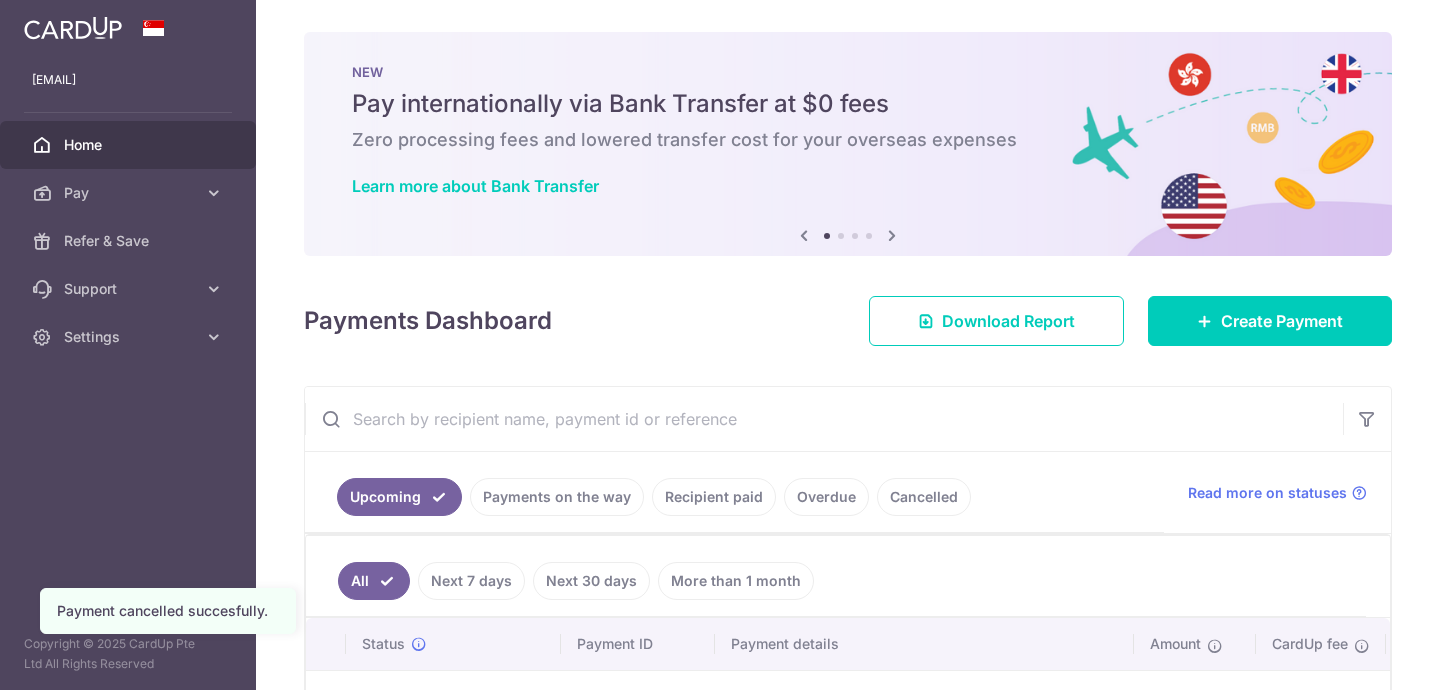 scroll, scrollTop: 0, scrollLeft: 0, axis: both 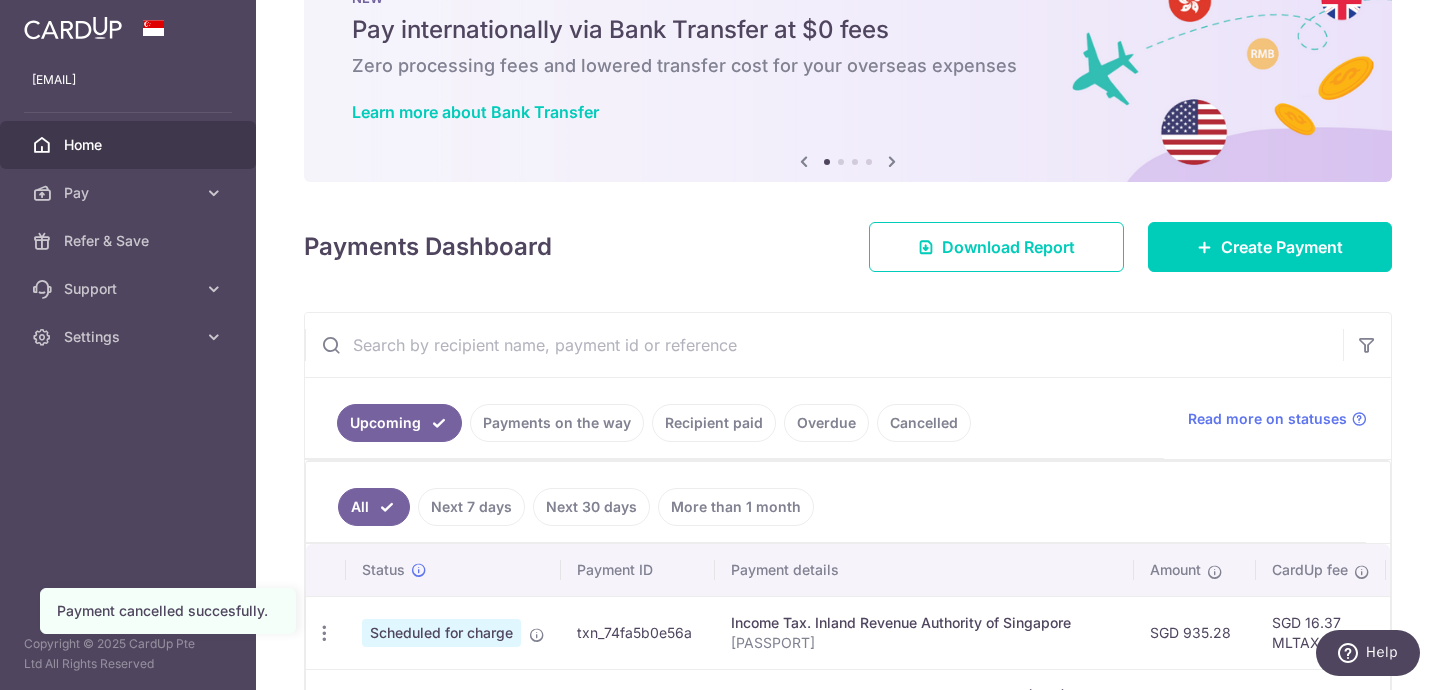 click at bounding box center (824, 345) 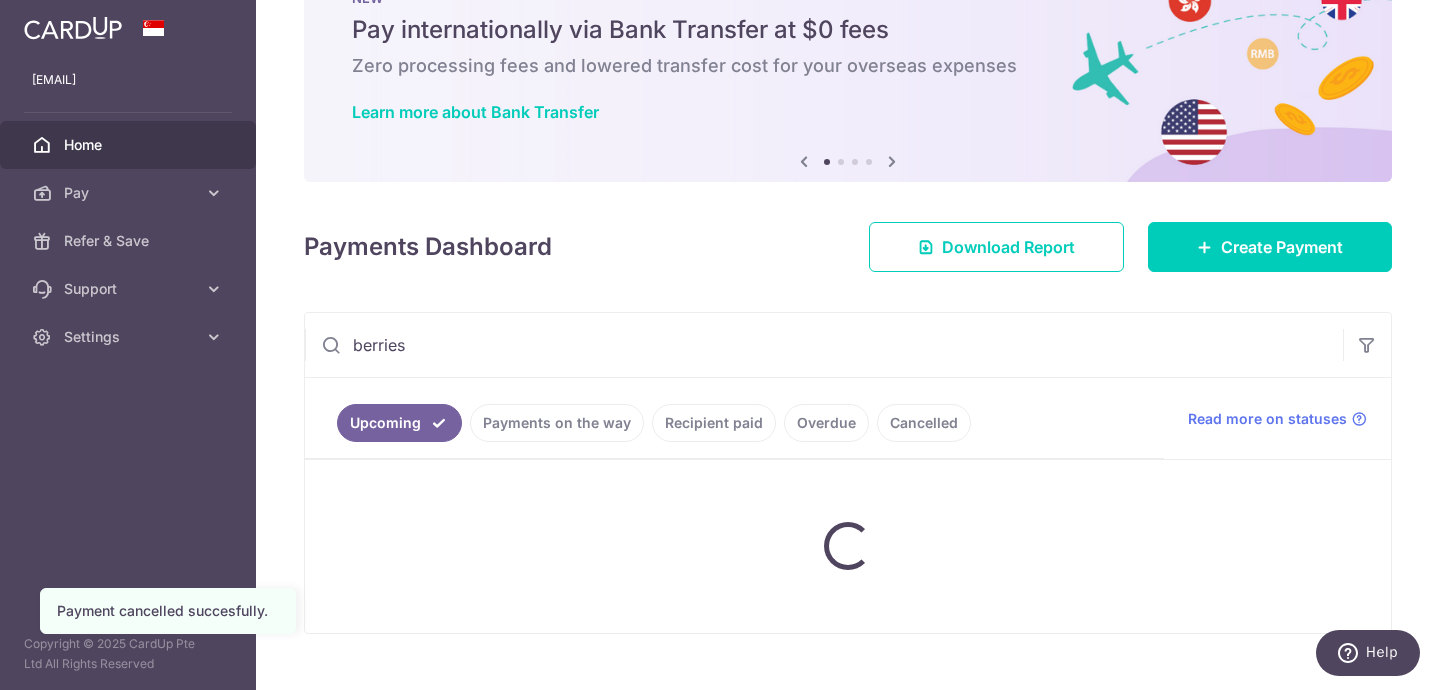 type on "berries" 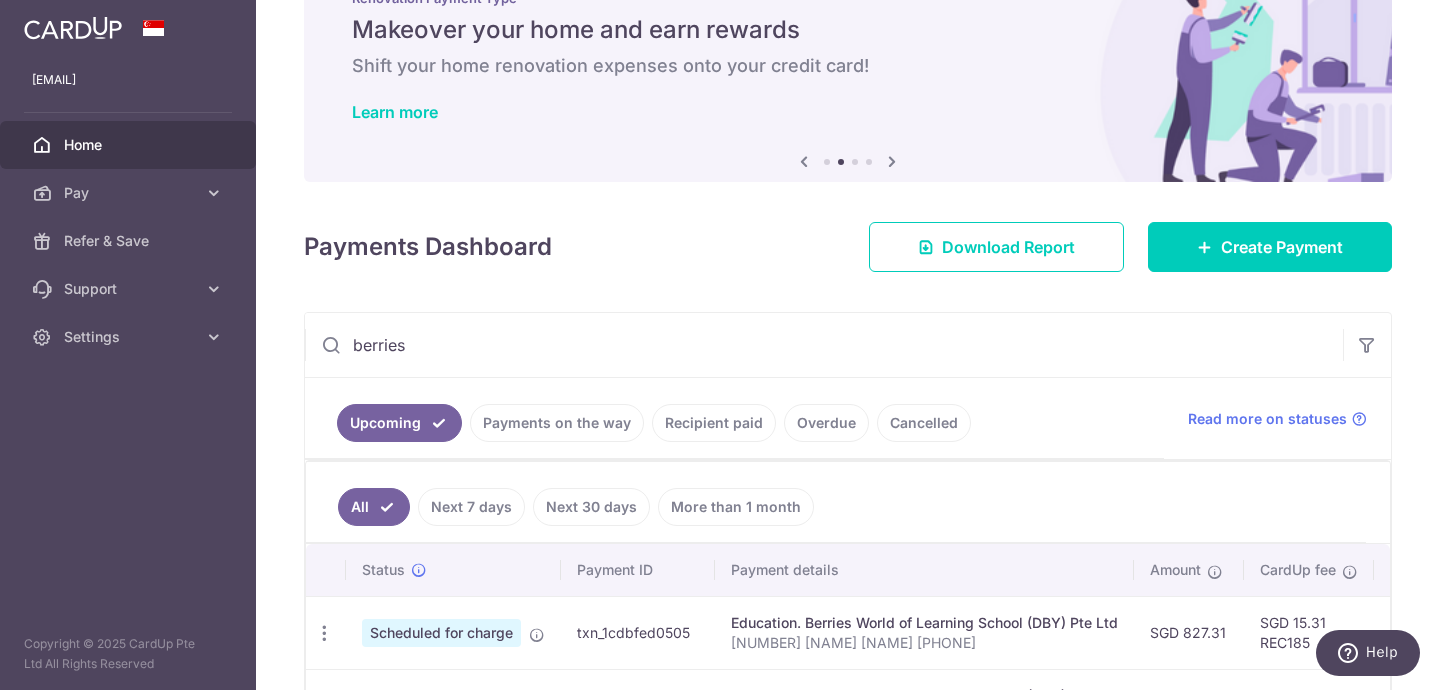 scroll, scrollTop: 297, scrollLeft: 0, axis: vertical 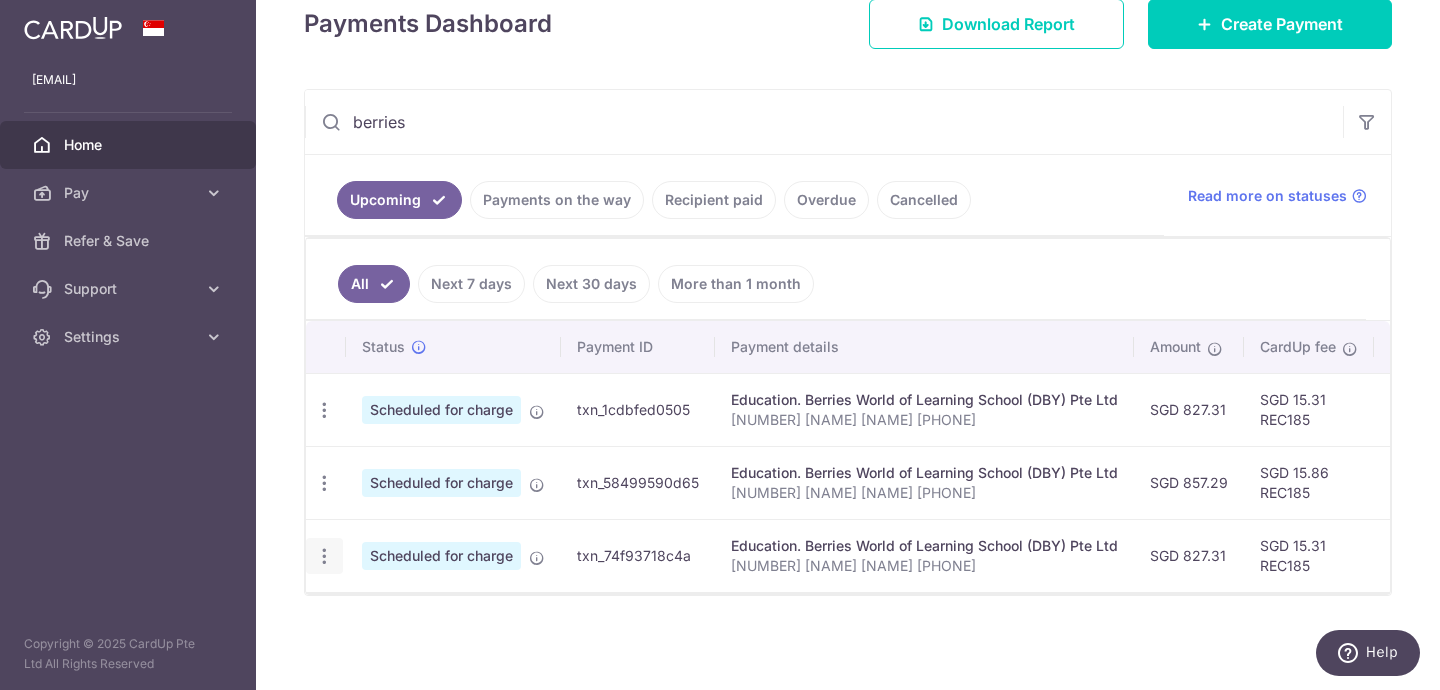 click at bounding box center (324, 410) 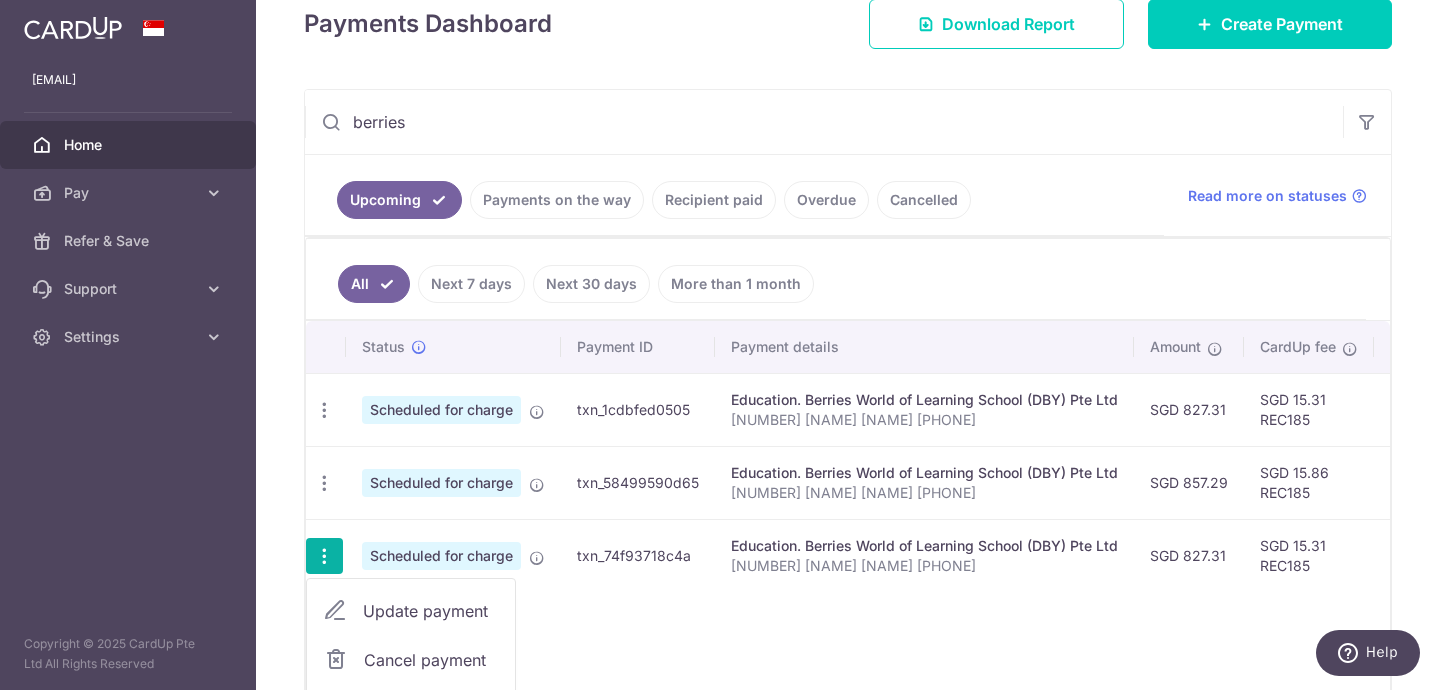 click on "Cancel payment" at bounding box center (411, 660) 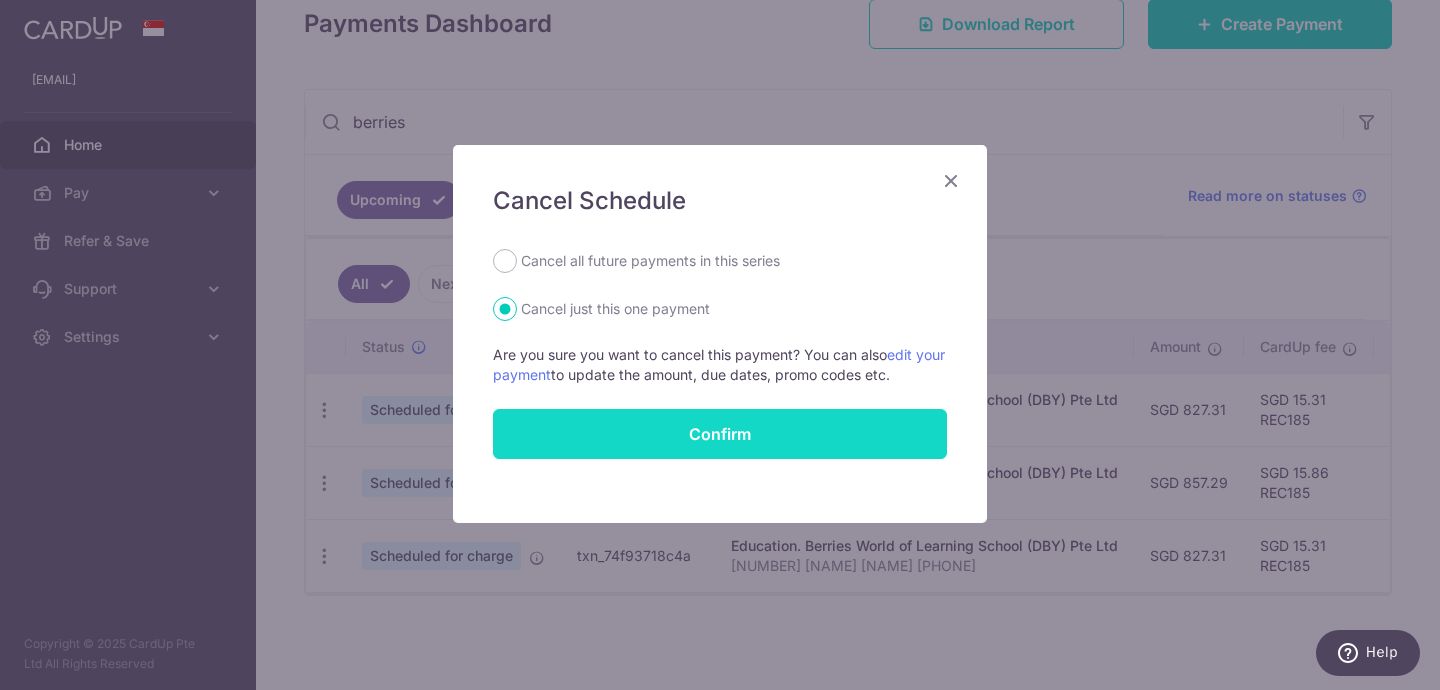 click on "Confirm" at bounding box center (720, 434) 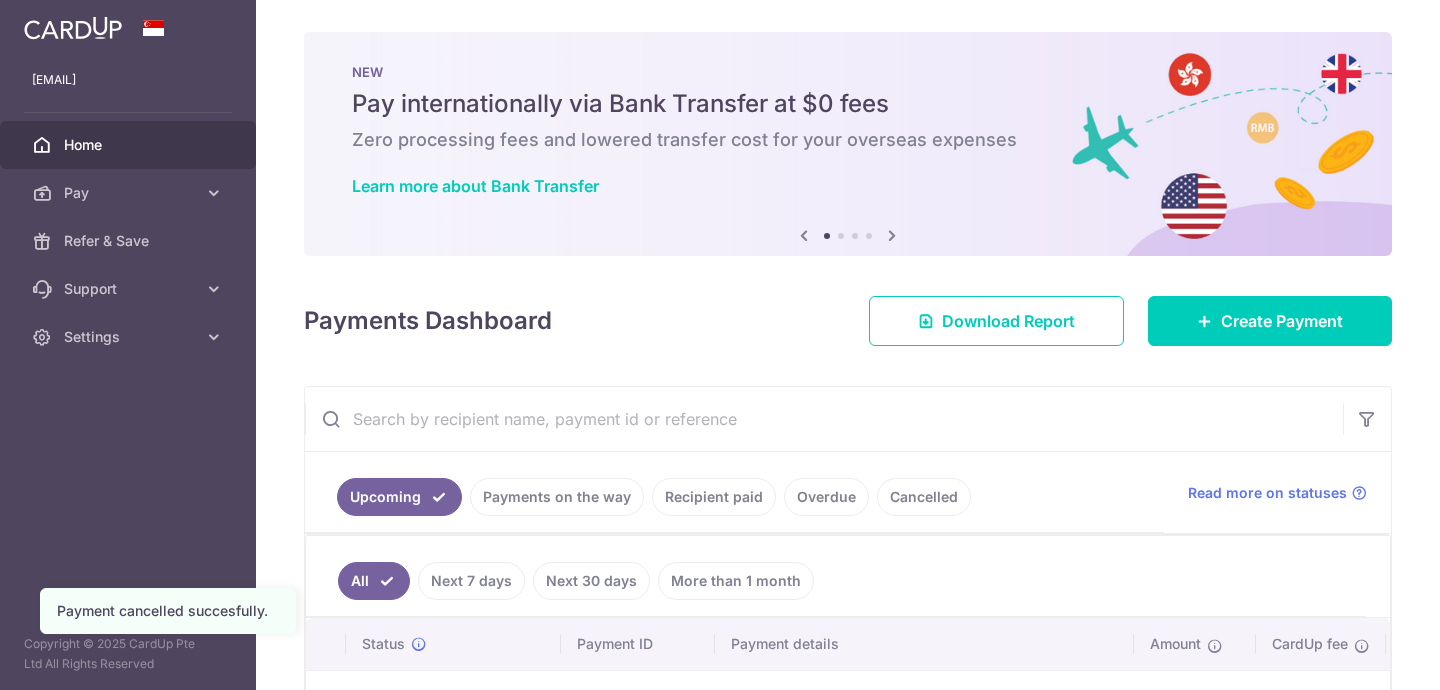 scroll, scrollTop: 0, scrollLeft: 0, axis: both 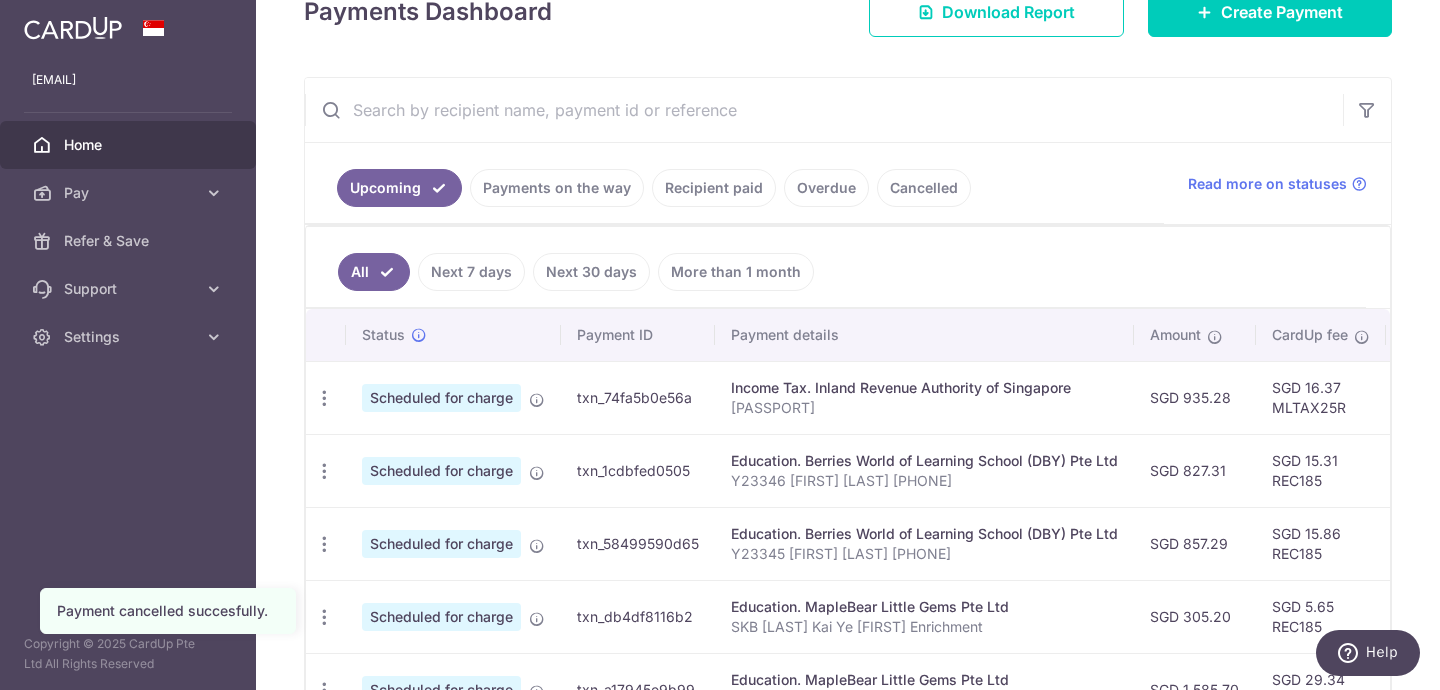 click at bounding box center [824, 110] 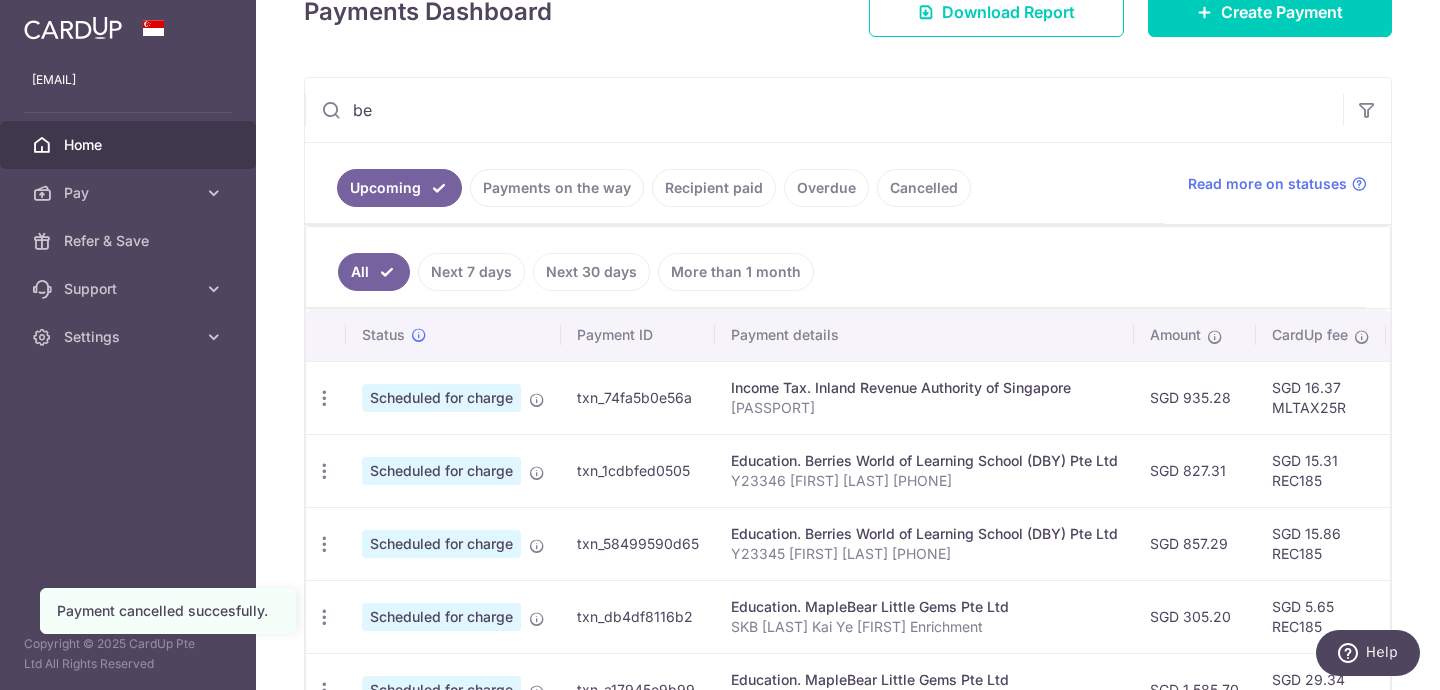 scroll, scrollTop: 112, scrollLeft: 0, axis: vertical 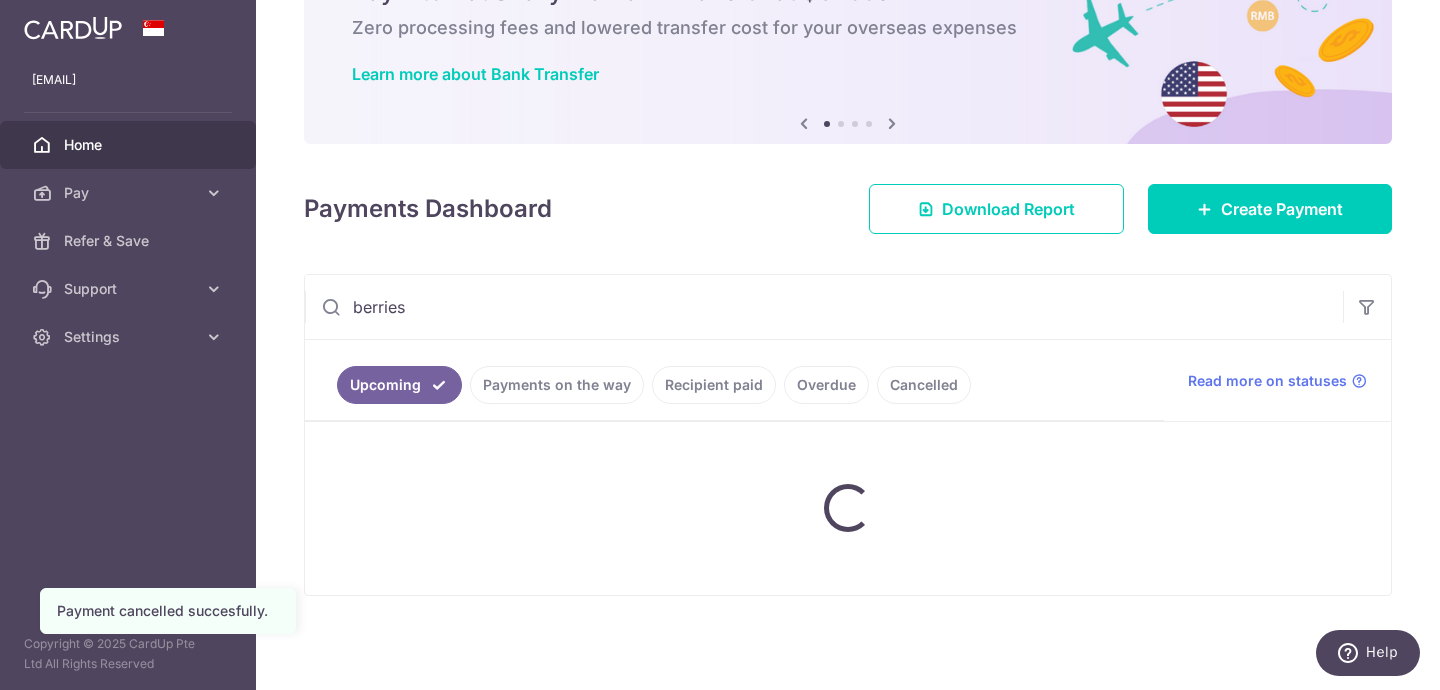 type on "berries" 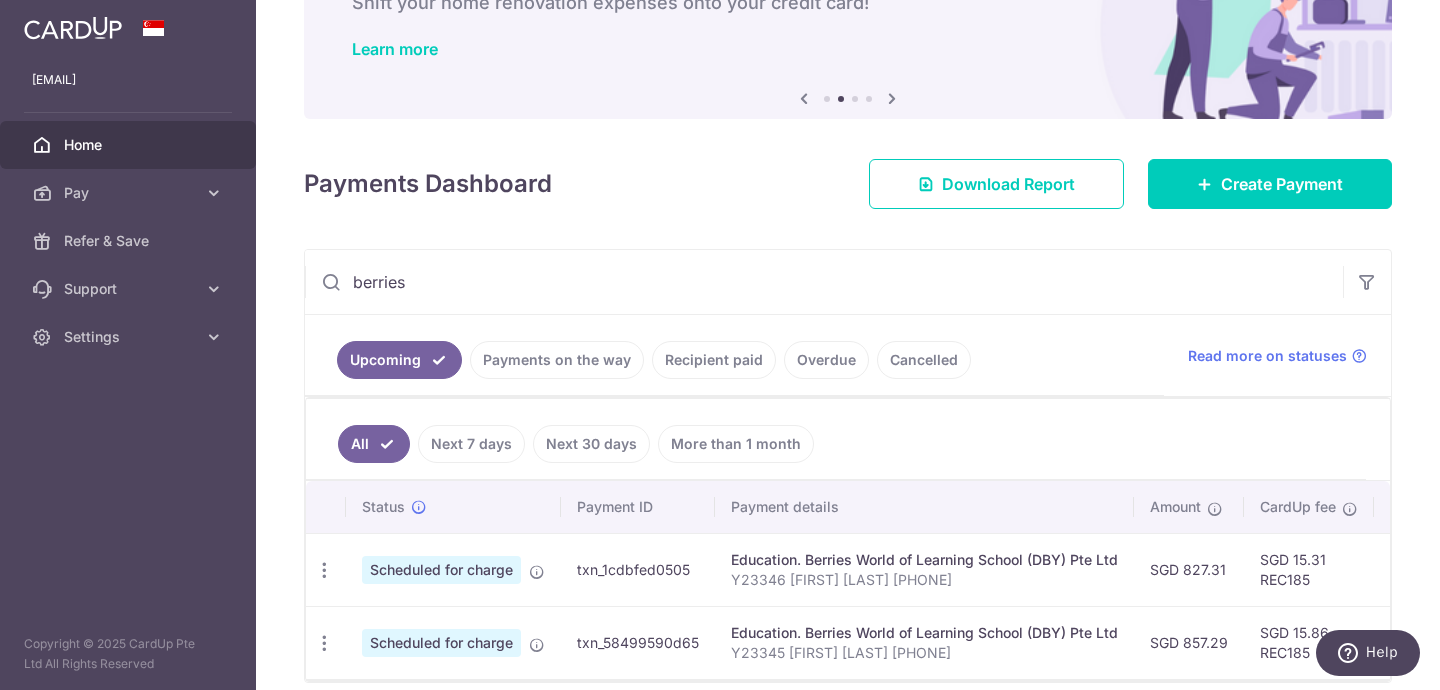 scroll, scrollTop: 224, scrollLeft: 0, axis: vertical 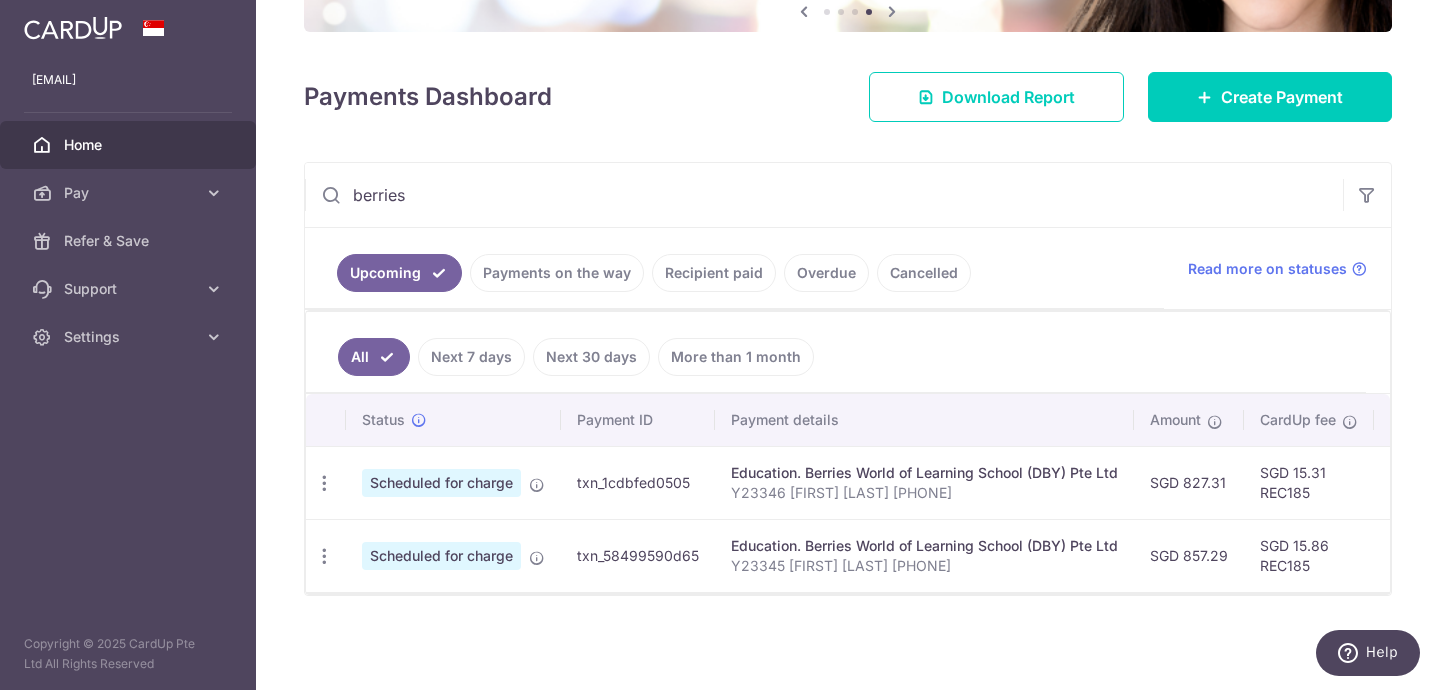 click at bounding box center [73, 28] 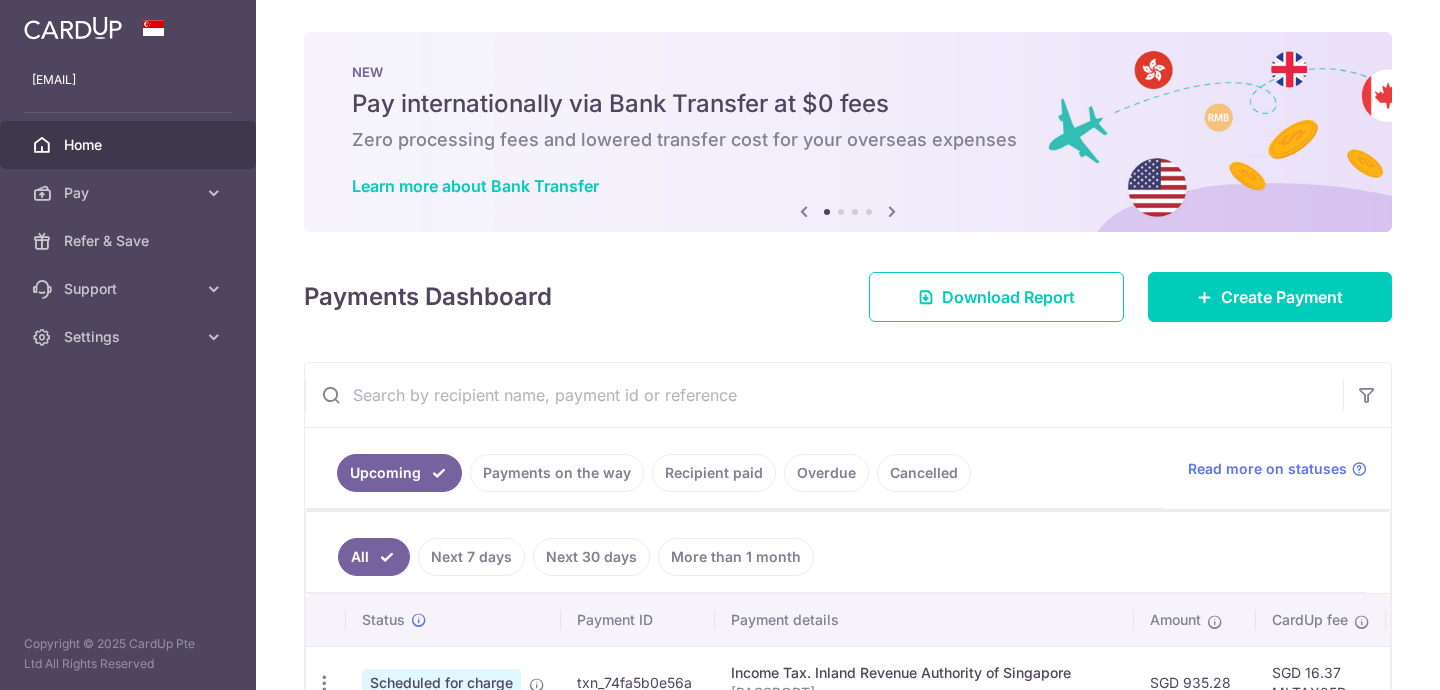 scroll, scrollTop: 0, scrollLeft: 0, axis: both 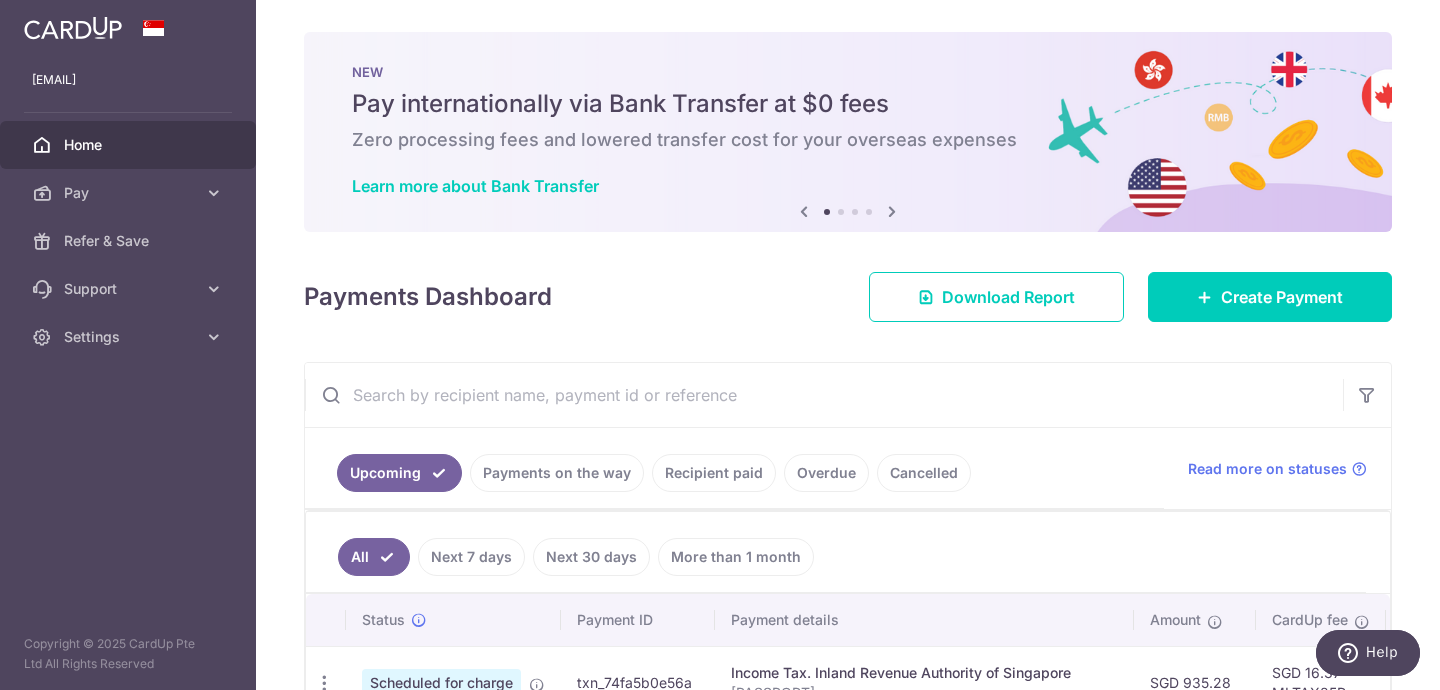 click at bounding box center [73, 28] 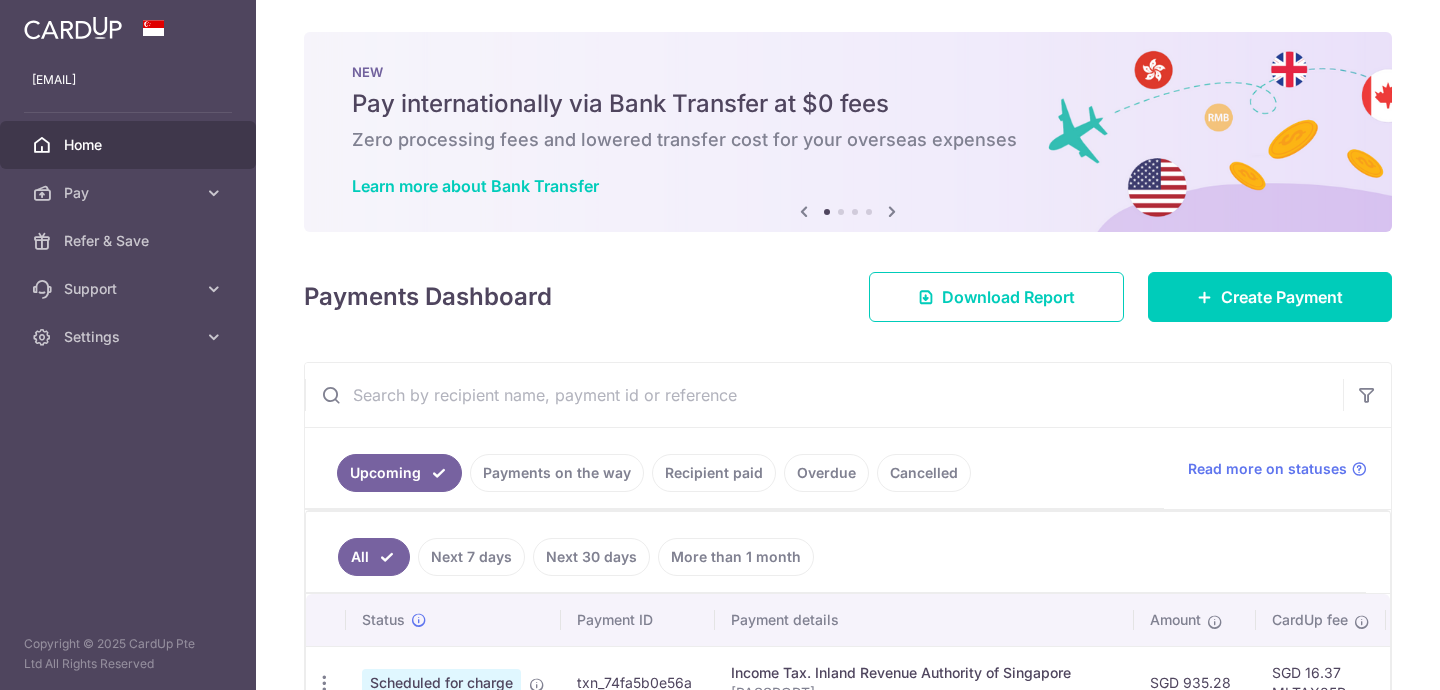 scroll, scrollTop: 0, scrollLeft: 0, axis: both 